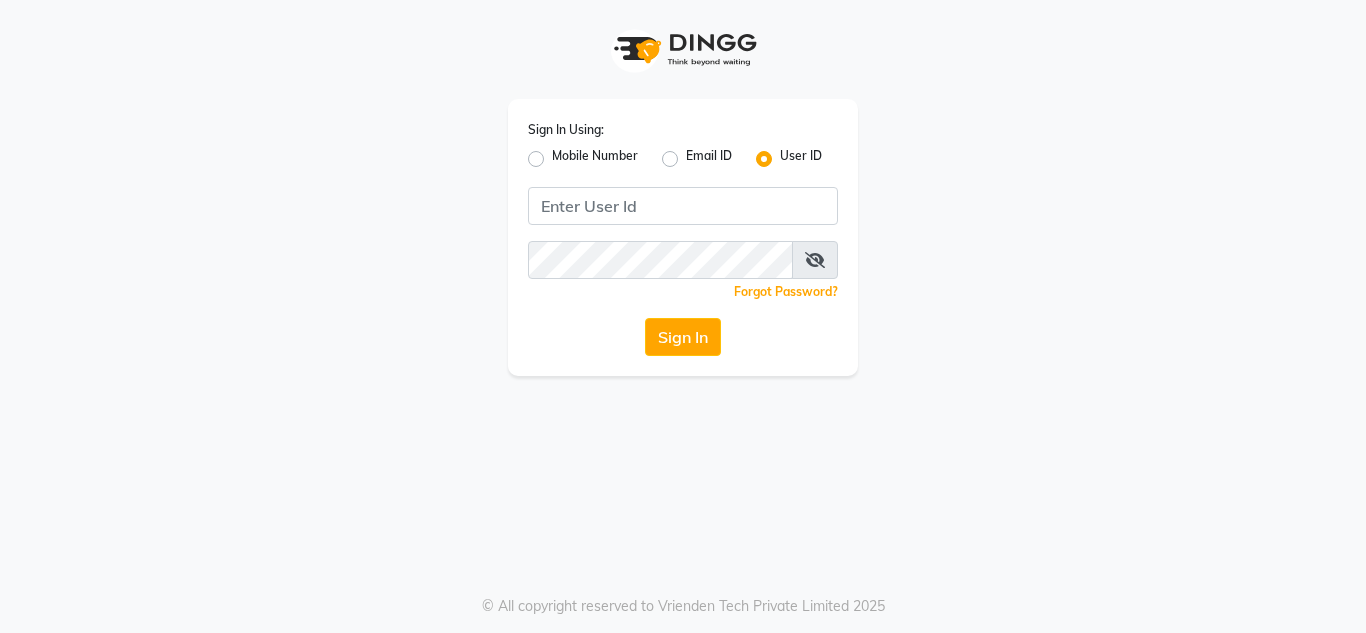 scroll, scrollTop: 0, scrollLeft: 0, axis: both 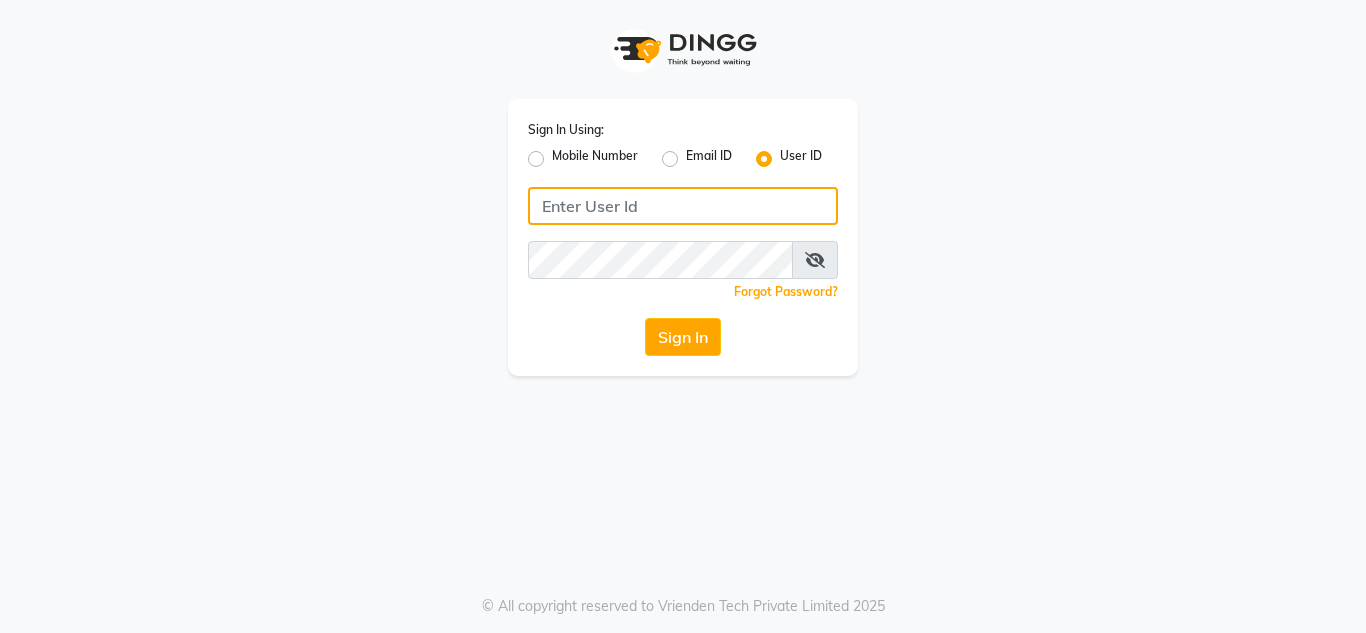 click 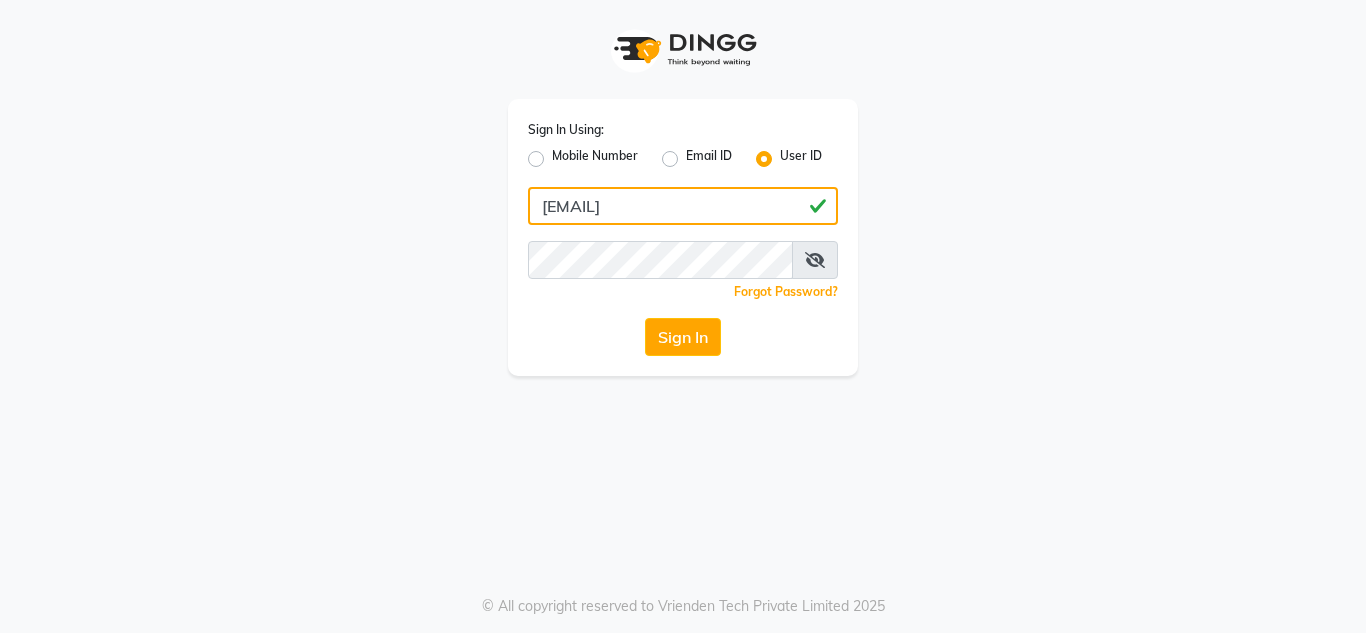 type on "[EMAIL]" 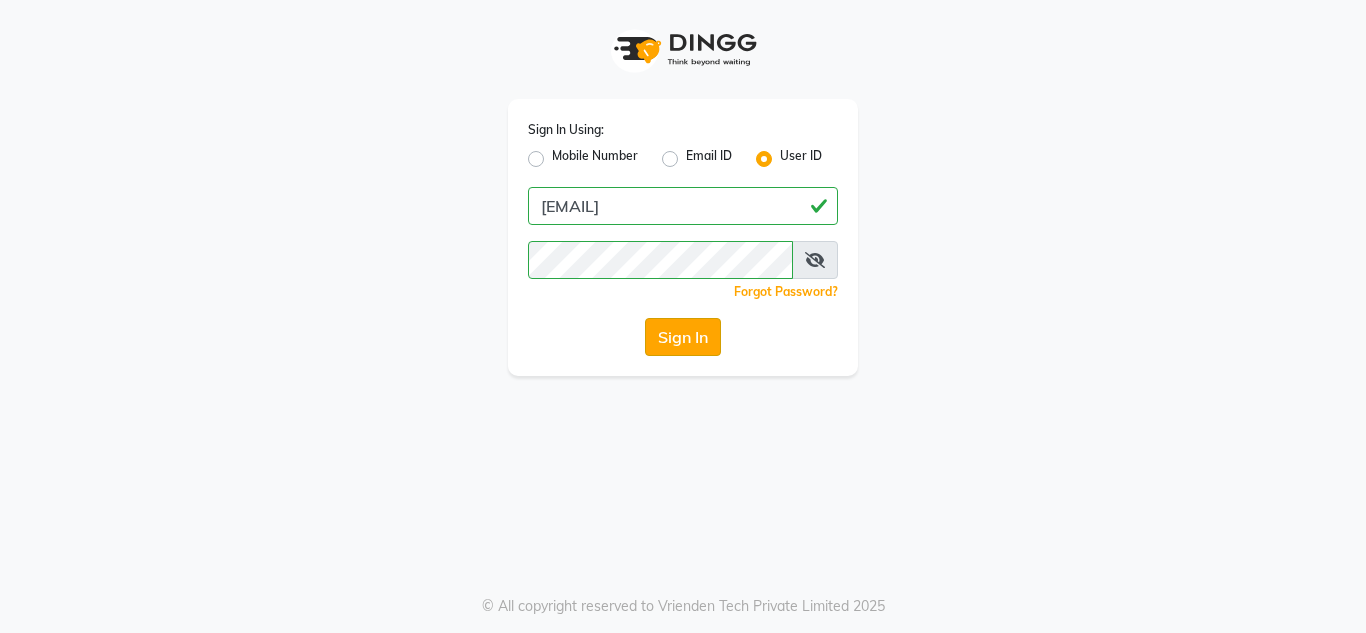 click on "Sign In" 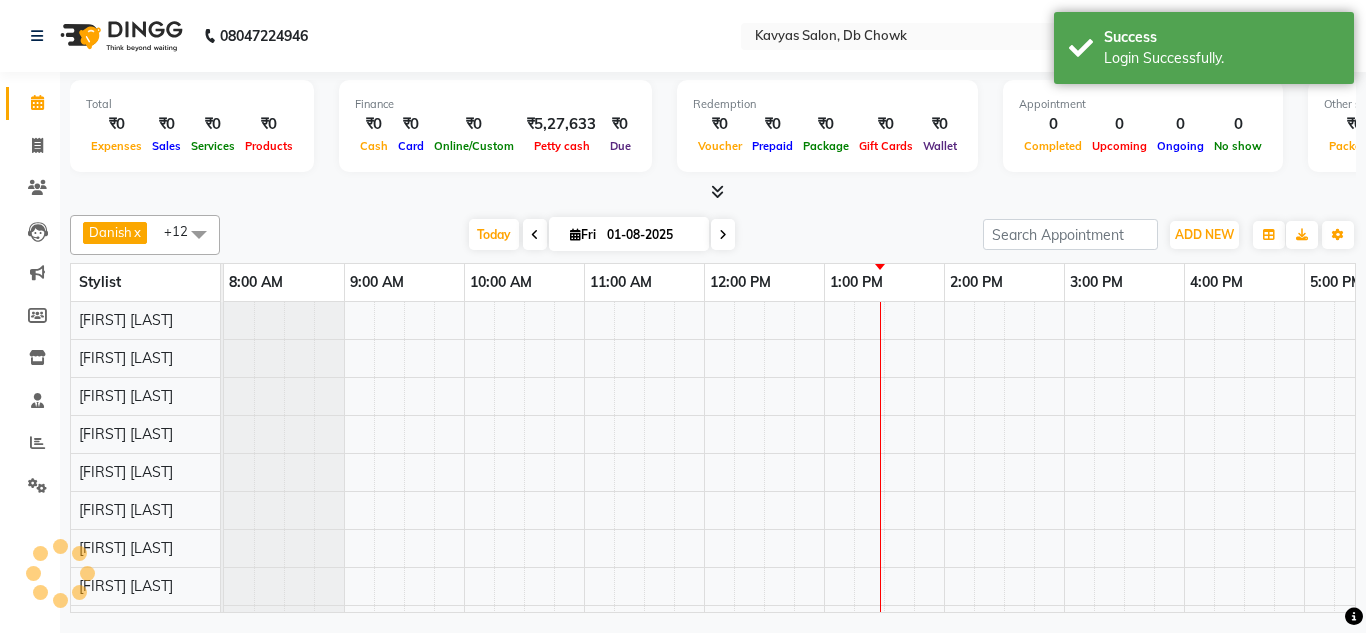 scroll, scrollTop: 0, scrollLeft: 0, axis: both 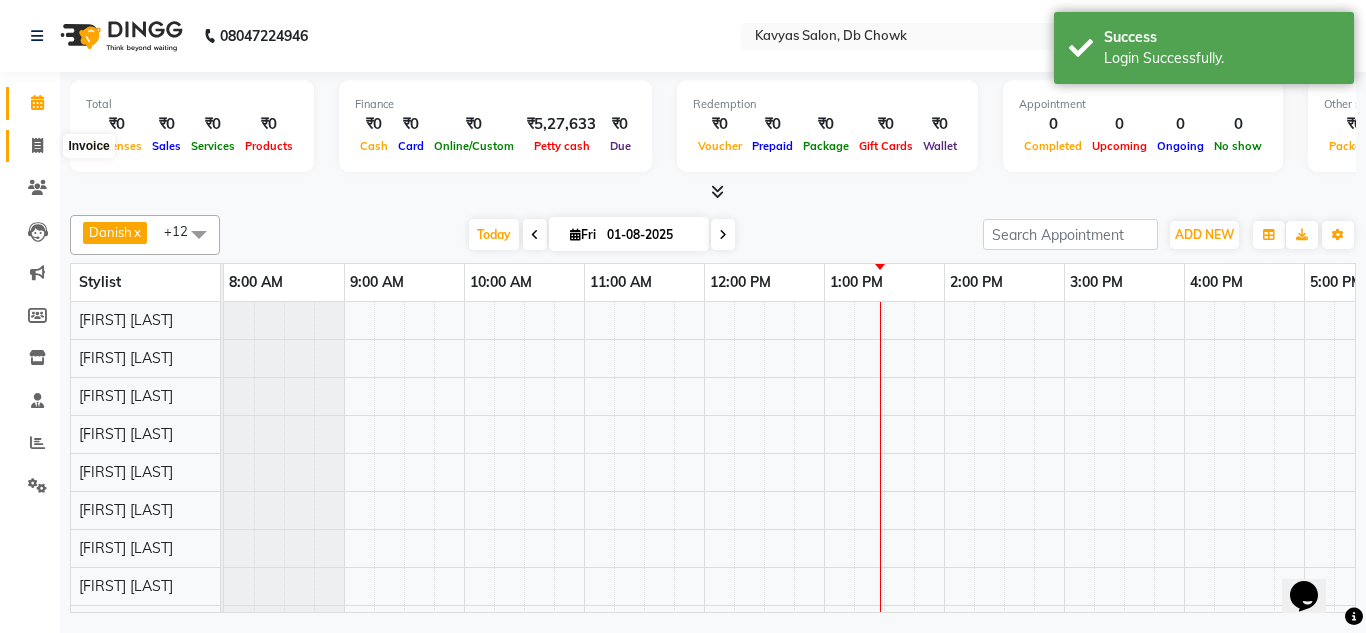 click 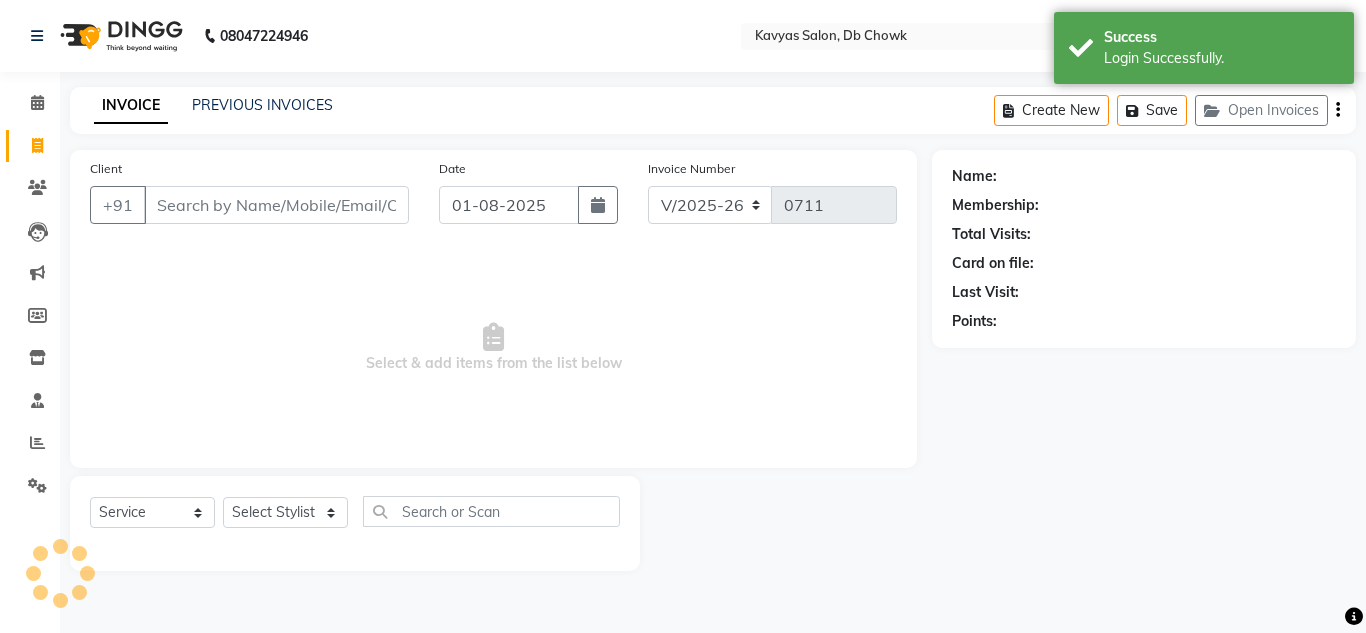 click on "Client" at bounding box center [276, 205] 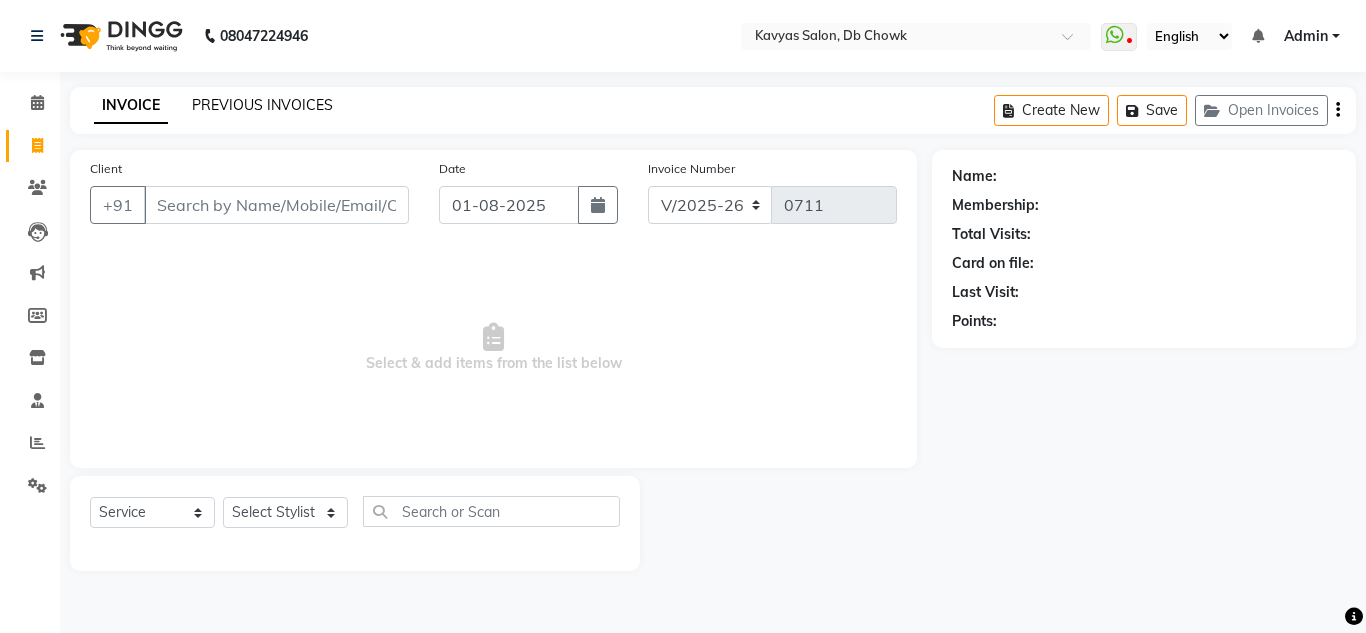 click on "PREVIOUS INVOICES" 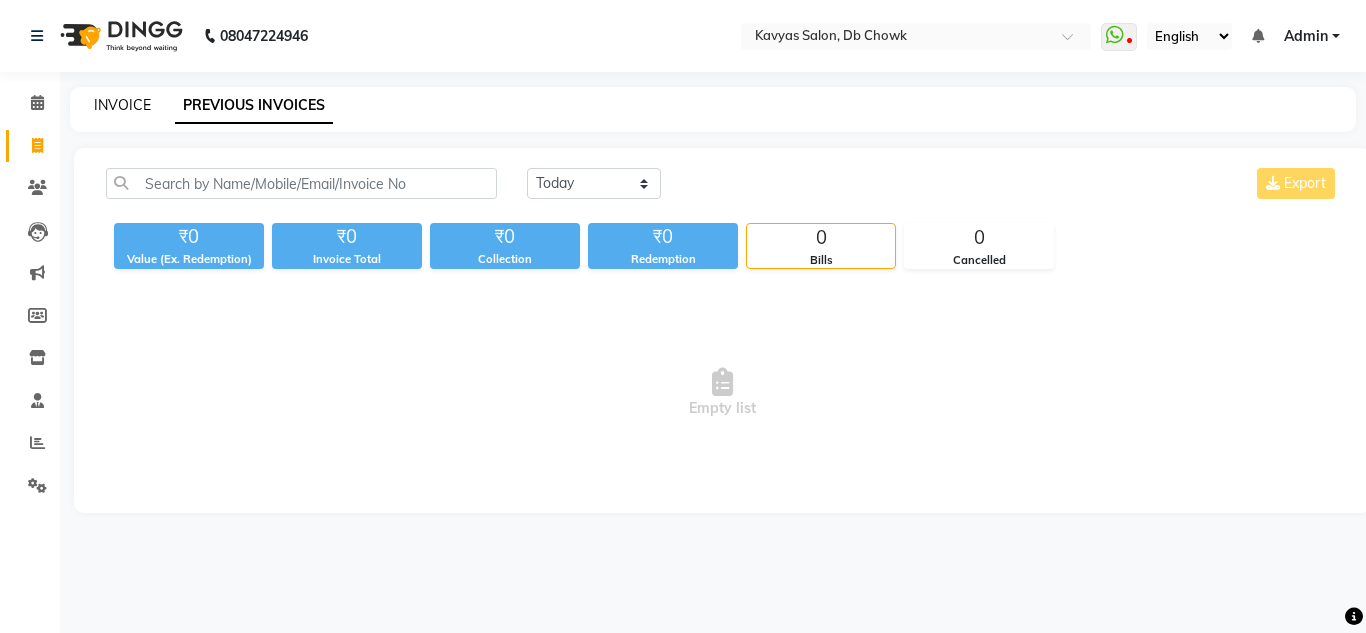 click on "INVOICE" 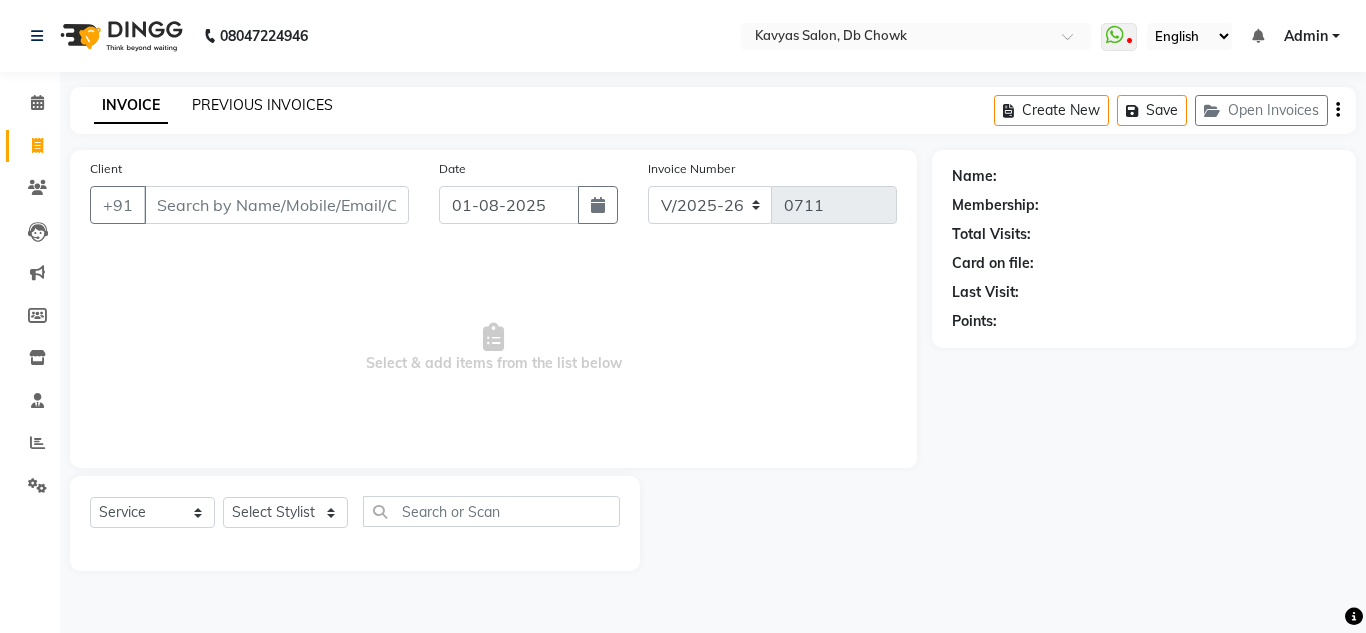 click on "PREVIOUS INVOICES" 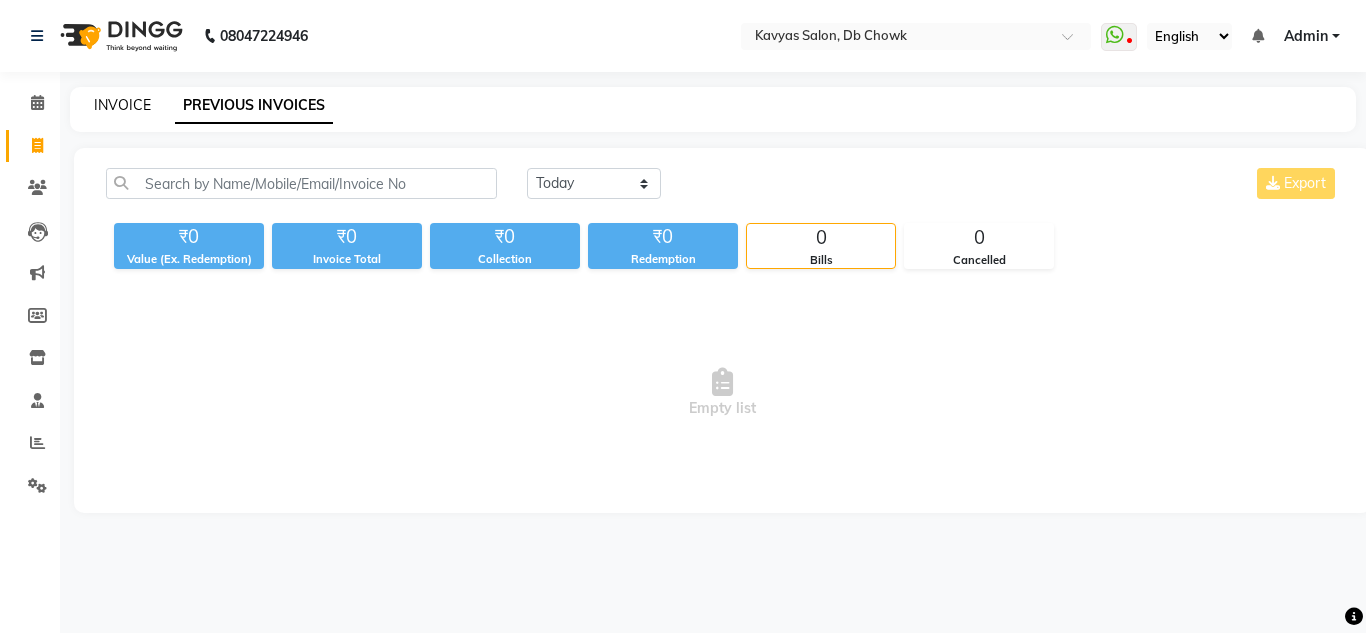 click on "INVOICE" 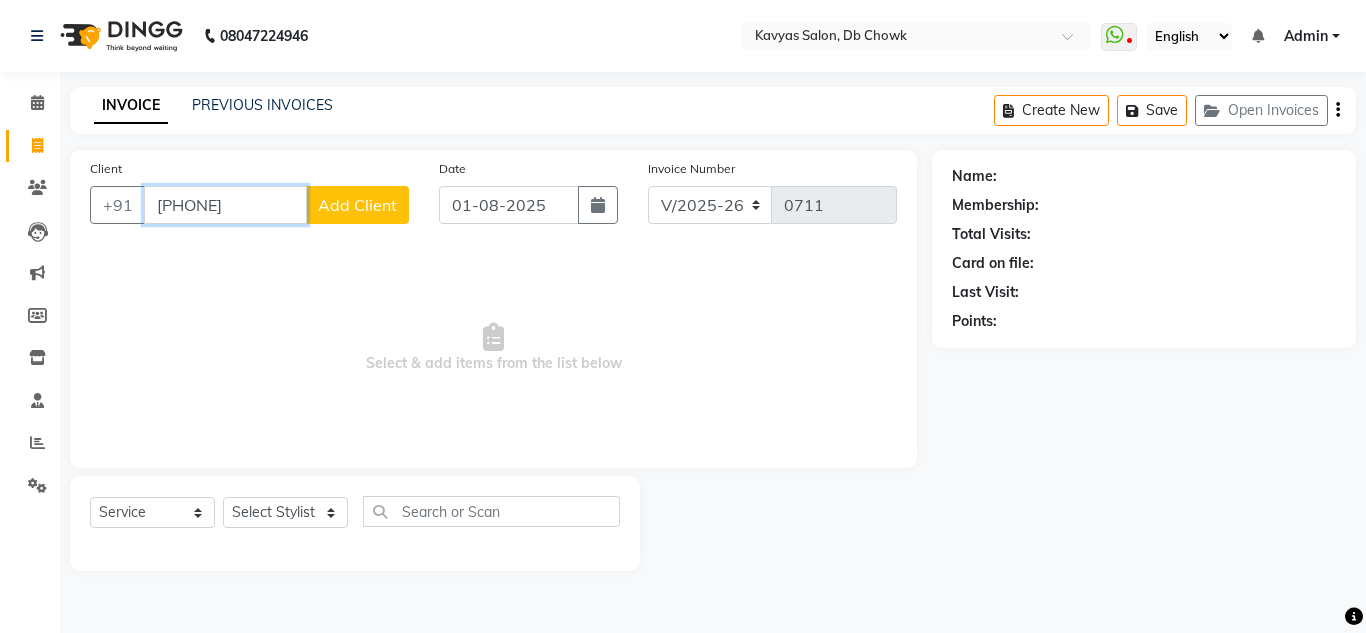 type on "[PHONE]" 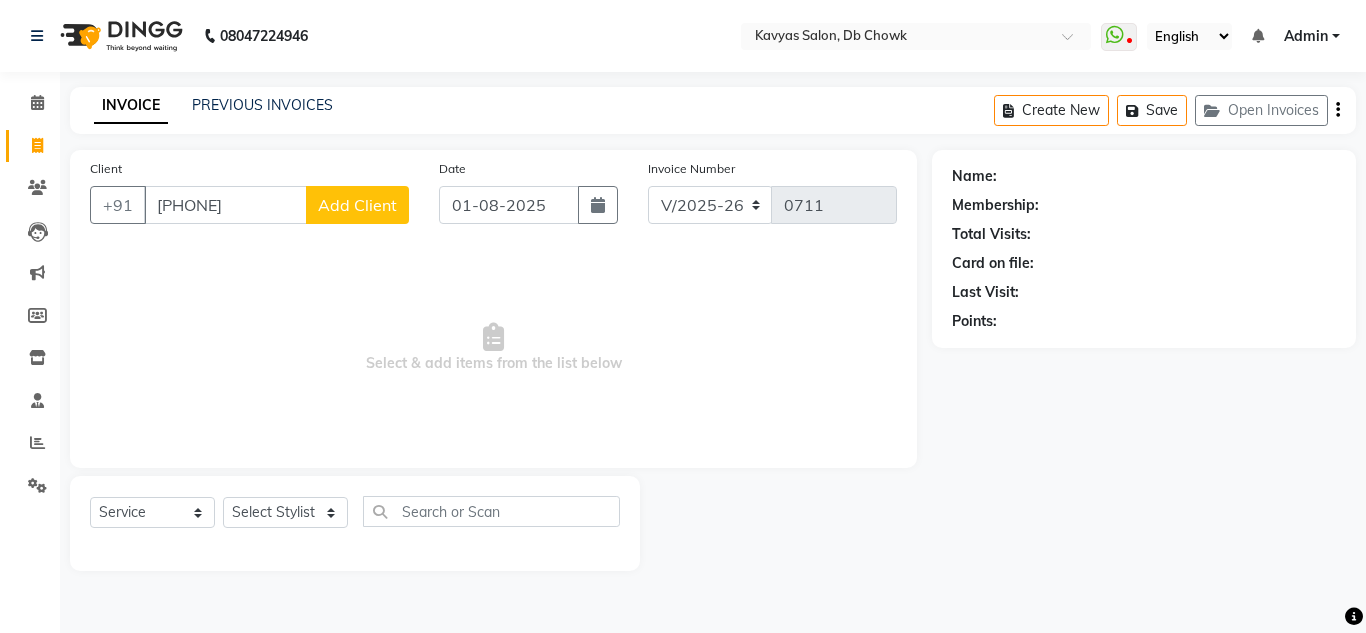 click on "Add Client" 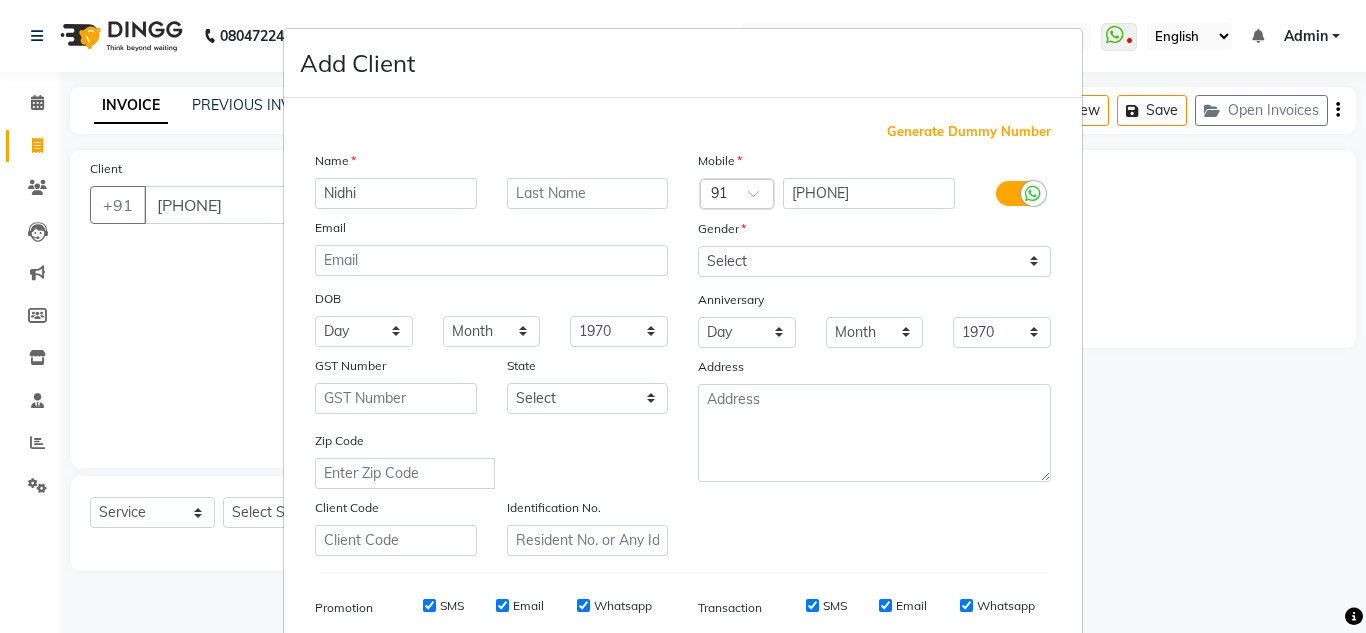 type on "Nidhi" 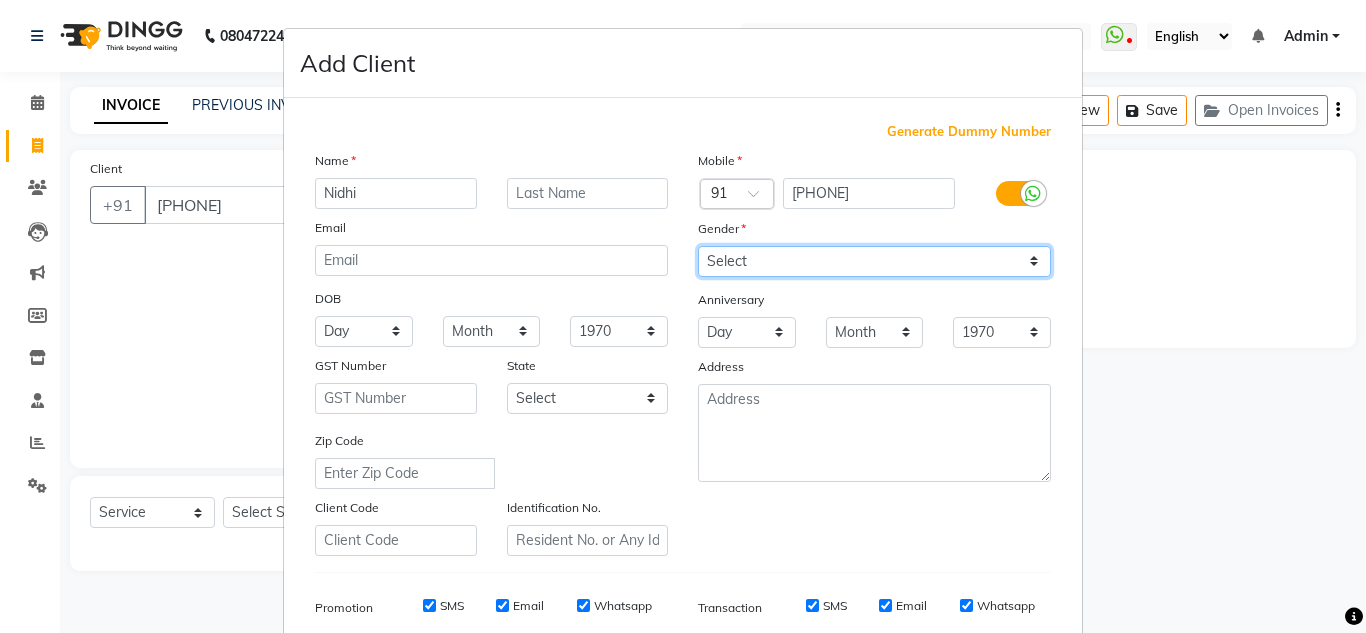 click on "Select Male Female Other Prefer Not To Say" at bounding box center (874, 261) 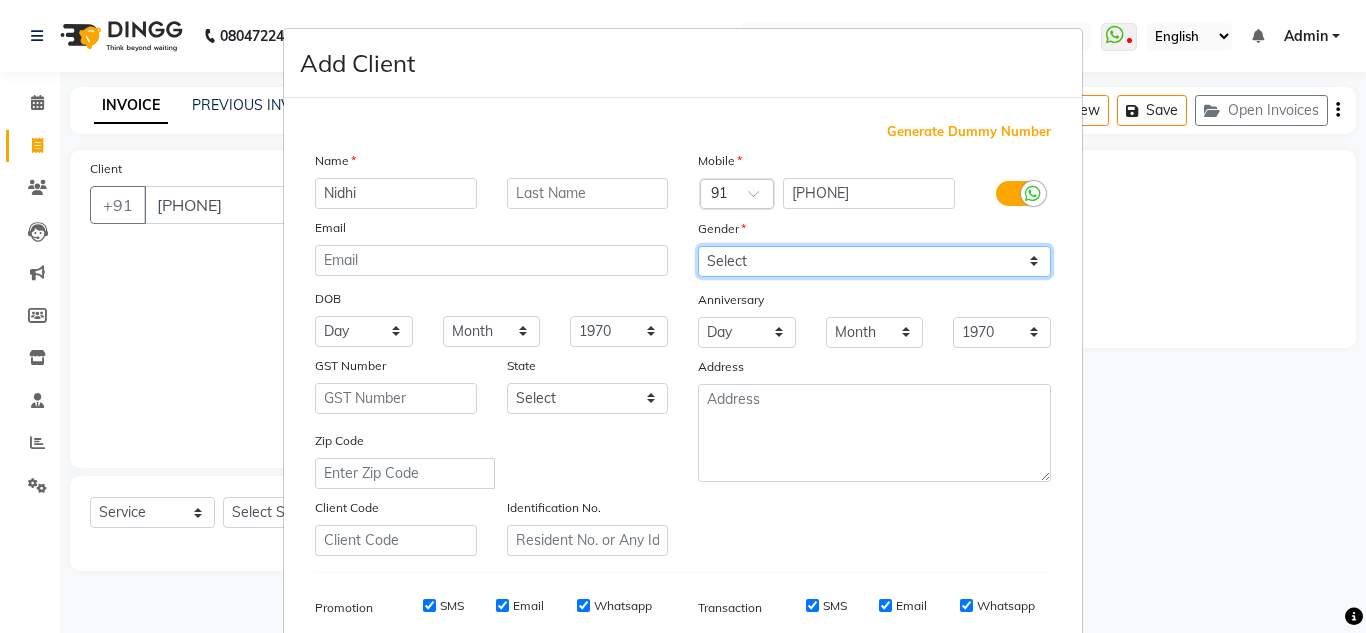 select on "female" 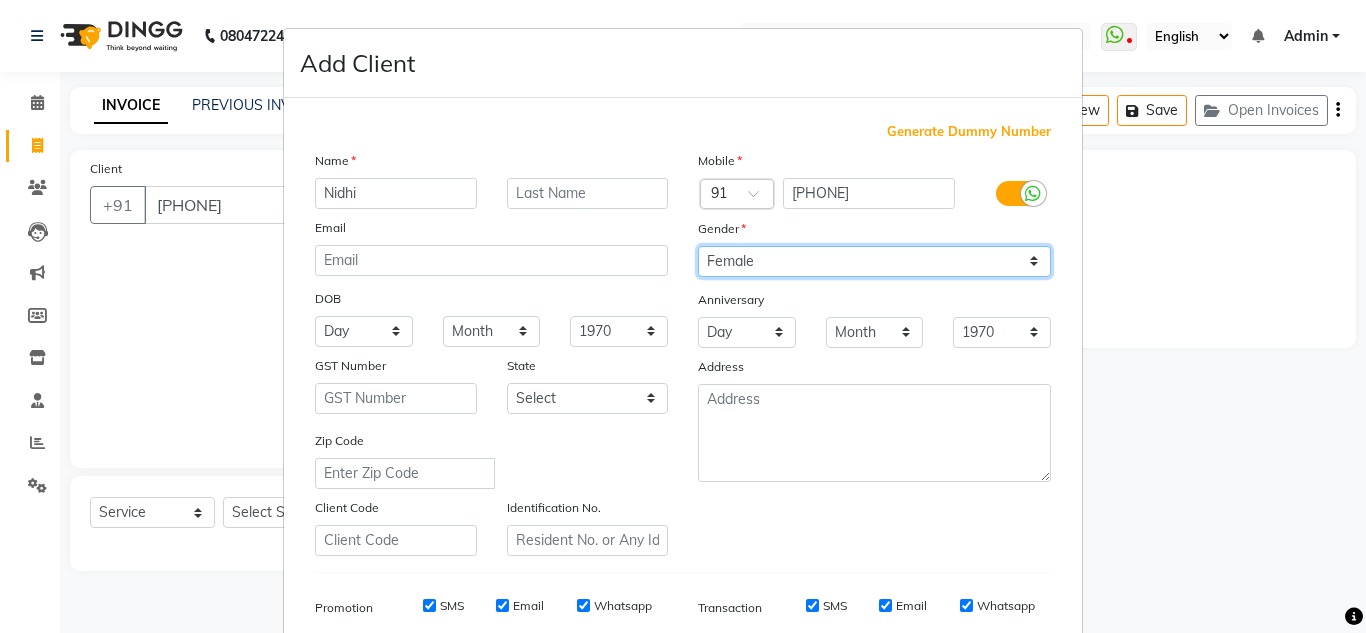 click on "Select Male Female Other Prefer Not To Say" at bounding box center [874, 261] 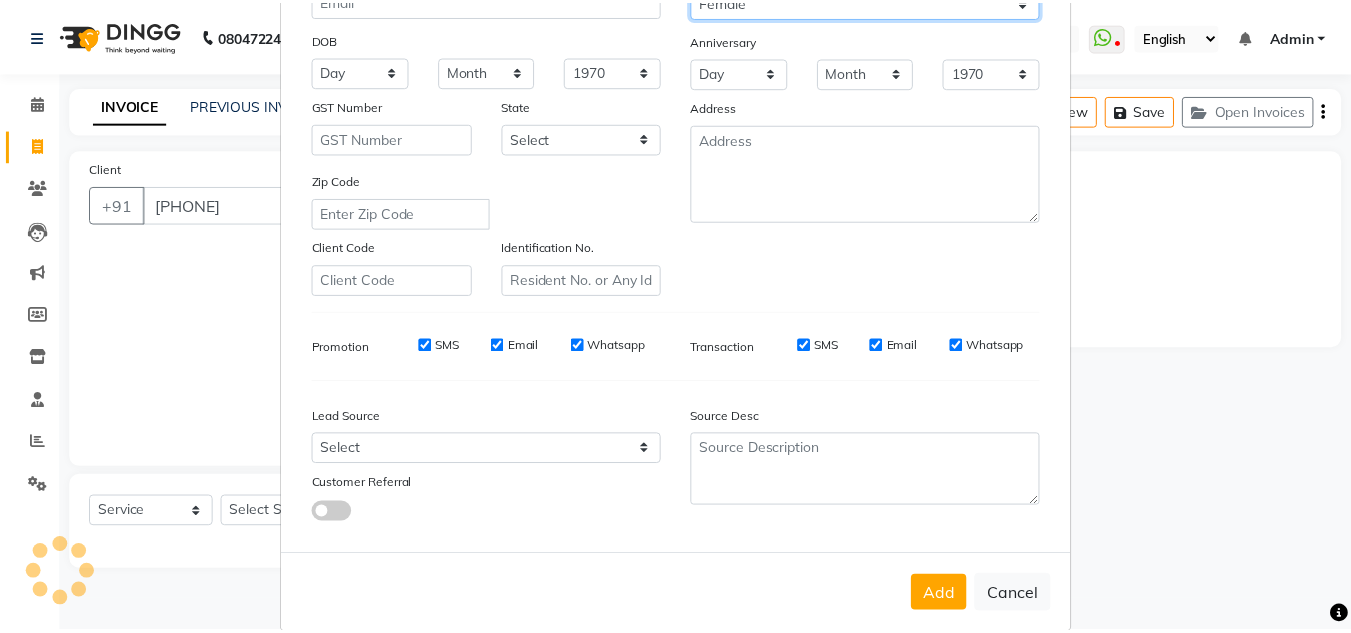 scroll, scrollTop: 290, scrollLeft: 0, axis: vertical 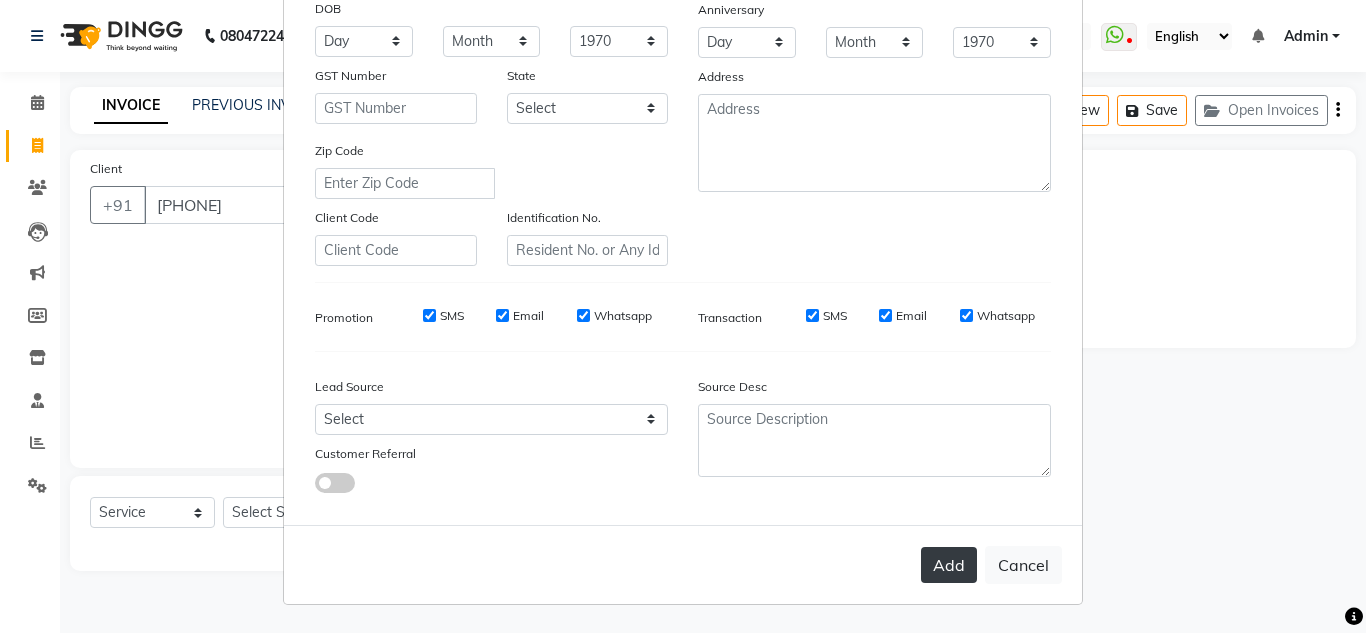 click on "Add" at bounding box center [949, 565] 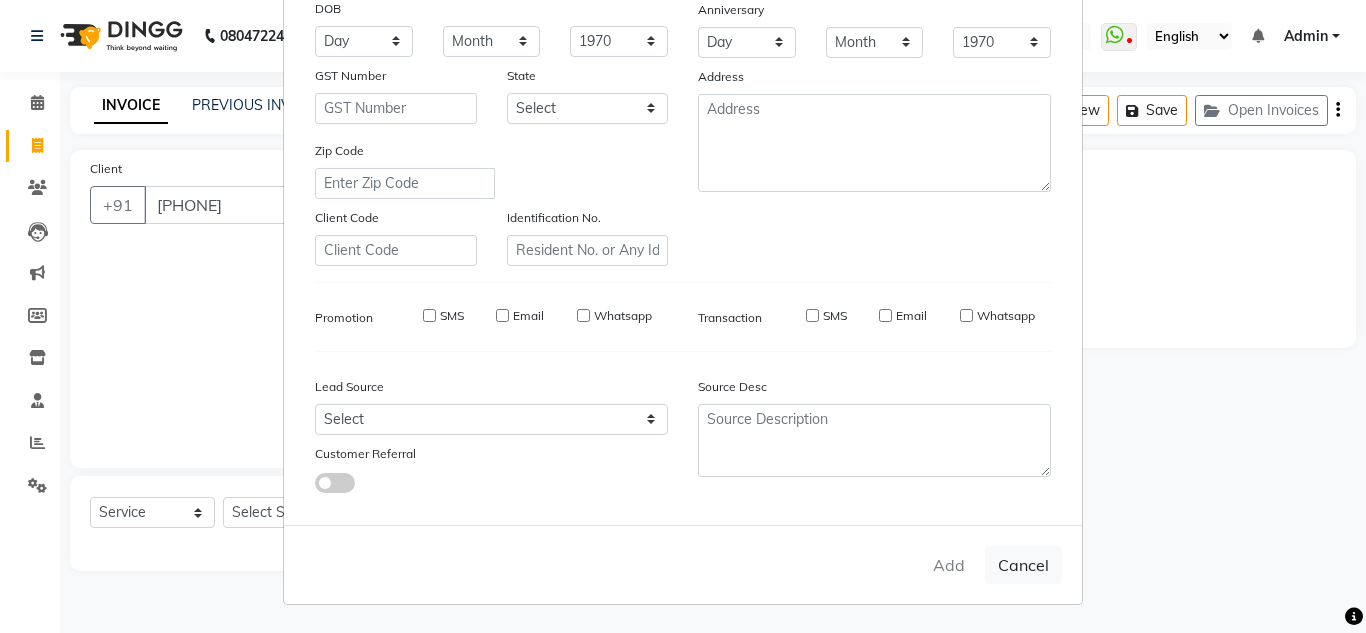 type 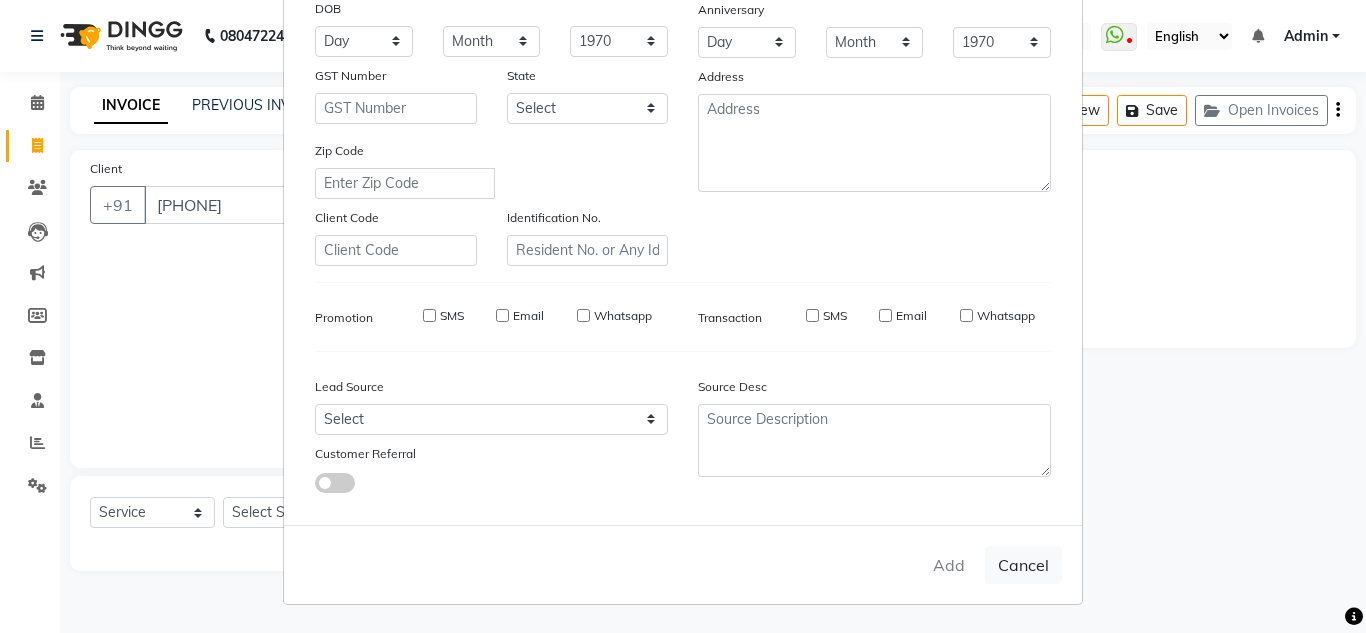 select 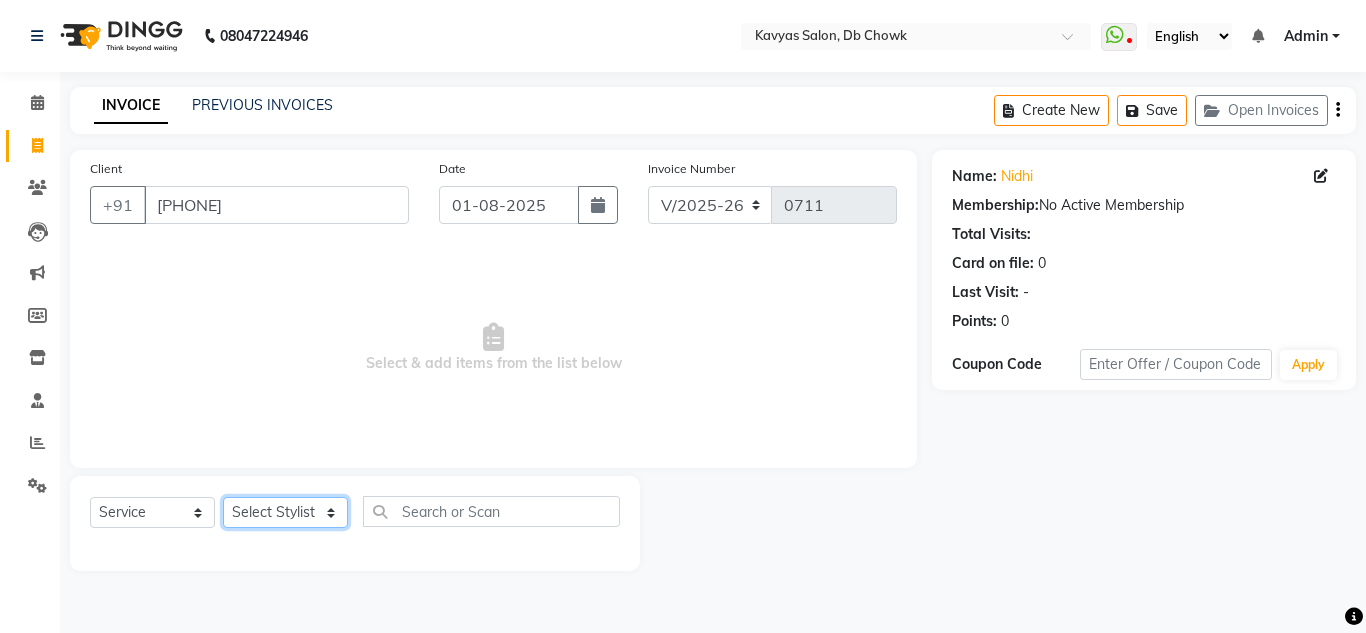 click on "Select Stylist Arif Fatah siddhiqui Kavya Upadhyay Minakshi Chavan Nahim Pinky Pranali Panchal pranjal more Pratibha Upadhyay Renuka Chavhan Salman Ansari Sam Khan Shanu Snehal Surve Vaishali Pachare Vali Hasan Vishal Ahmed Shaikh" 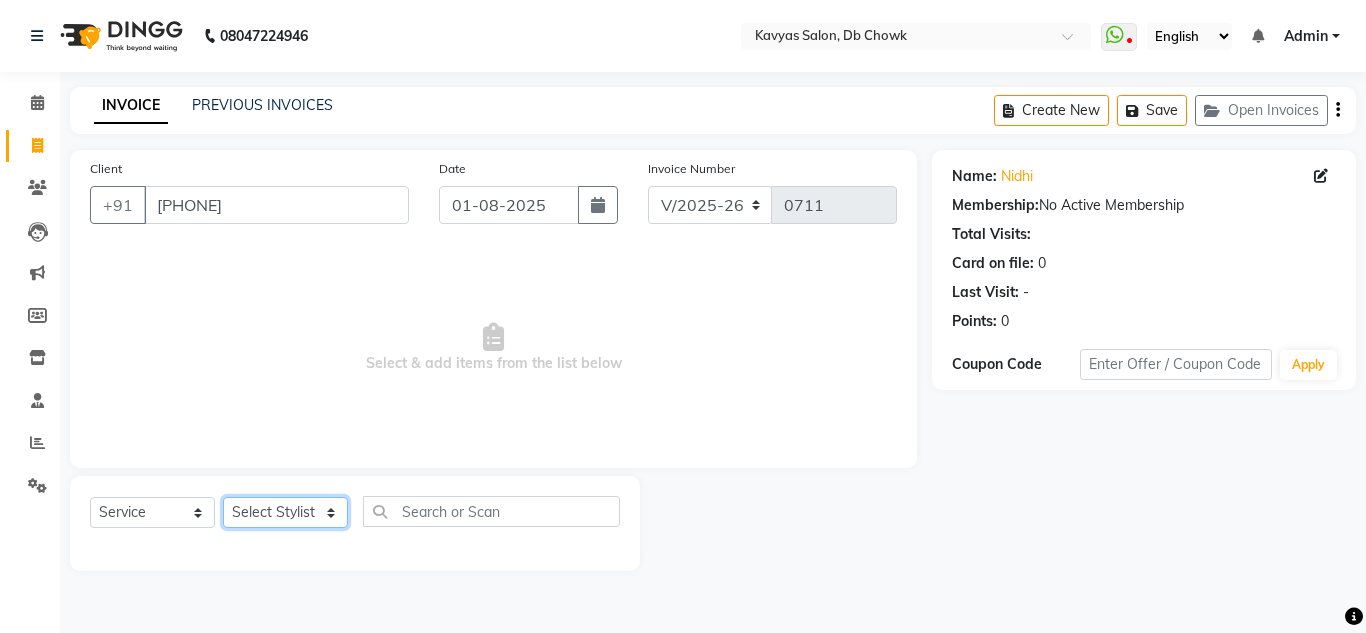 select on "86649" 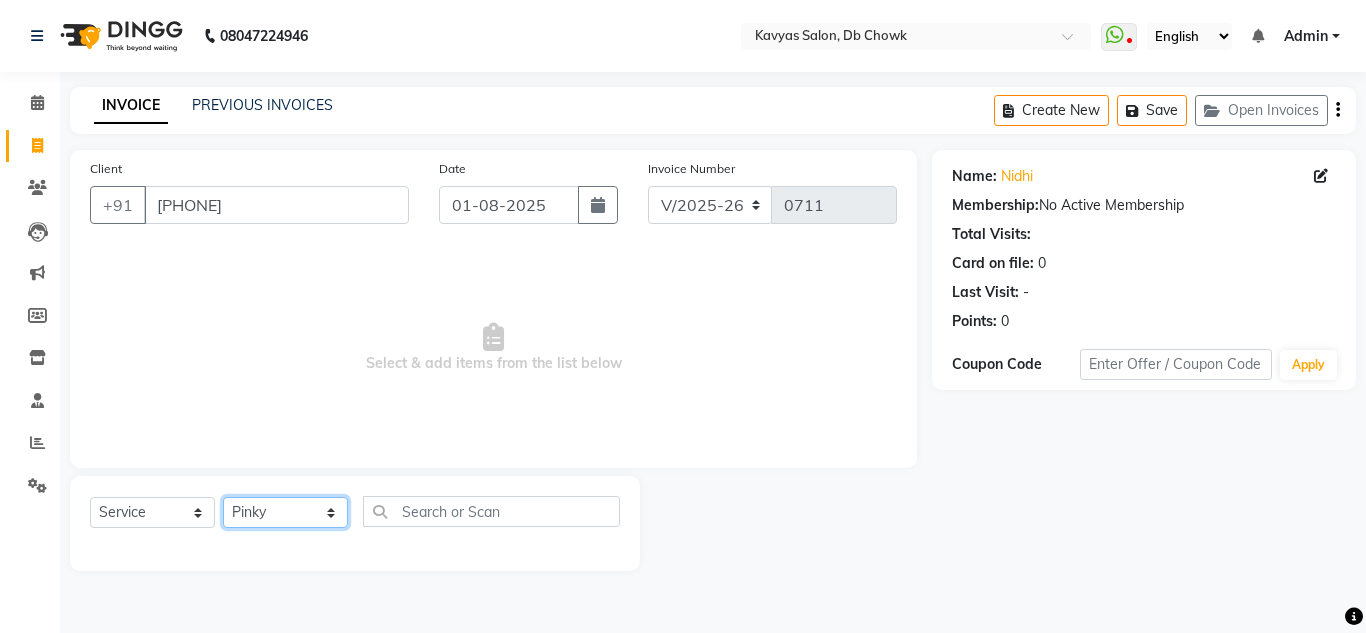 click on "Select Stylist Arif Fatah siddhiqui Kavya Upadhyay Minakshi Chavan Nahim Pinky Pranali Panchal pranjal more Pratibha Upadhyay Renuka Chavhan Salman Ansari Sam Khan Shanu Snehal Surve Vaishali Pachare Vali Hasan Vishal Ahmed Shaikh" 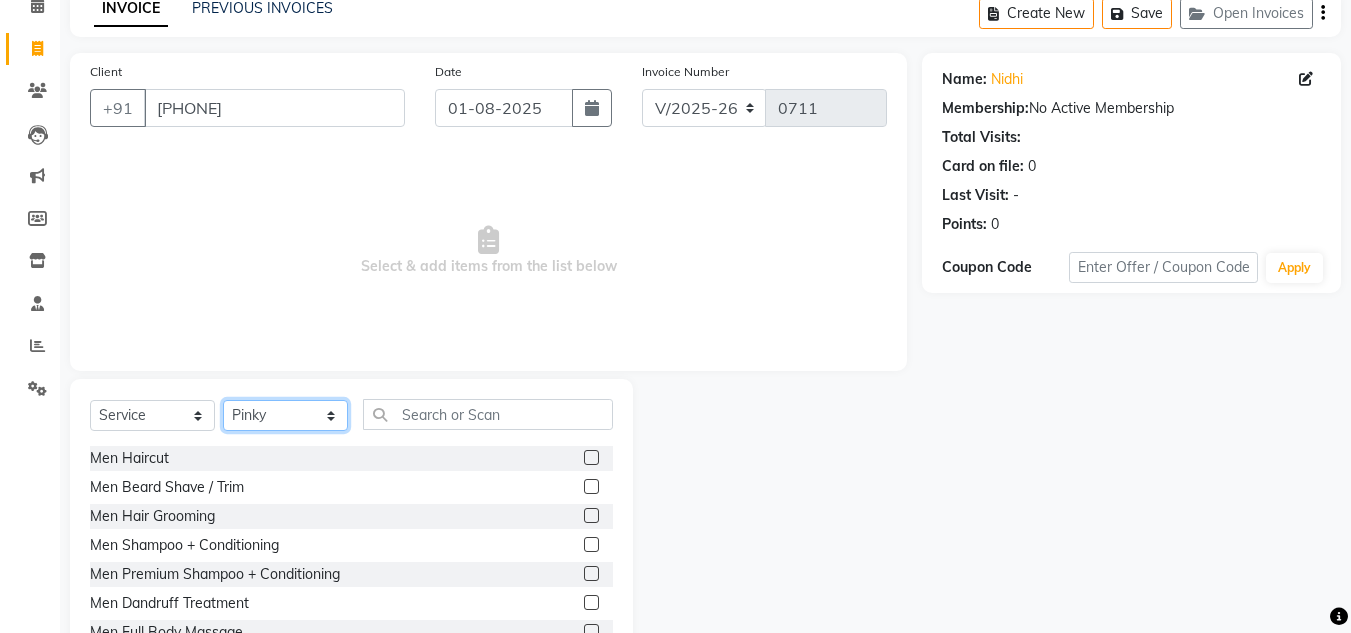 scroll, scrollTop: 168, scrollLeft: 0, axis: vertical 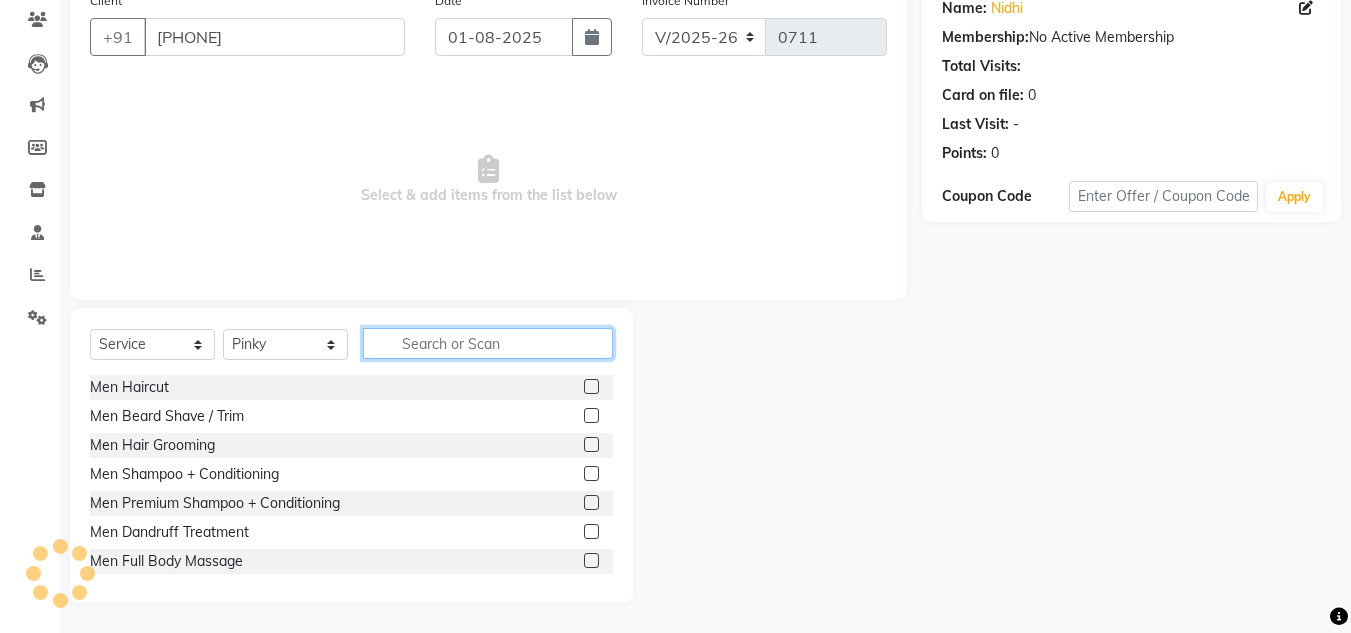 click 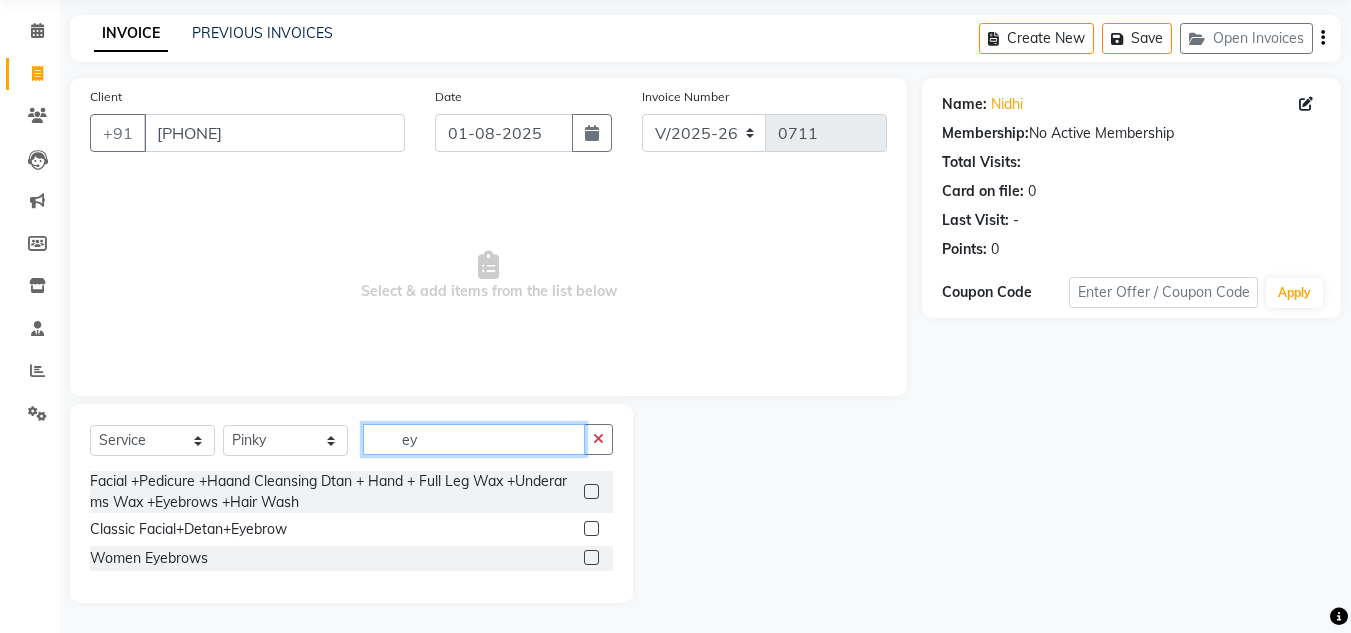 scroll, scrollTop: 72, scrollLeft: 0, axis: vertical 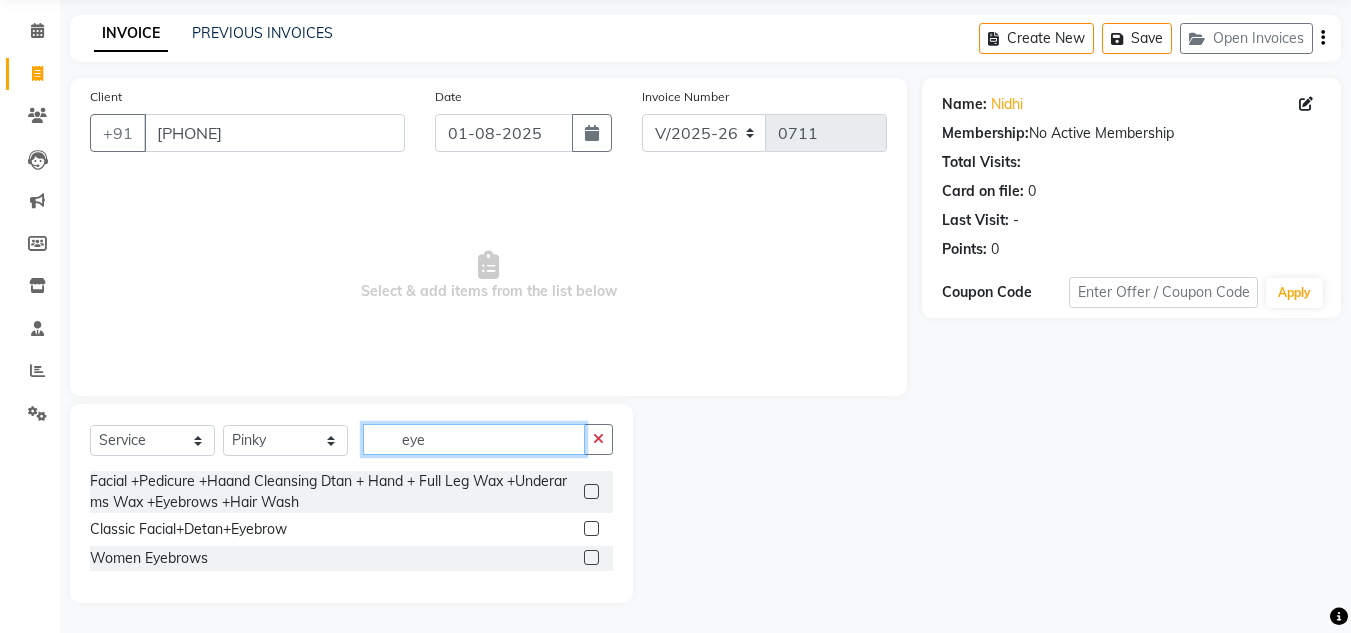 type on "eye" 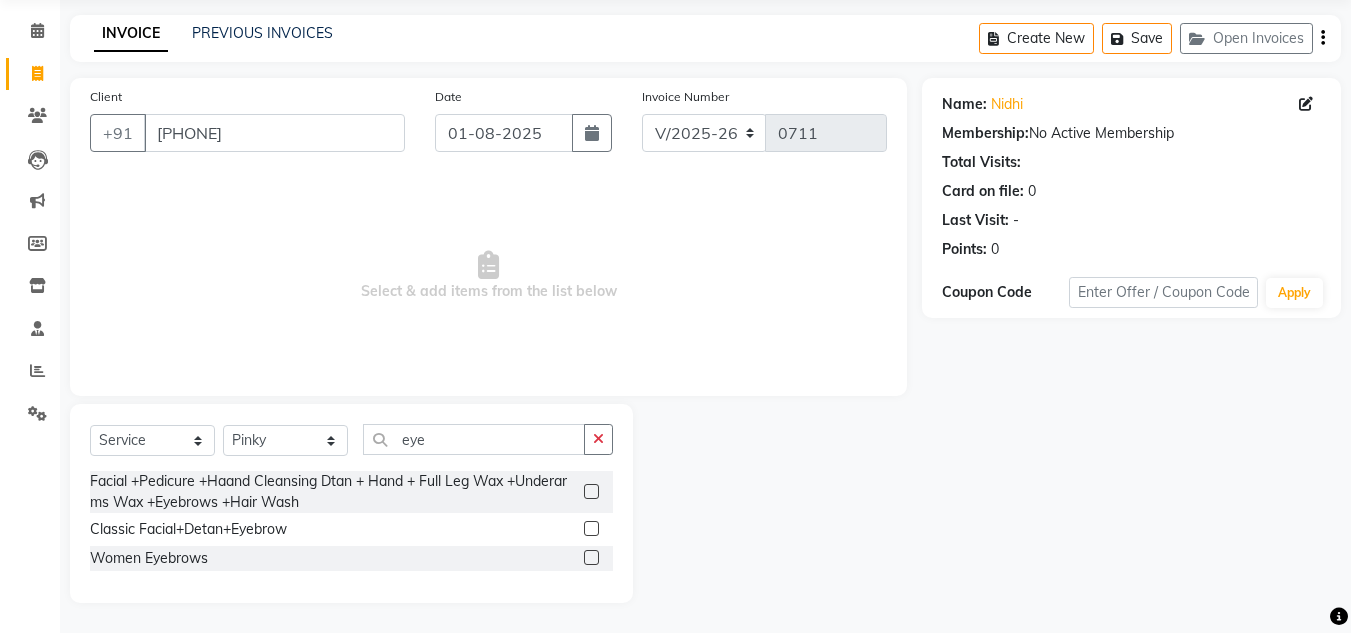 click 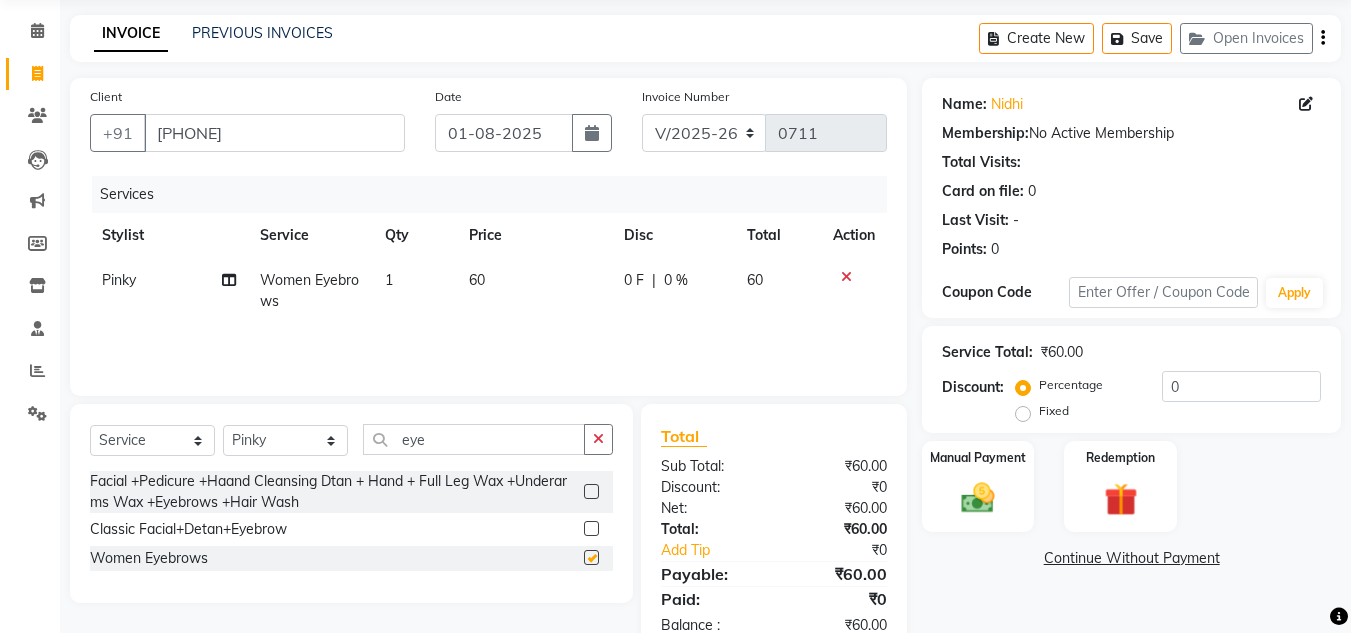 checkbox on "false" 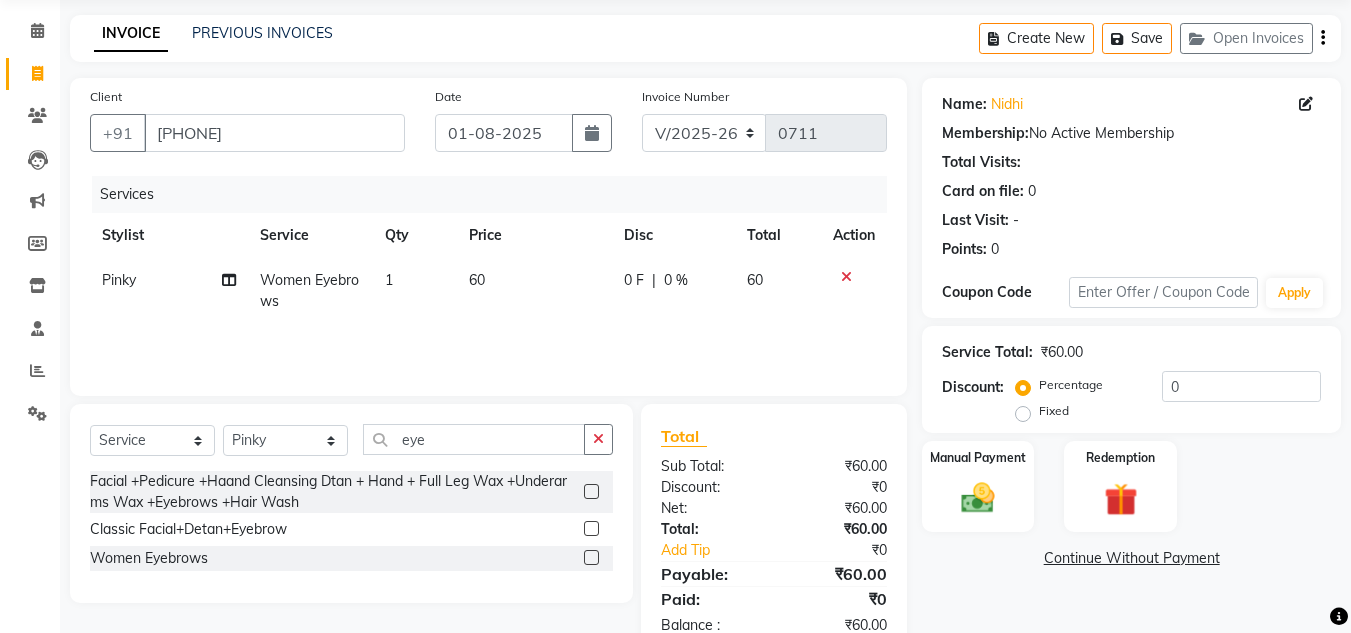 click on "60" 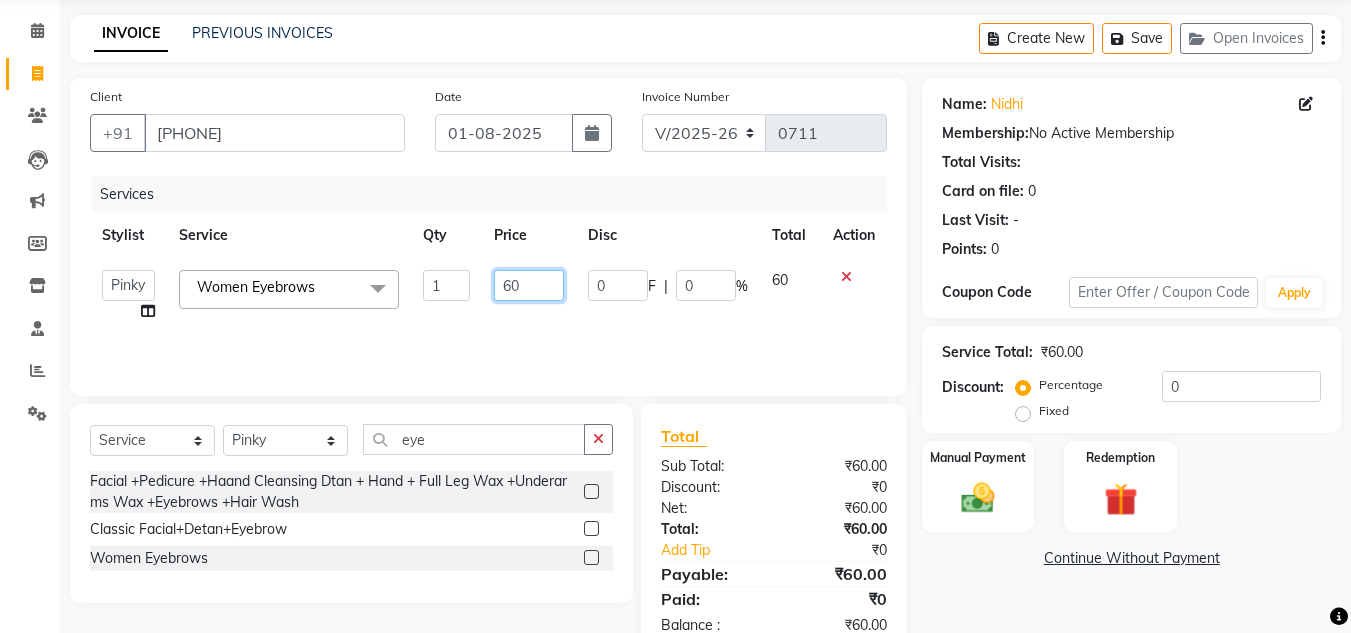 drag, startPoint x: 536, startPoint y: 285, endPoint x: 471, endPoint y: 293, distance: 65.490456 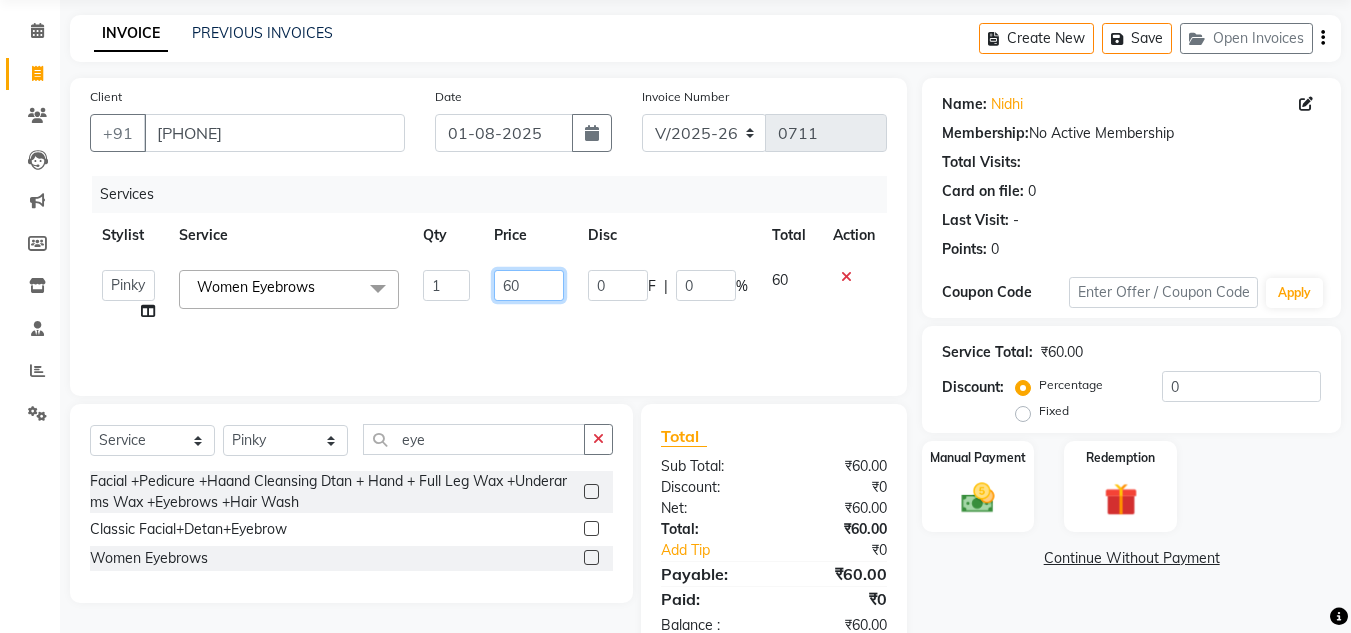 click on "Arif Fatah siddhiqui Kavya Upadhyay Minakshi Chavan Nahim Pinky Pranali Panchal pranjal more Pratibha Upadhyay Renuka Chavhan Salman Ansari Sam Khan Shanu Snehal Surve Vaishali Pachare Vali Hasan Vishal Ahmed Shaikh Women Eyebrows  x Men Haircut Men Beard Shave / Trim Men Hair Grooming Men Shampoo + Conditioning Men Premium Shampoo + Conditioning Men Dandruff Treatment Men Full Body Massage Men Nanoplastia Men Hair Wash Men Hair Wash + Hair Cut + Beard Men Beard Color Full Women Dandruff Treatment Women Gel Extention Removal Men Hand Wax Full Women Face Threading Men Hair cut + Hair colour Women Hair Spa + Hair Colour + Facial + Hand Leg Wax + Underarm Wax Christmas Offer (Hair Cut + Beard + Hair Colour/ Spa) Nail Gel  Work Hand Cleansing + Back +Face Dtan +Underarms + Hand wax +Foot Massage + Facial + Face Threading + Root Touch Up Facial +Pedicure +Haand Cleansing Dtan + Hand + Full Leg Wax +Underarms Wax +Eyebrows +Hair Wash  Women Hair Spa Women Wax Make Up Sari Drap 1 0" 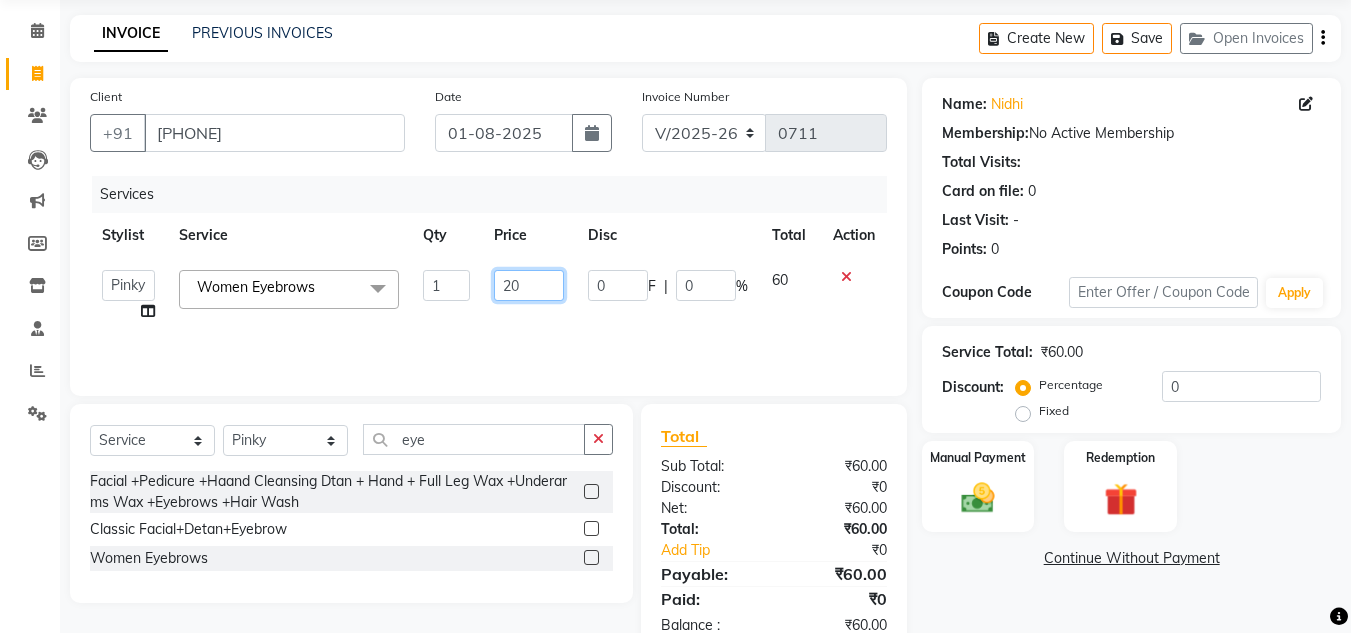 type on "200" 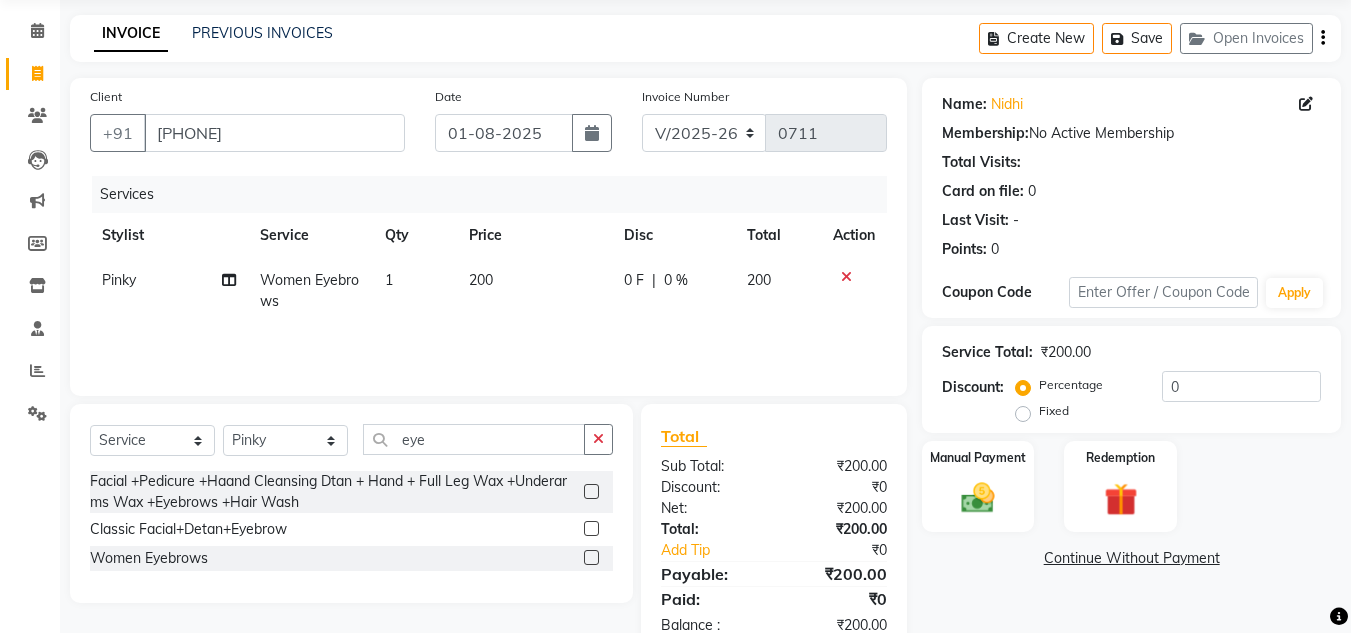 click on "Services Stylist Service Qty Price Disc Total Action Pinky Women Eyebrows 1 200 0 F | 0 % 200" 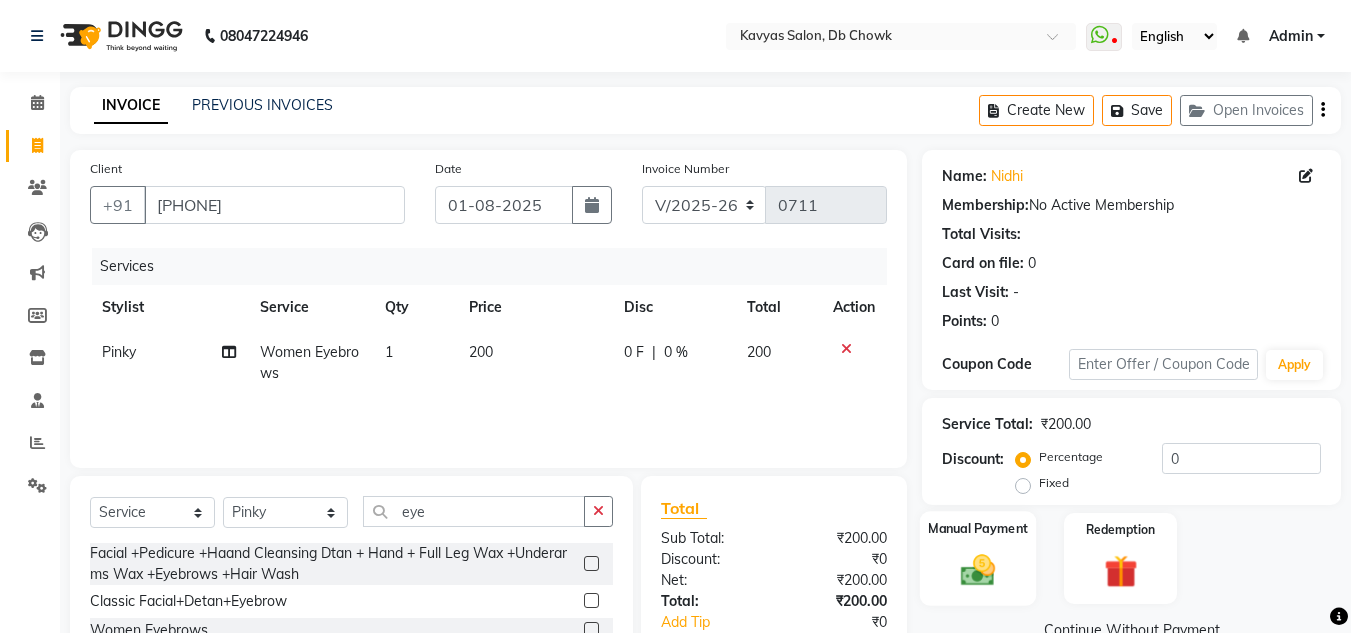 scroll, scrollTop: 125, scrollLeft: 0, axis: vertical 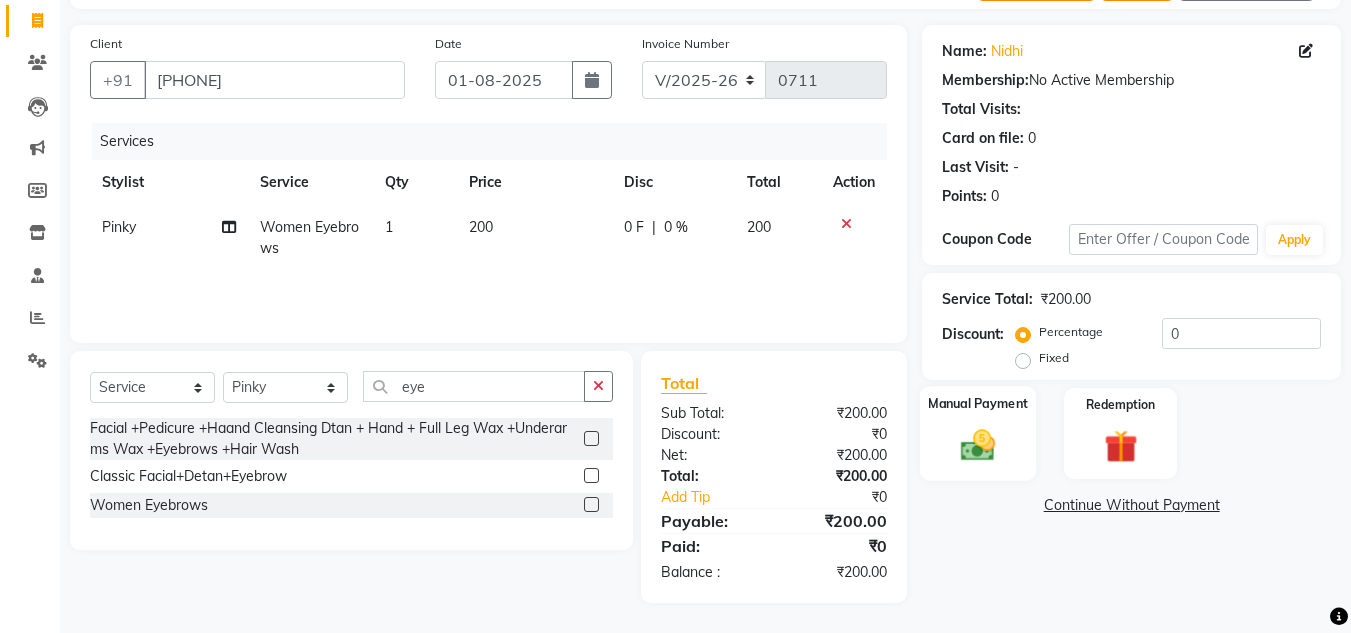 click 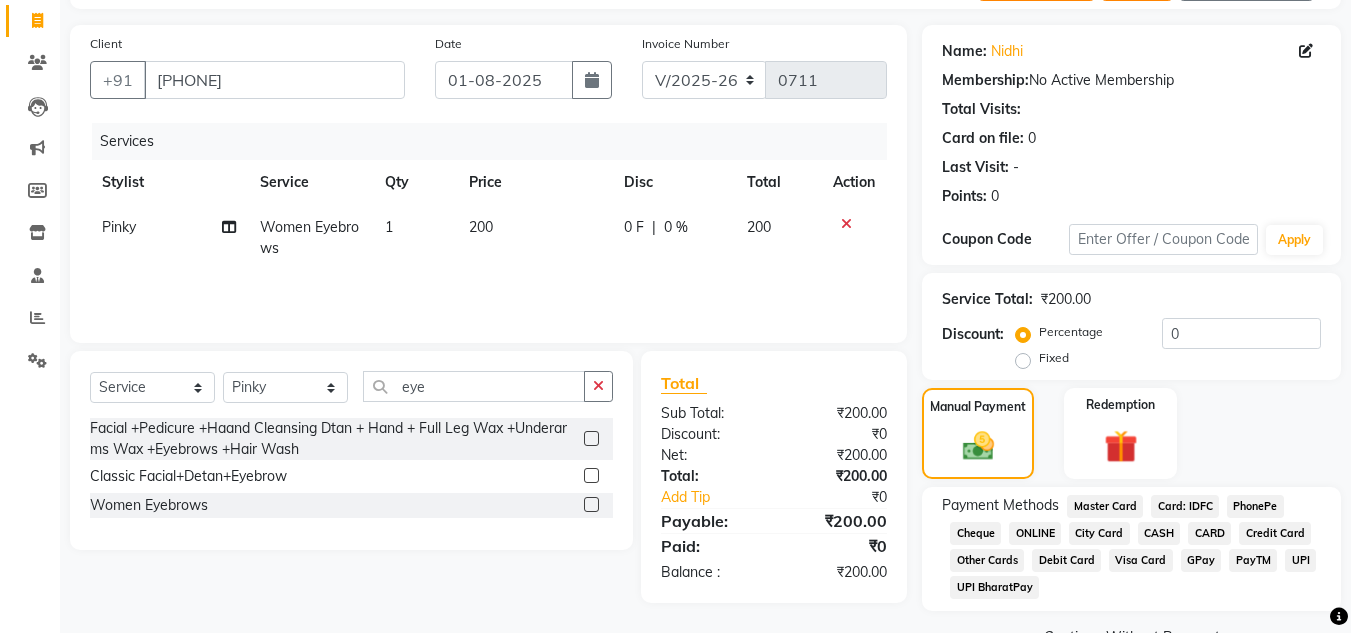 click on "ONLINE" 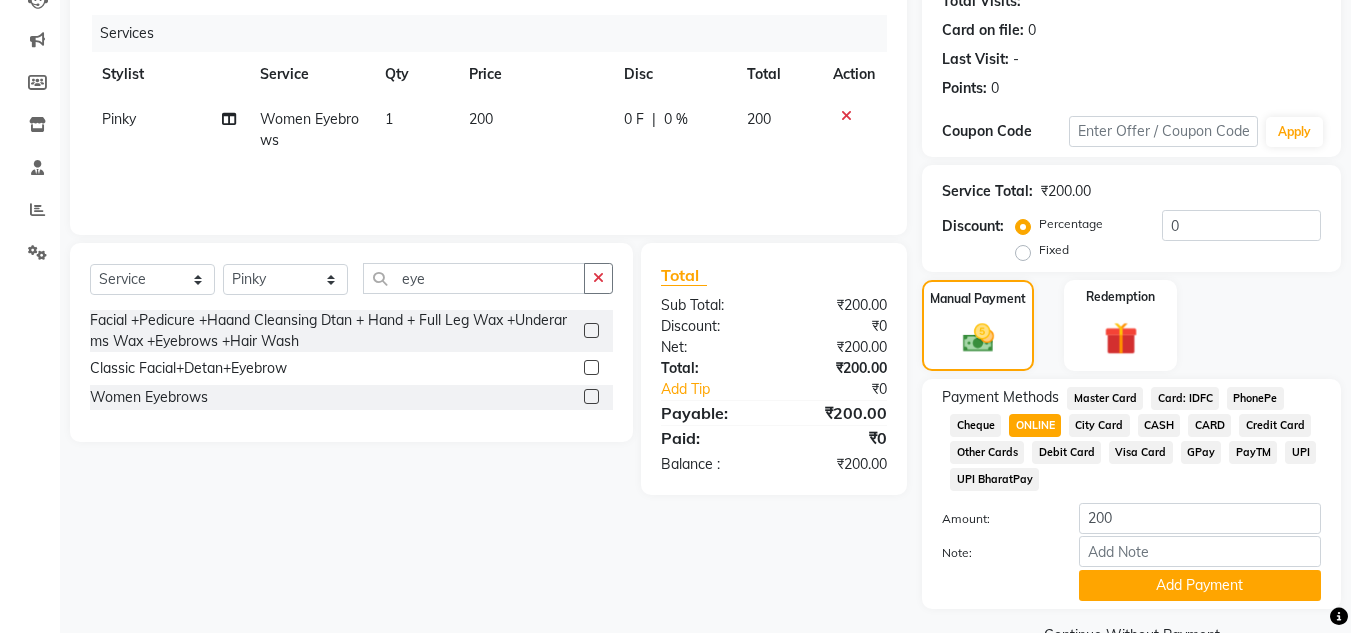 scroll, scrollTop: 280, scrollLeft: 0, axis: vertical 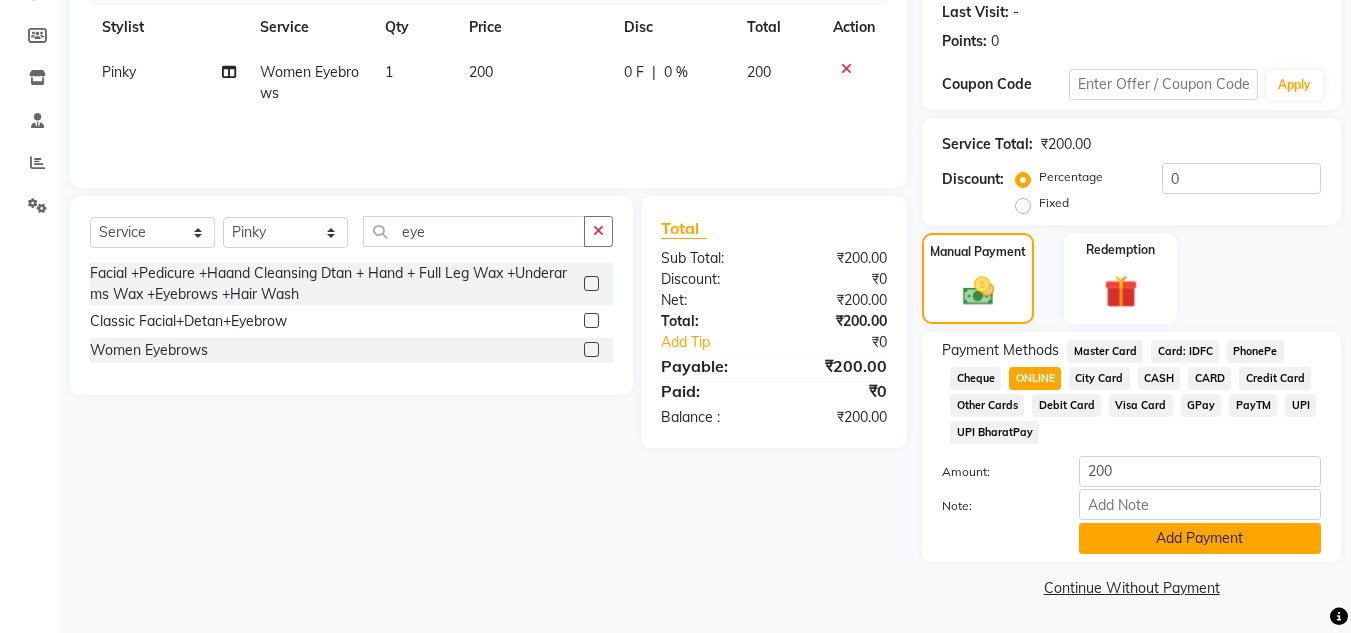click on "Add Payment" 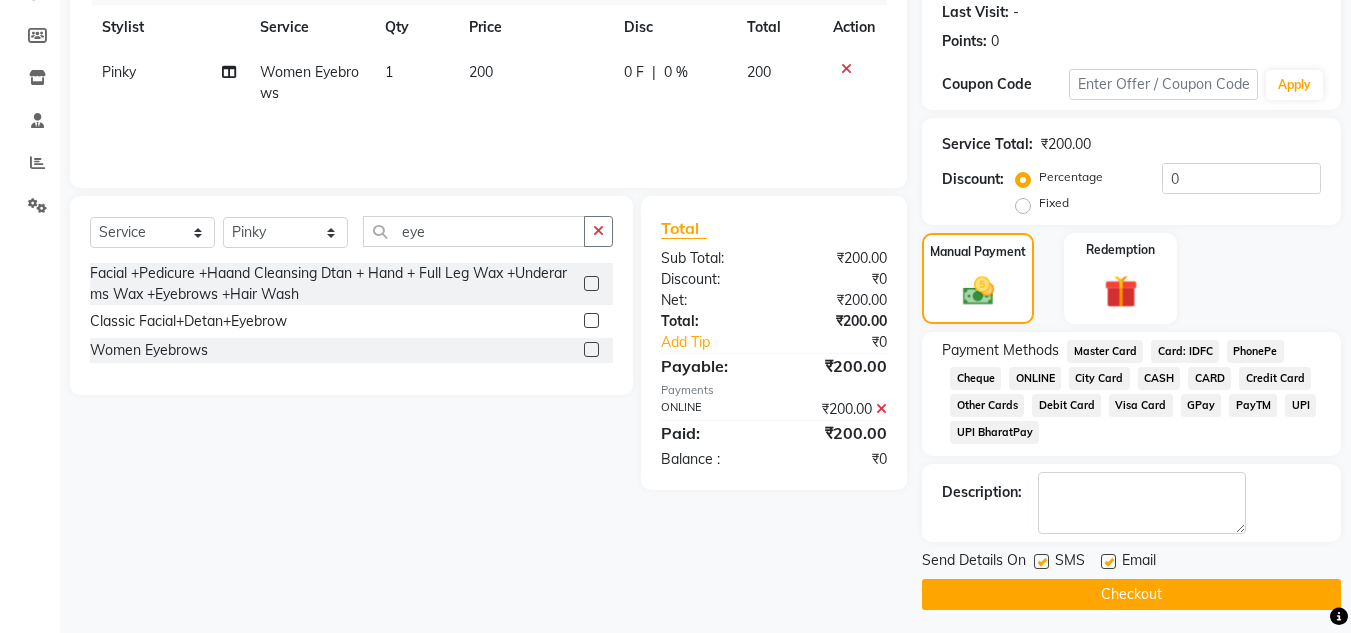 click 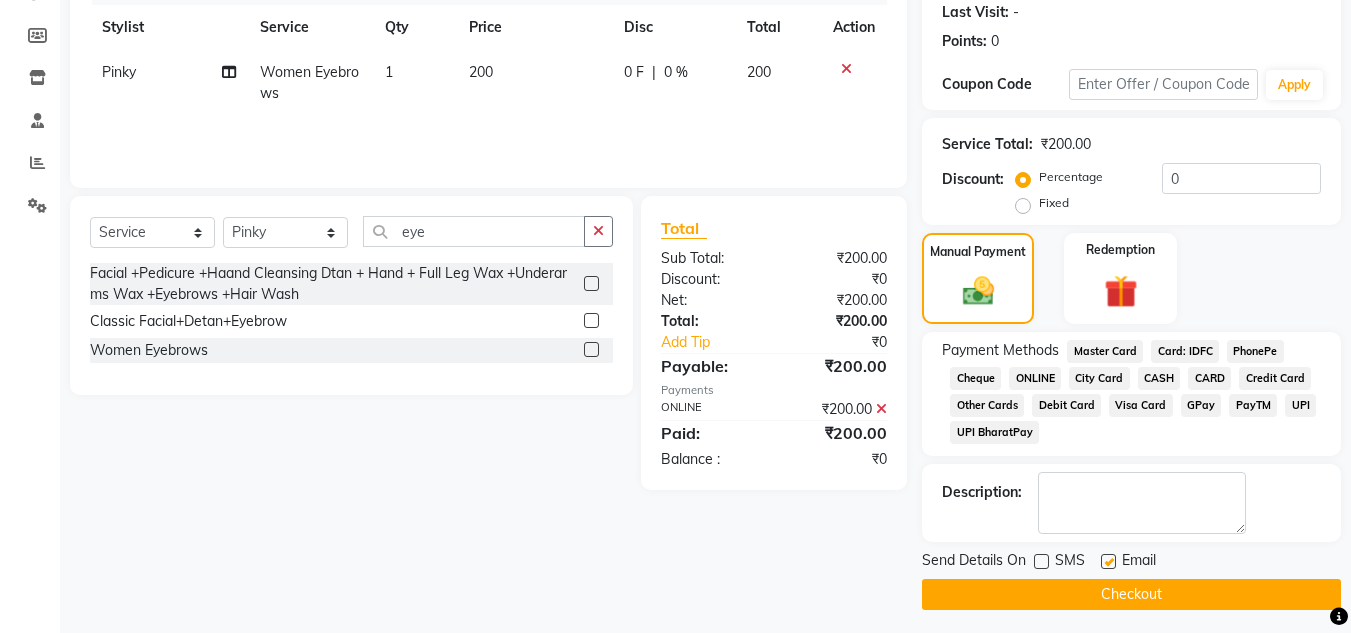 click on "Checkout" 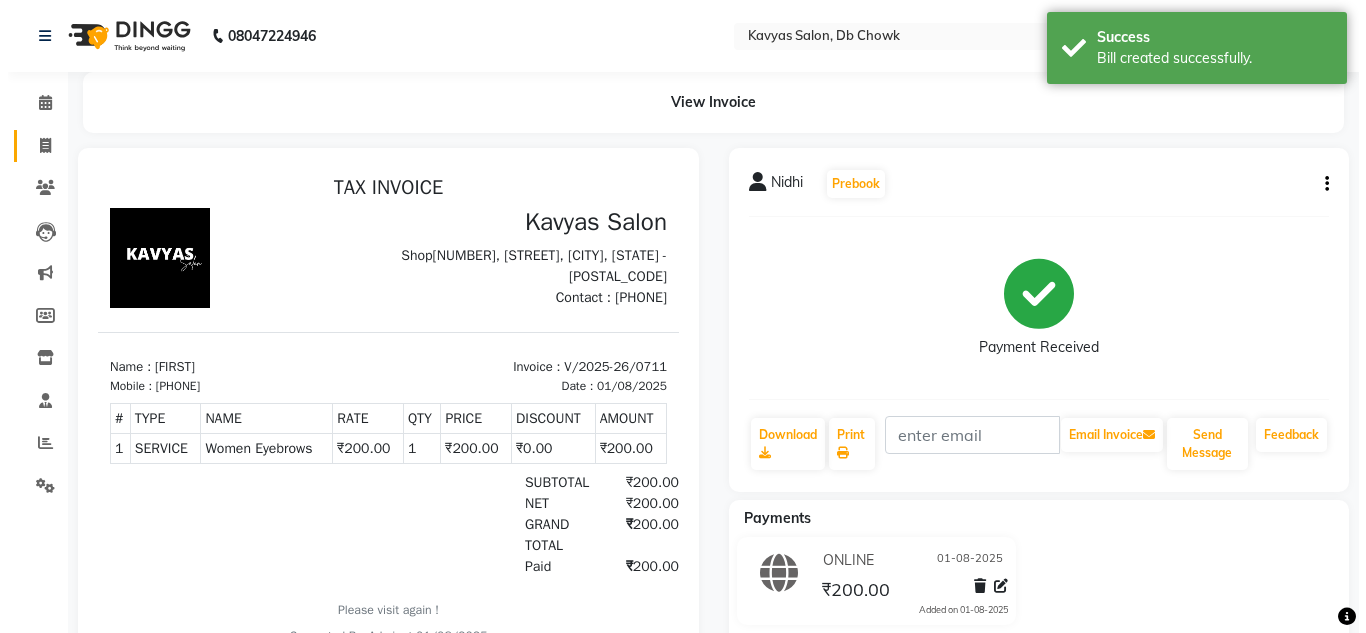 scroll, scrollTop: 0, scrollLeft: 0, axis: both 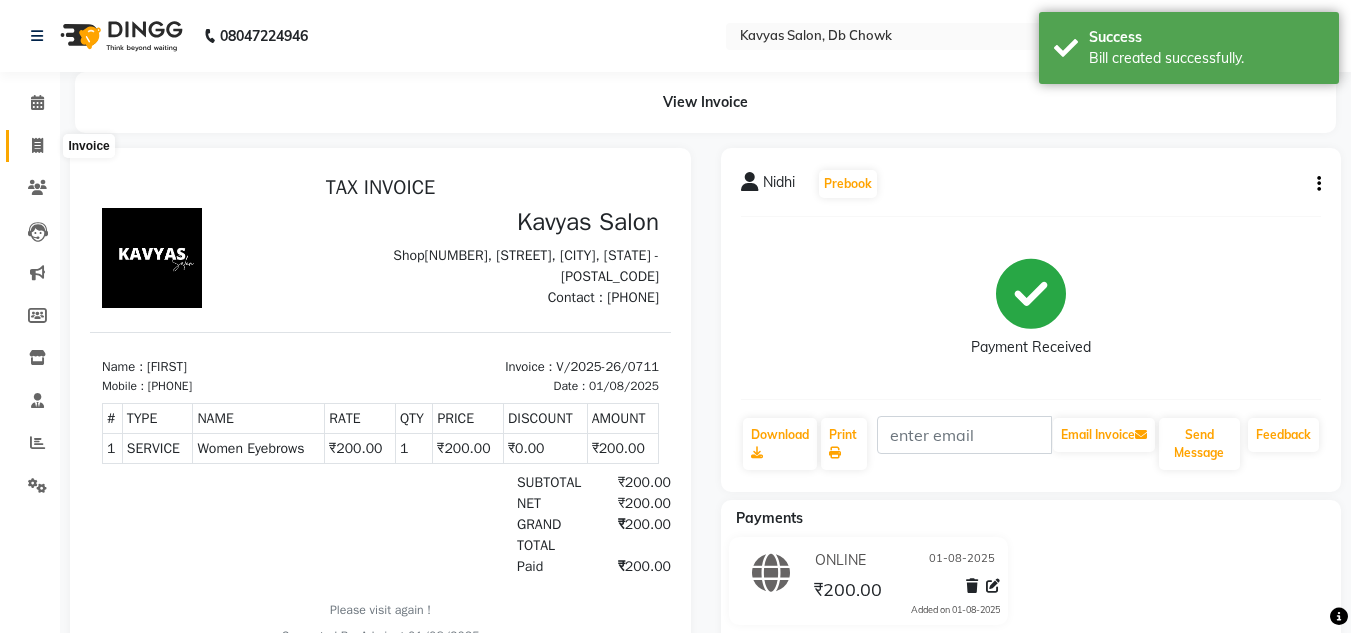 click 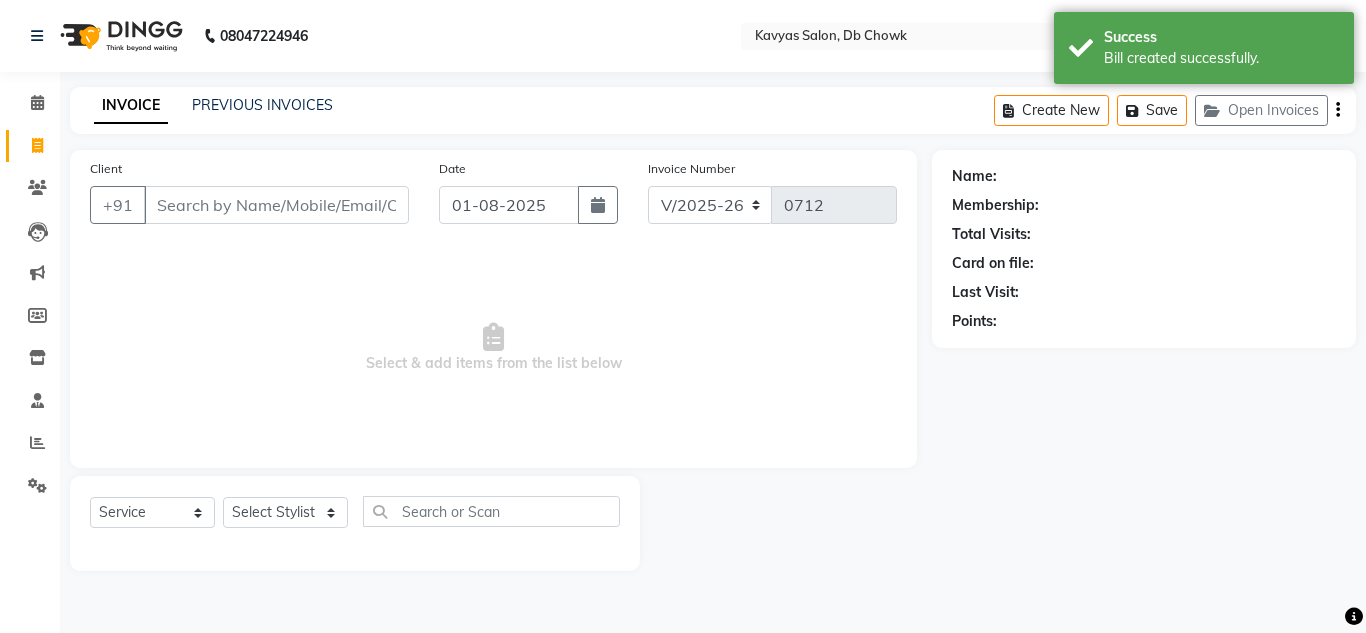click on "Client" at bounding box center (276, 205) 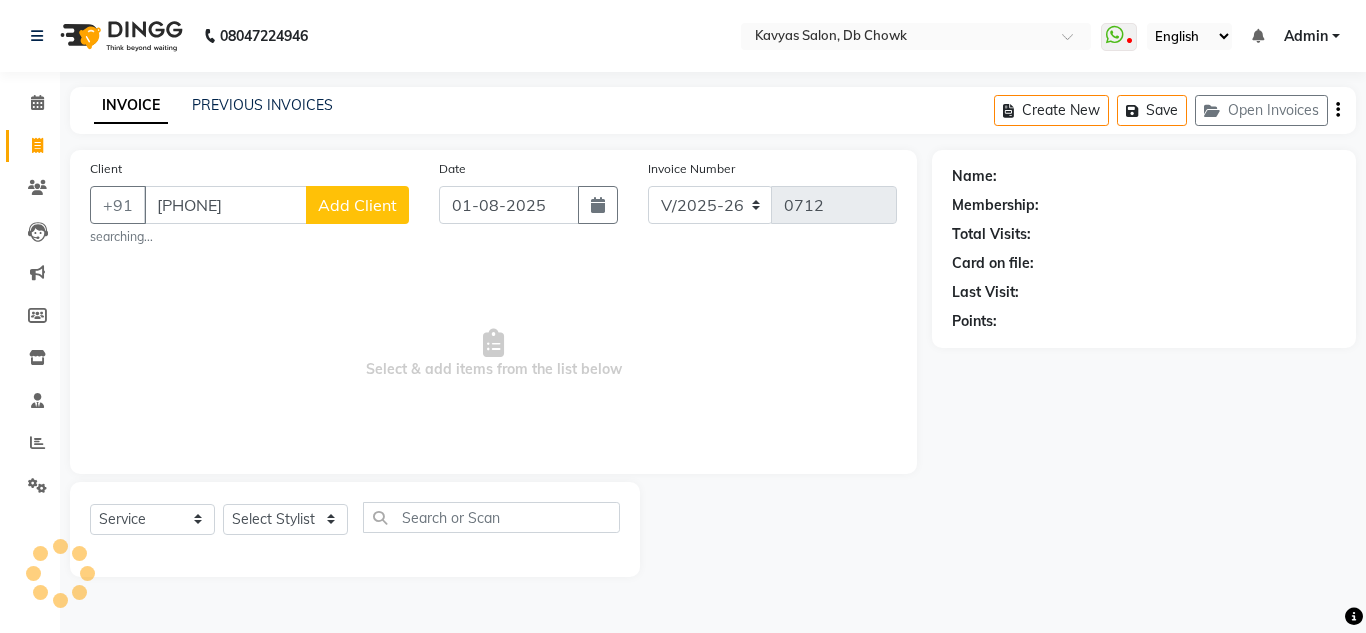 type on "[PHONE]" 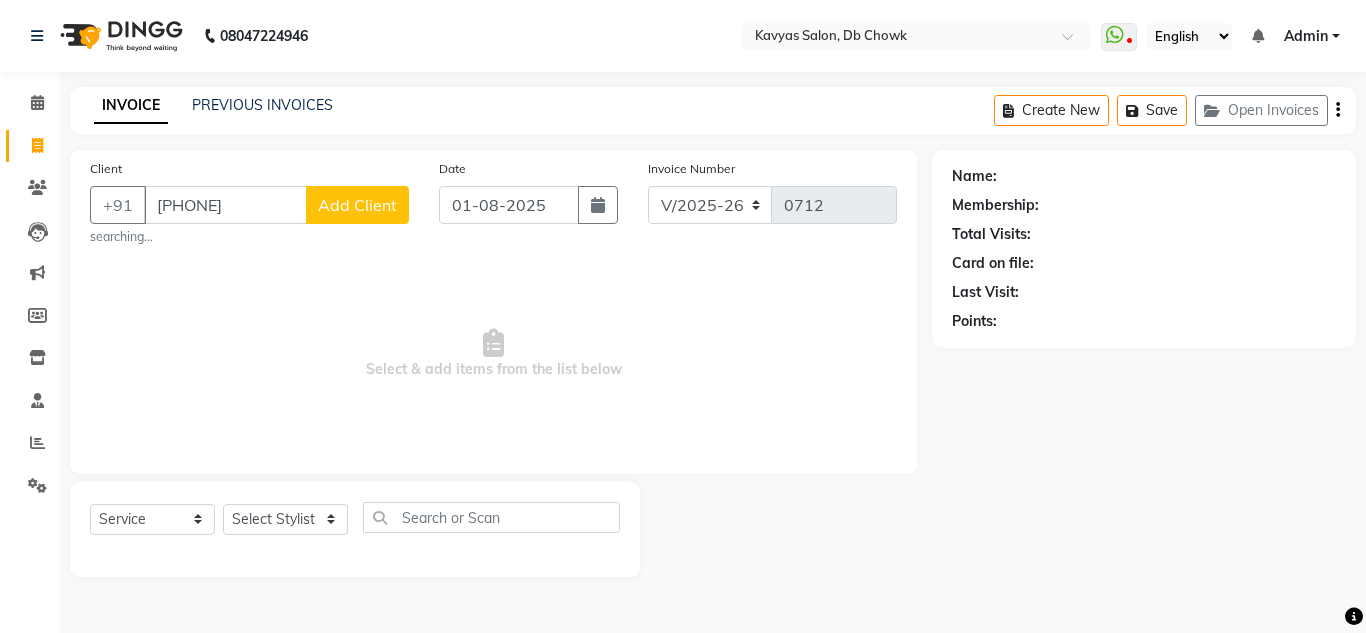 click on "Add Client" 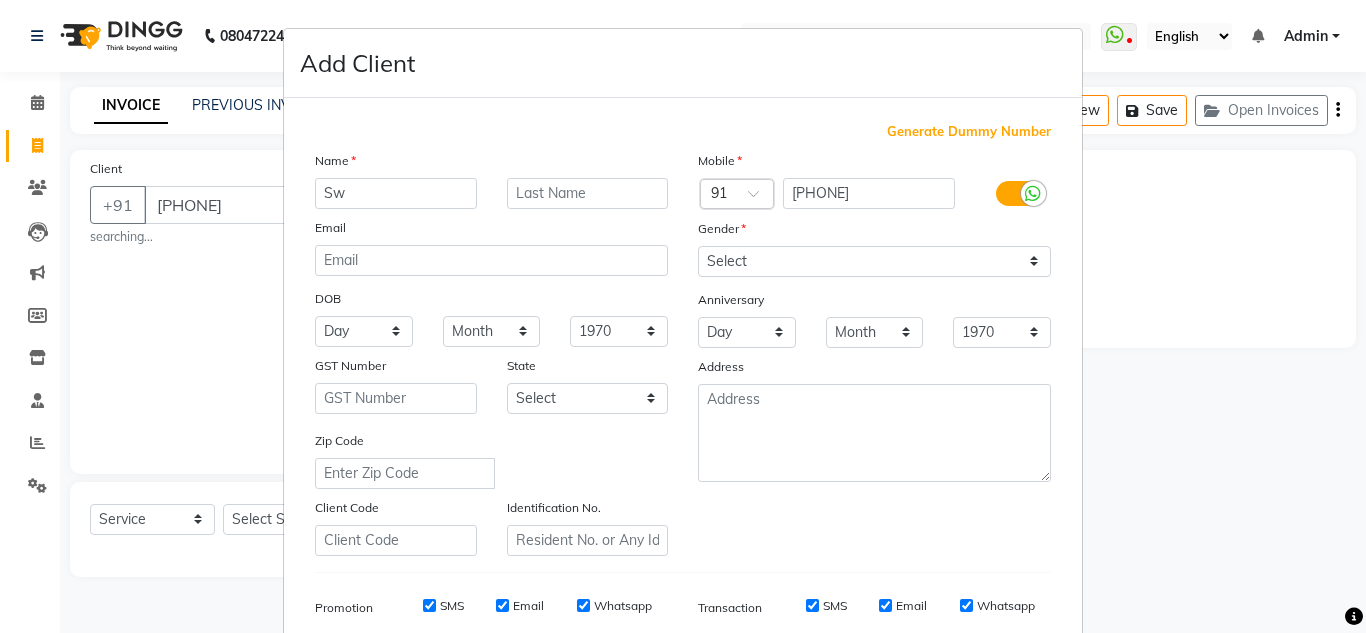 type on "S" 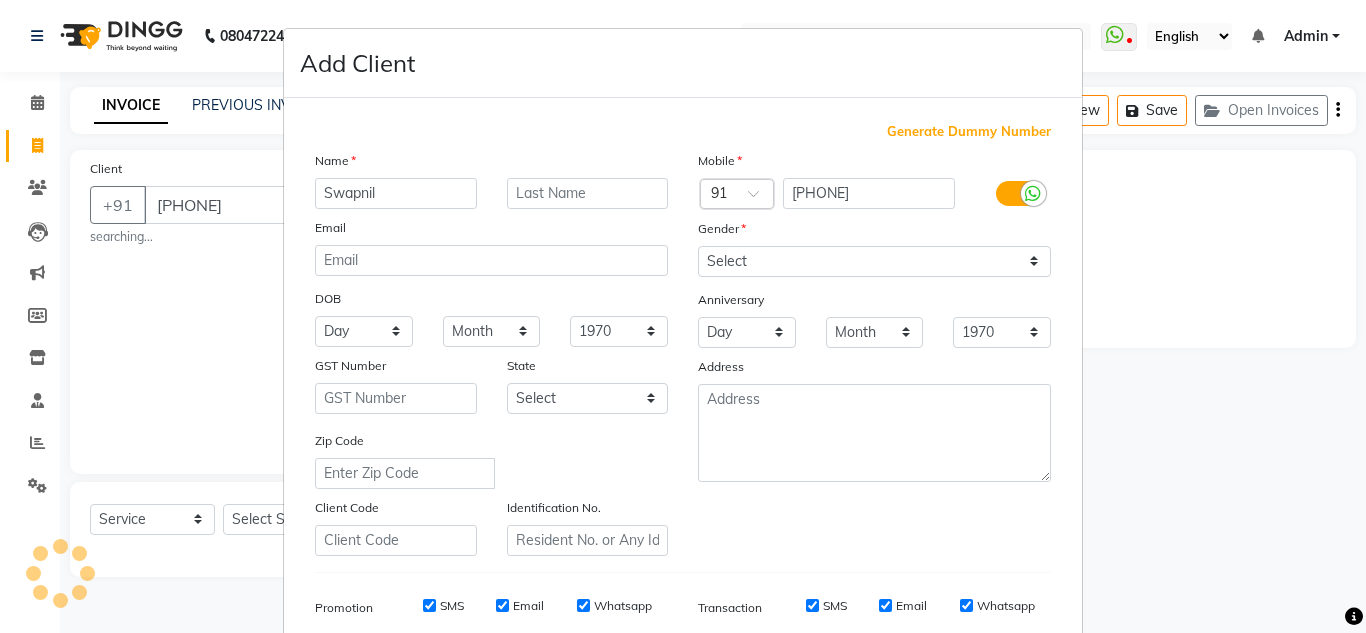 type on "Swapnil" 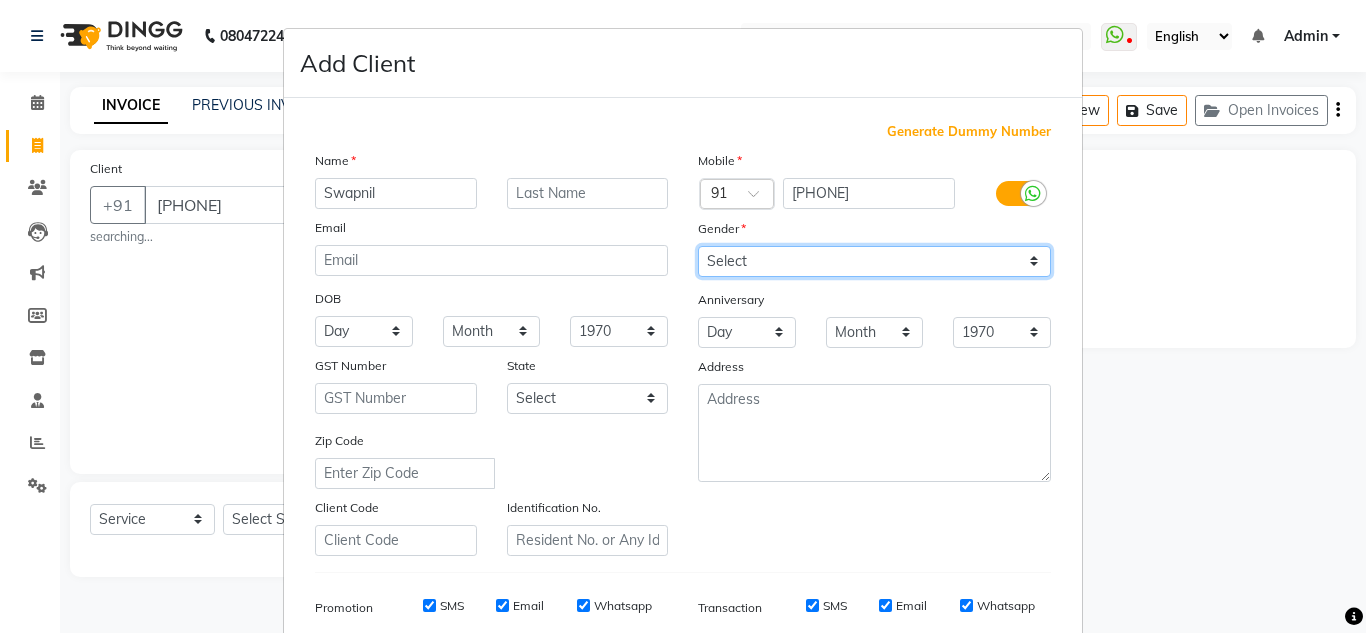 click on "Select Male Female Other Prefer Not To Say" at bounding box center (874, 261) 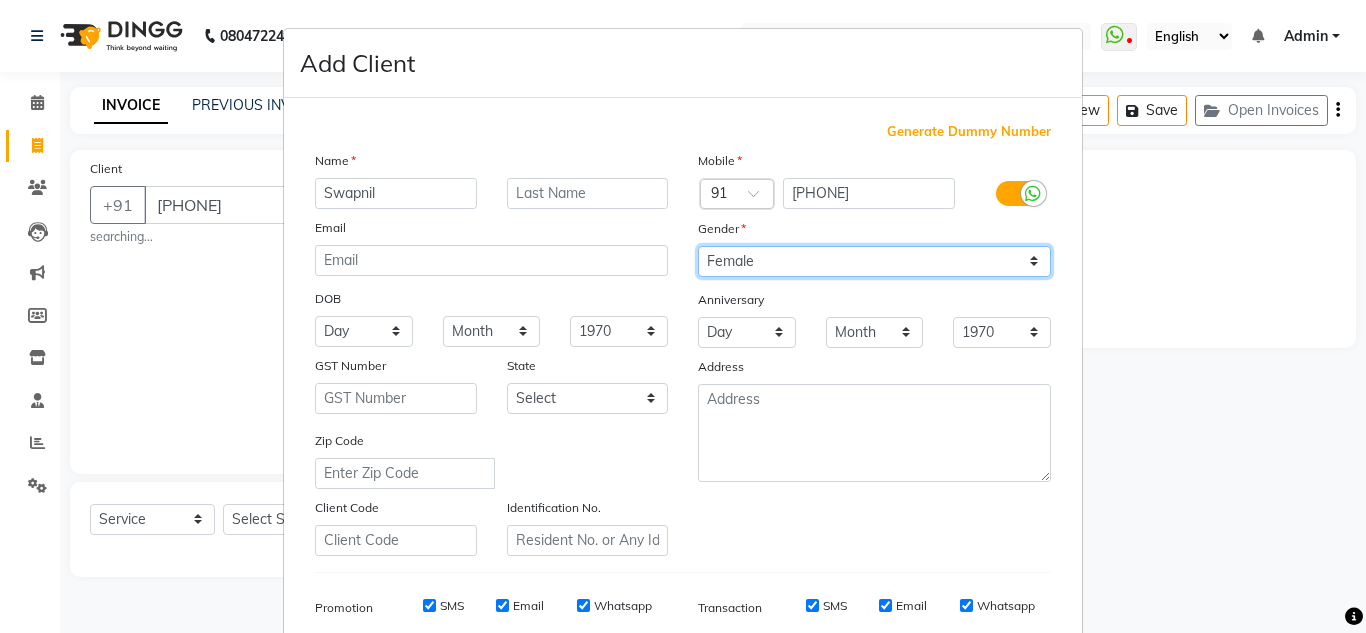 click on "Select Male Female Other Prefer Not To Say" at bounding box center [874, 261] 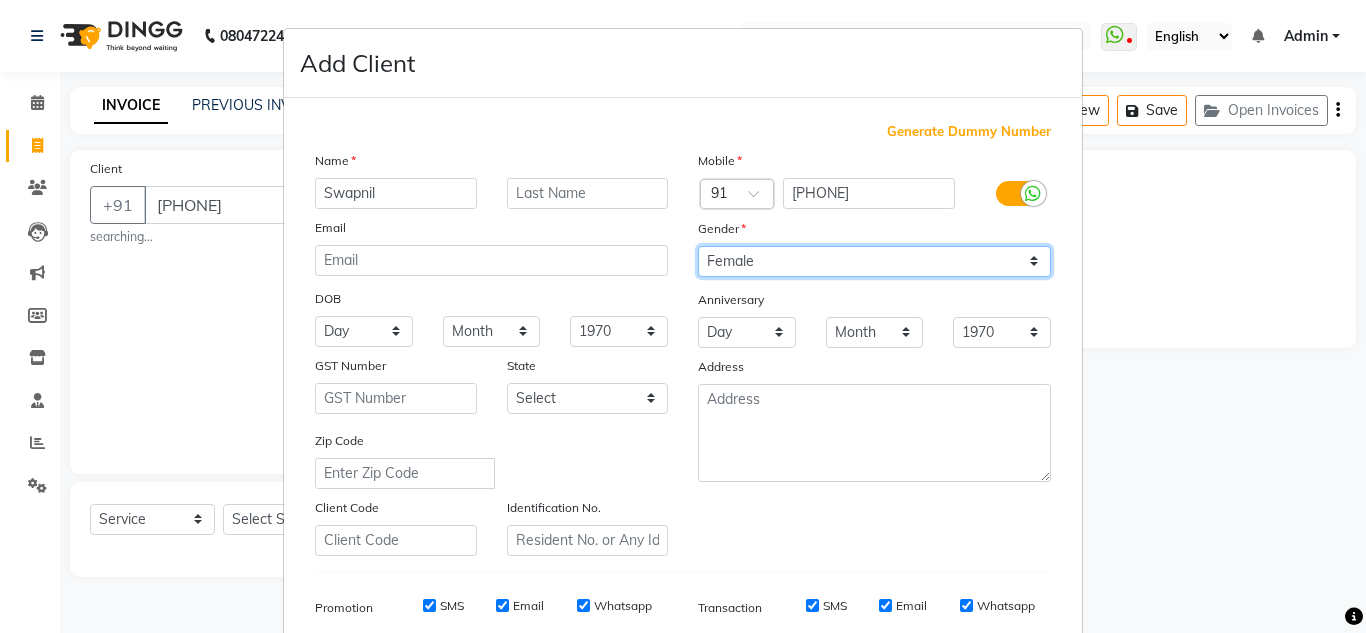 click on "Select Male Female Other Prefer Not To Say" at bounding box center (874, 261) 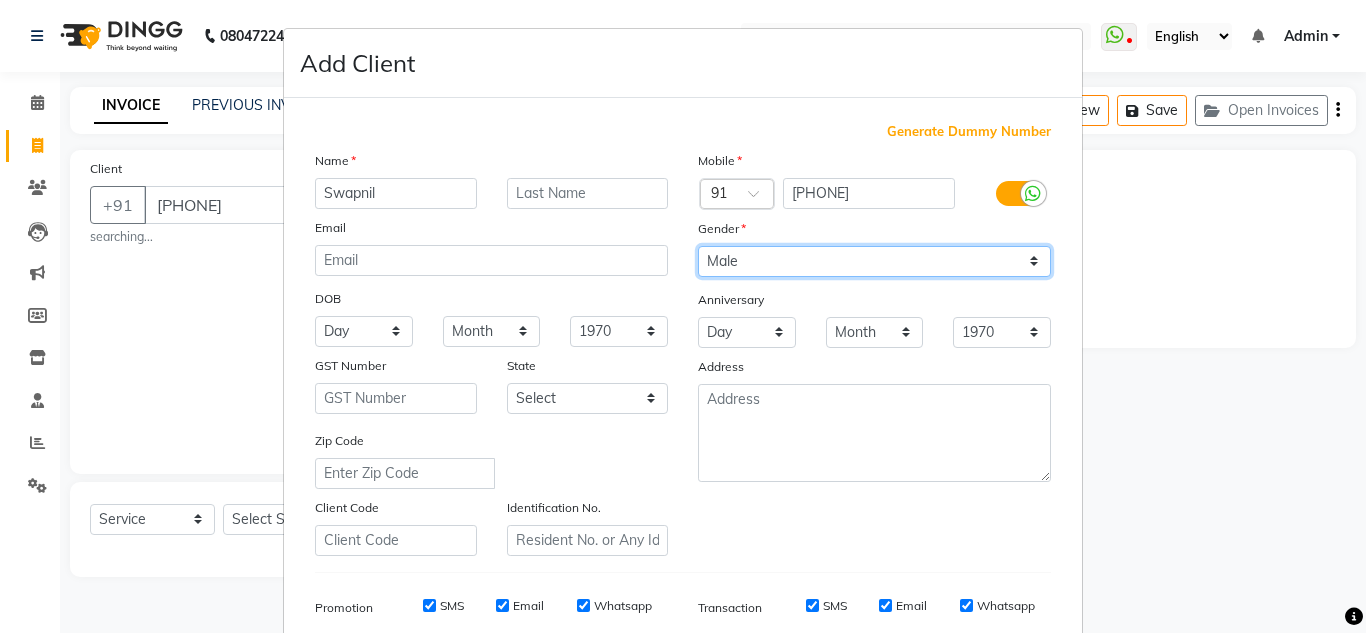click on "Select Male Female Other Prefer Not To Say" at bounding box center (874, 261) 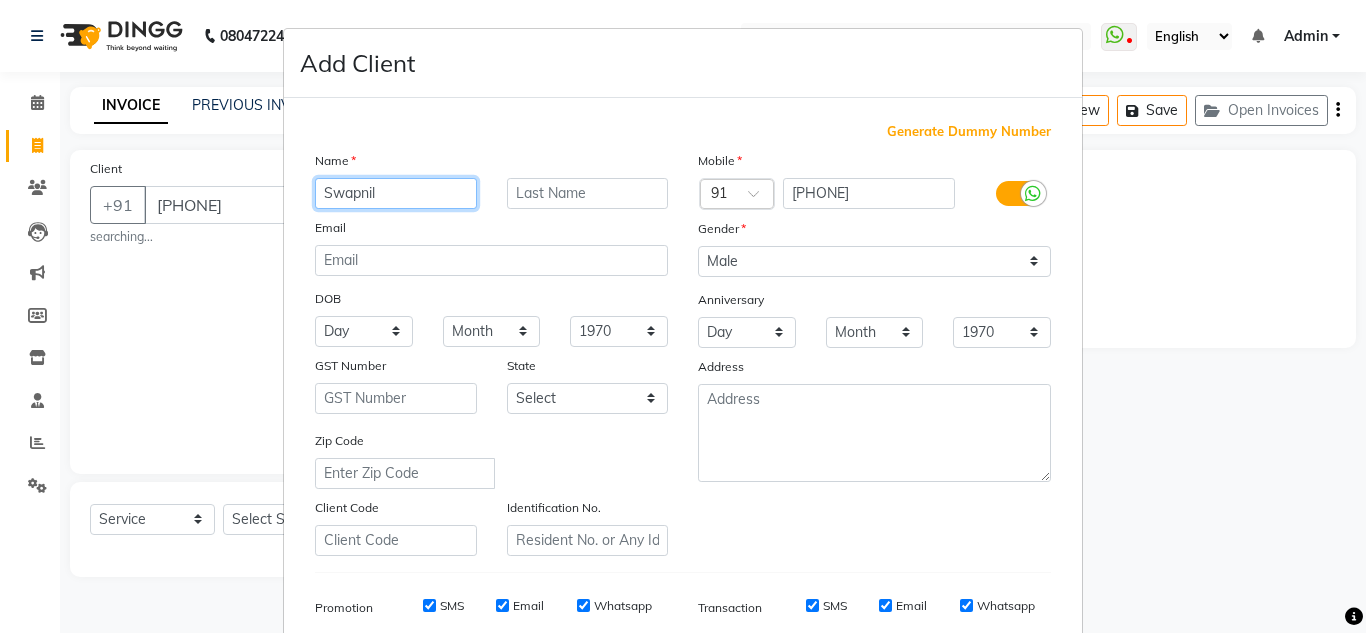 click on "Swapnil" at bounding box center [396, 193] 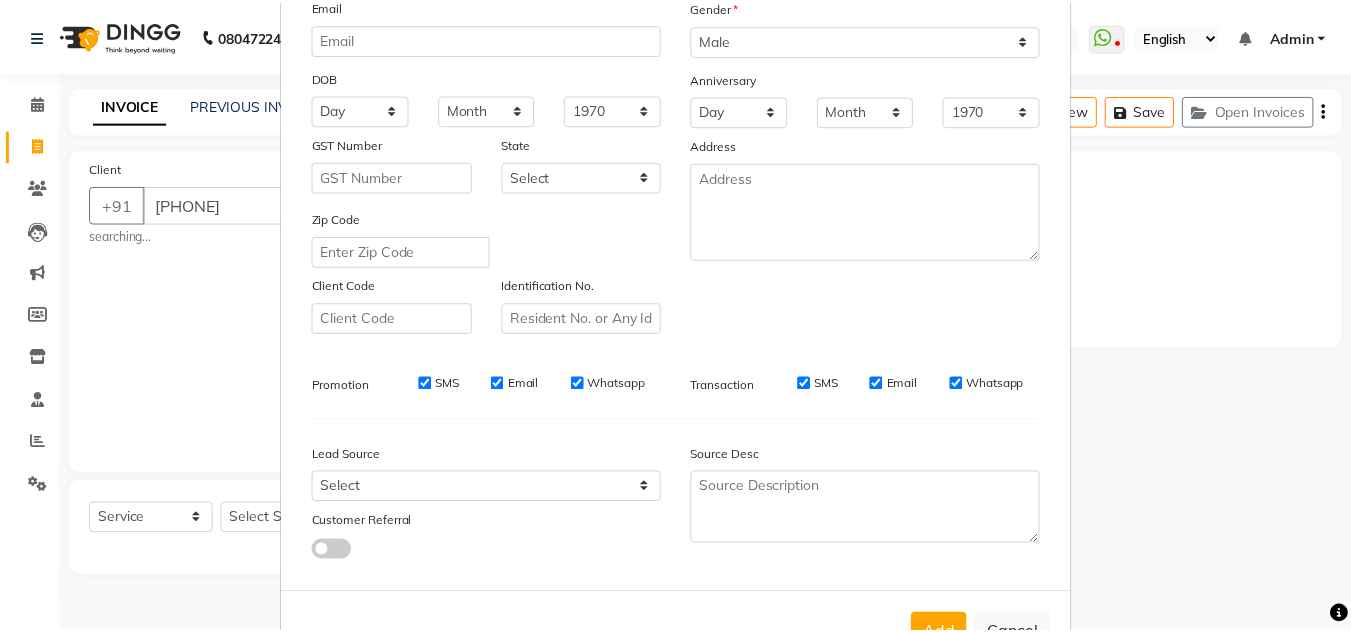 scroll, scrollTop: 290, scrollLeft: 0, axis: vertical 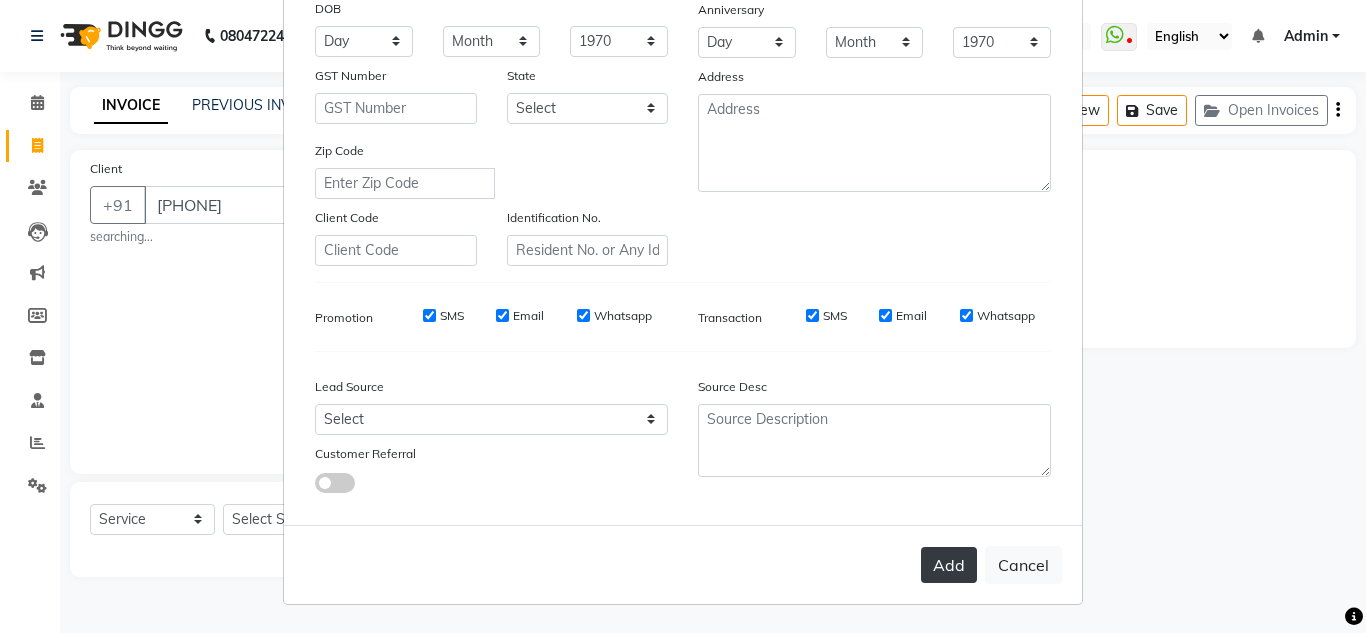 type on "[FIRST] [LAST]" 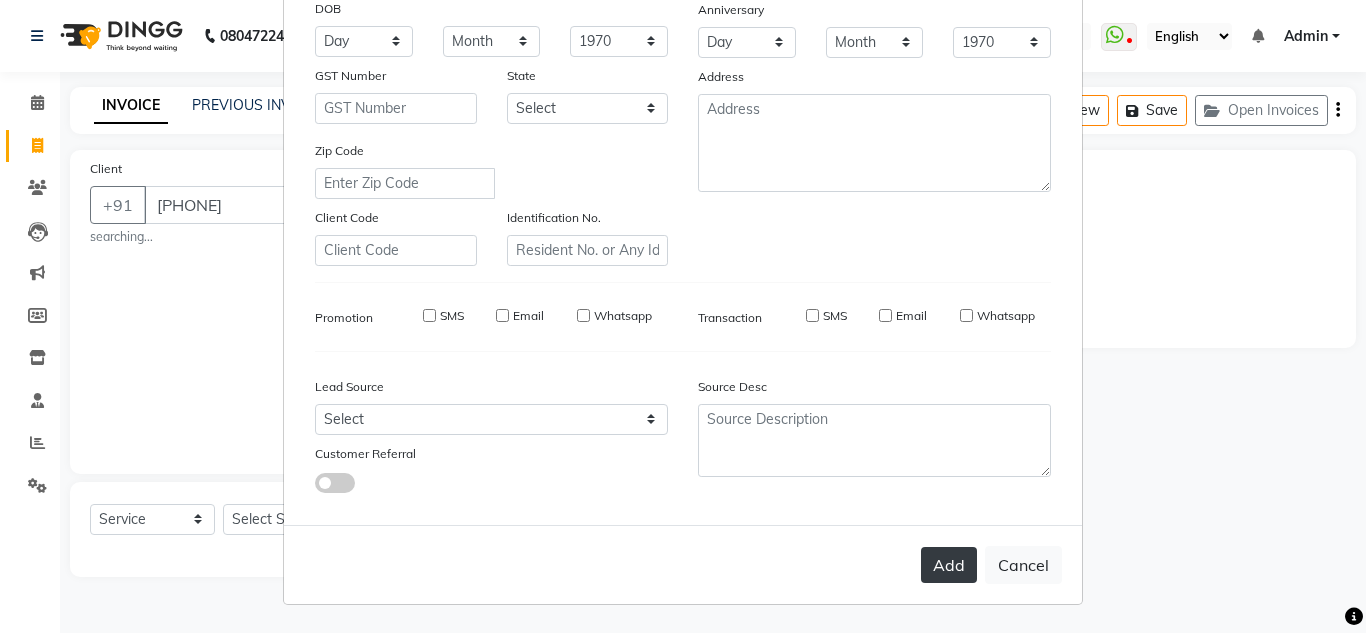 type 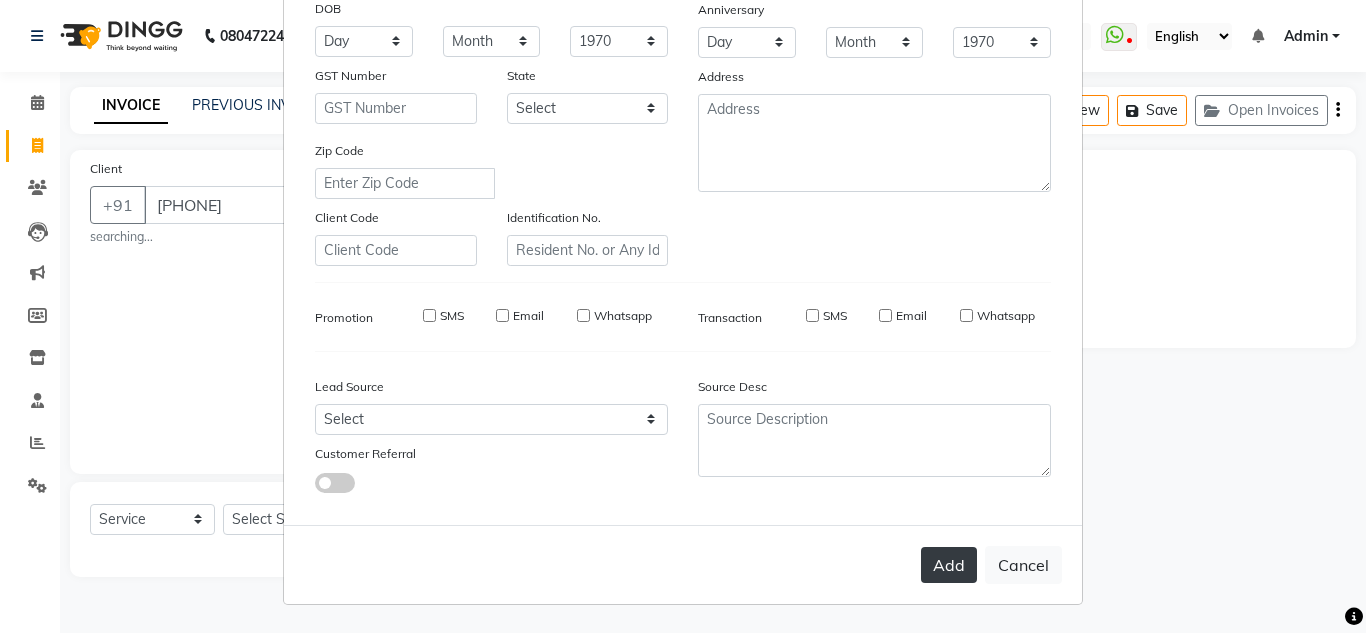 select 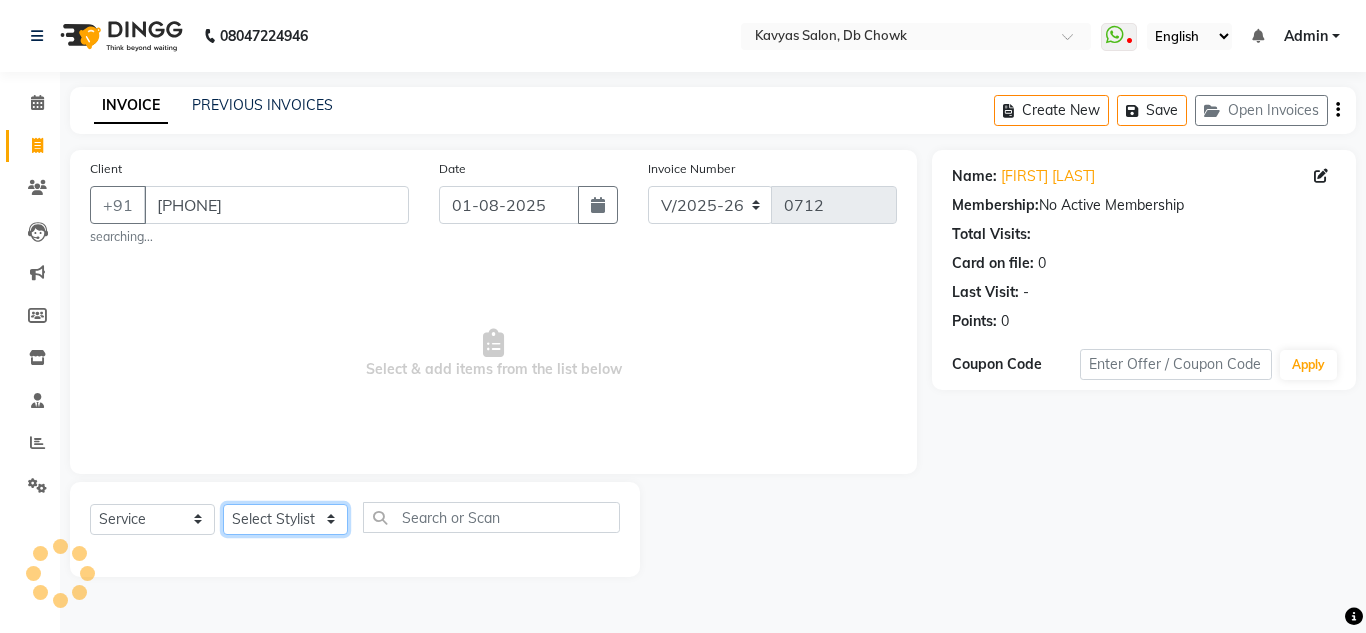 click on "Select Stylist Arif Fatah siddhiqui Kavya Upadhyay Minakshi Chavan Nahim Pinky Pranali Panchal pranjal more Pratibha Upadhyay Renuka Chavhan Salman Ansari Sam Khan Shanu Snehal Surve Vaishali Pachare Vali Hasan Vishal Ahmed Shaikh" 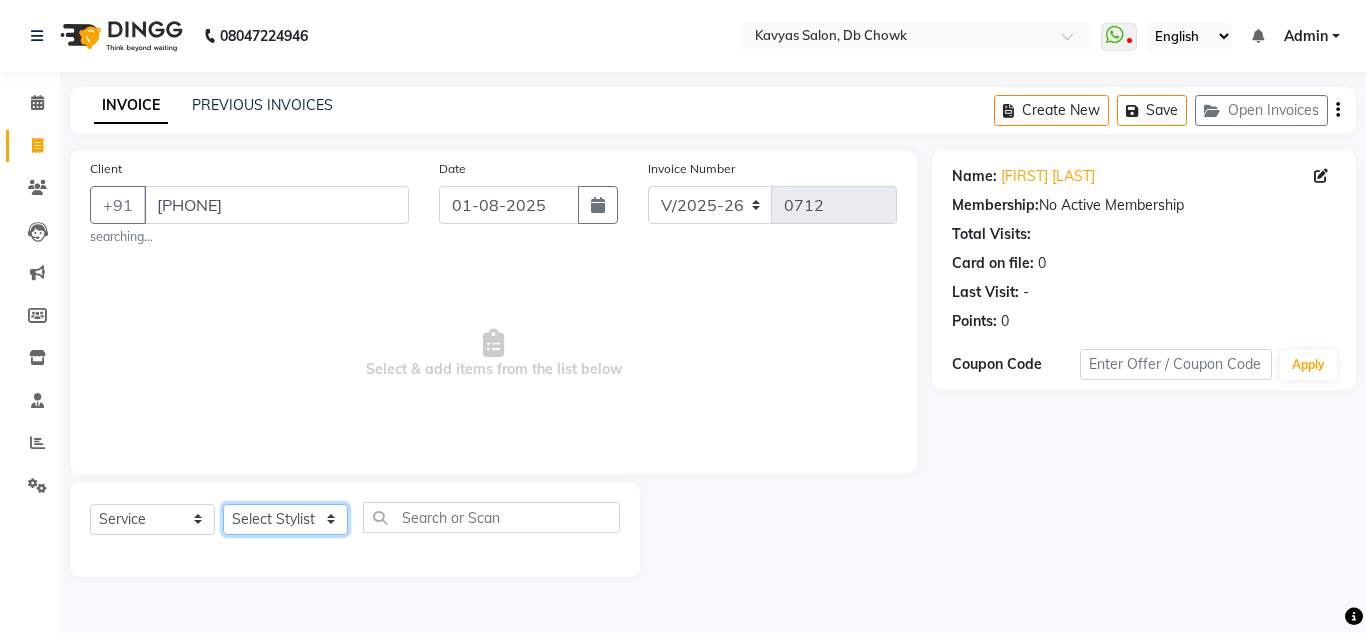 select on "83735" 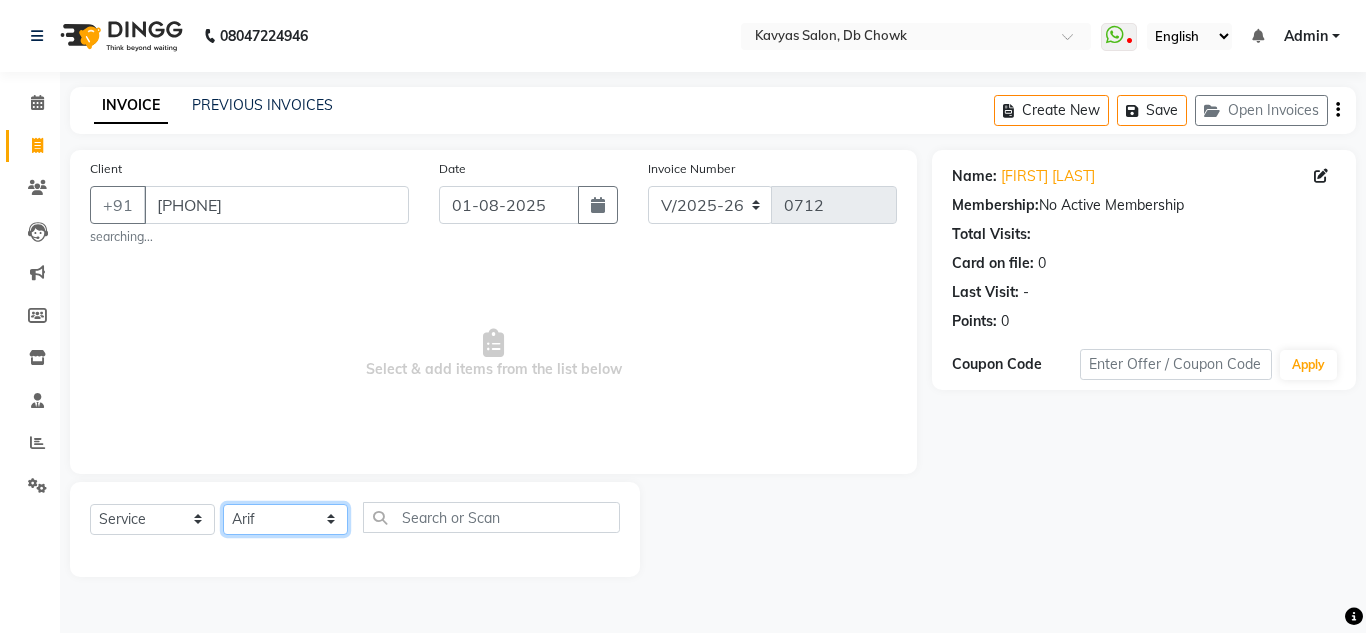 click on "Select Stylist Arif Fatah siddhiqui Kavya Upadhyay Minakshi Chavan Nahim Pinky Pranali Panchal pranjal more Pratibha Upadhyay Renuka Chavhan Salman Ansari Sam Khan Shanu Snehal Surve Vaishali Pachare Vali Hasan Vishal Ahmed Shaikh" 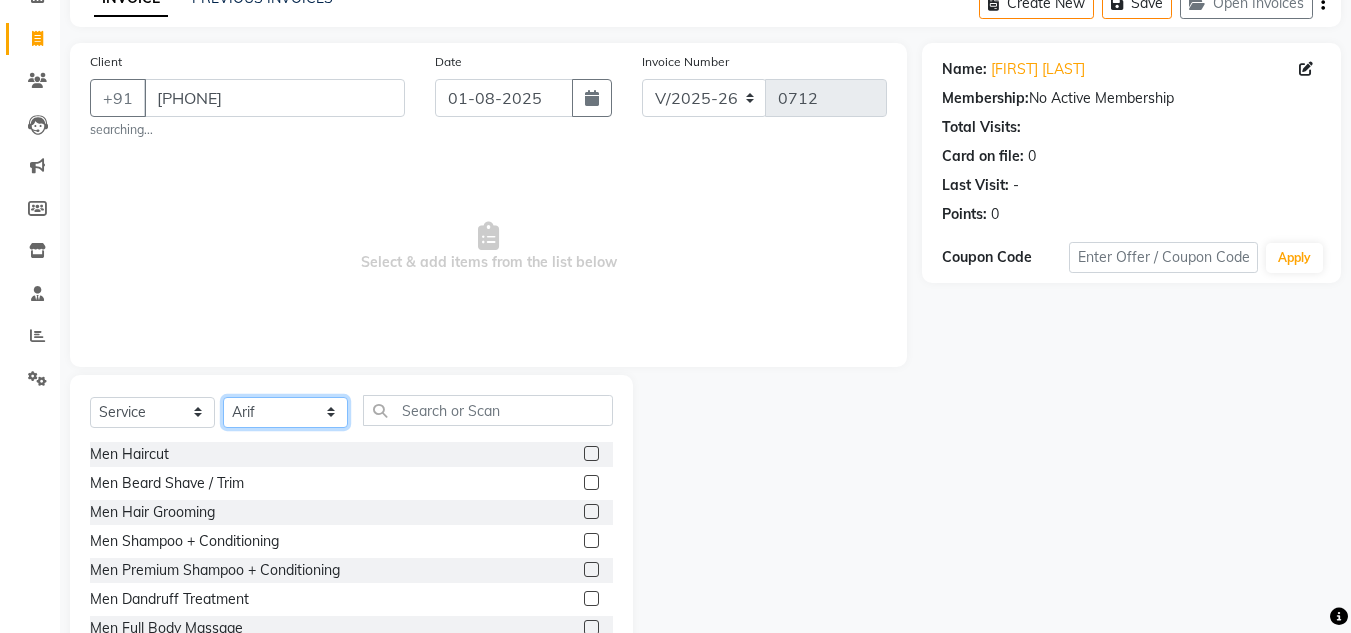 scroll, scrollTop: 174, scrollLeft: 0, axis: vertical 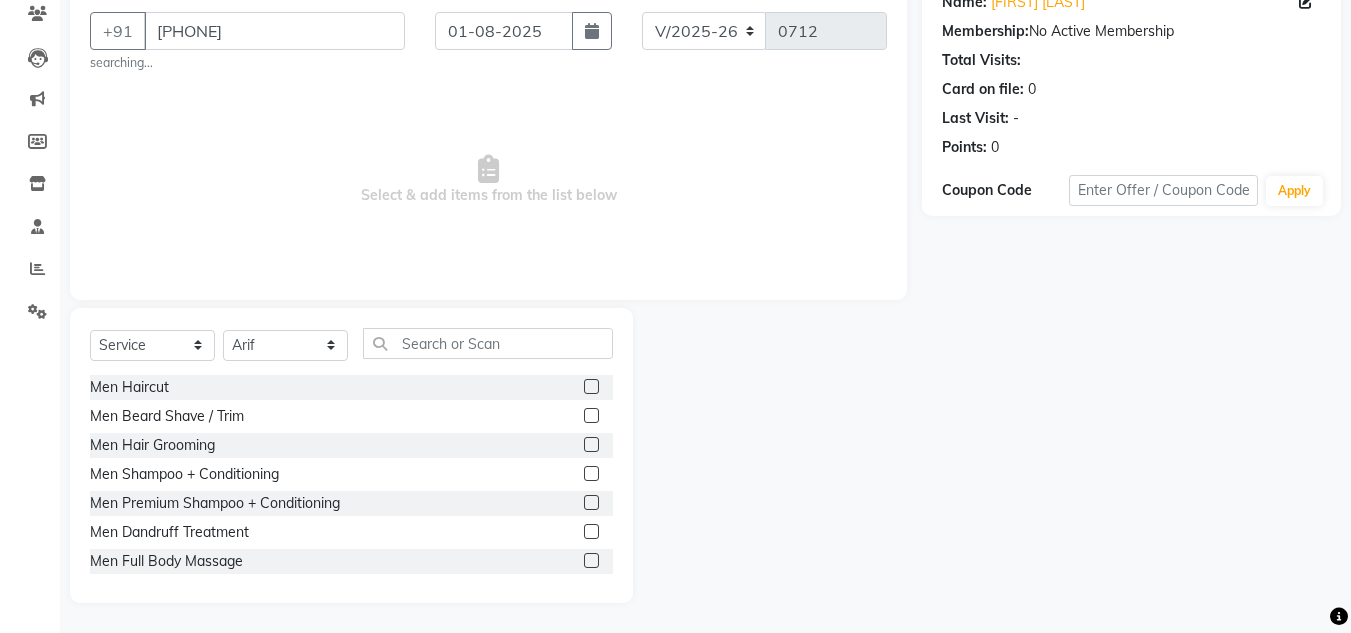 click 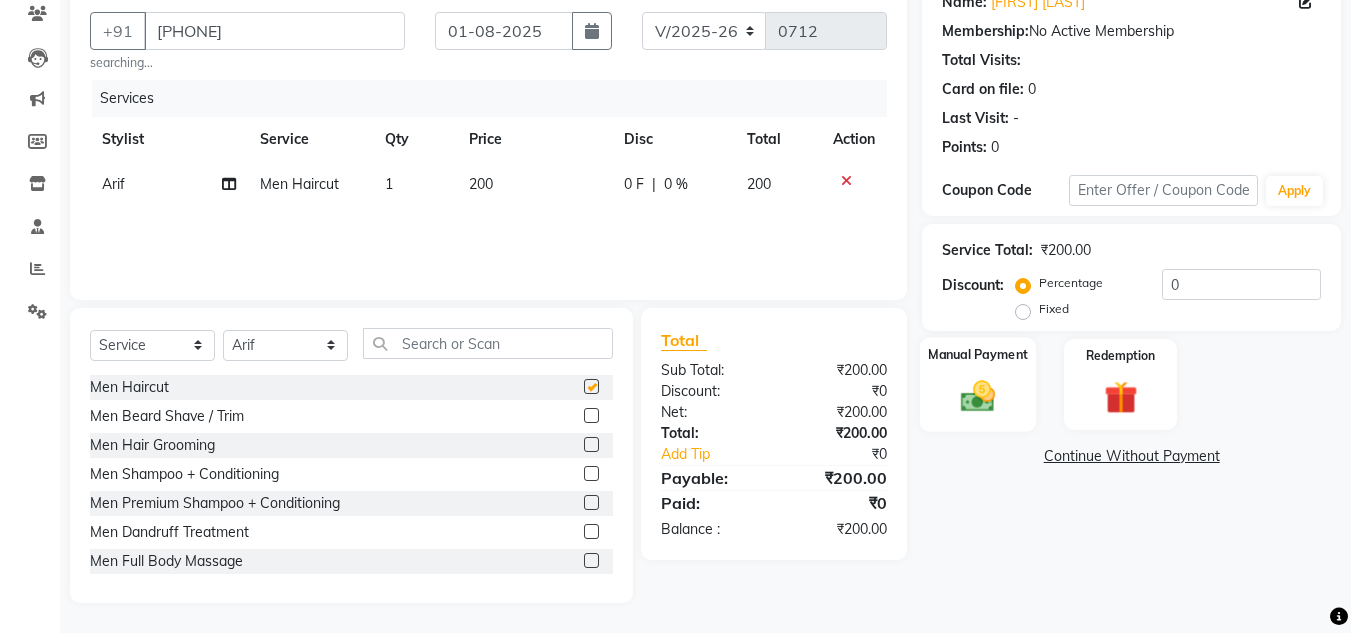 checkbox on "false" 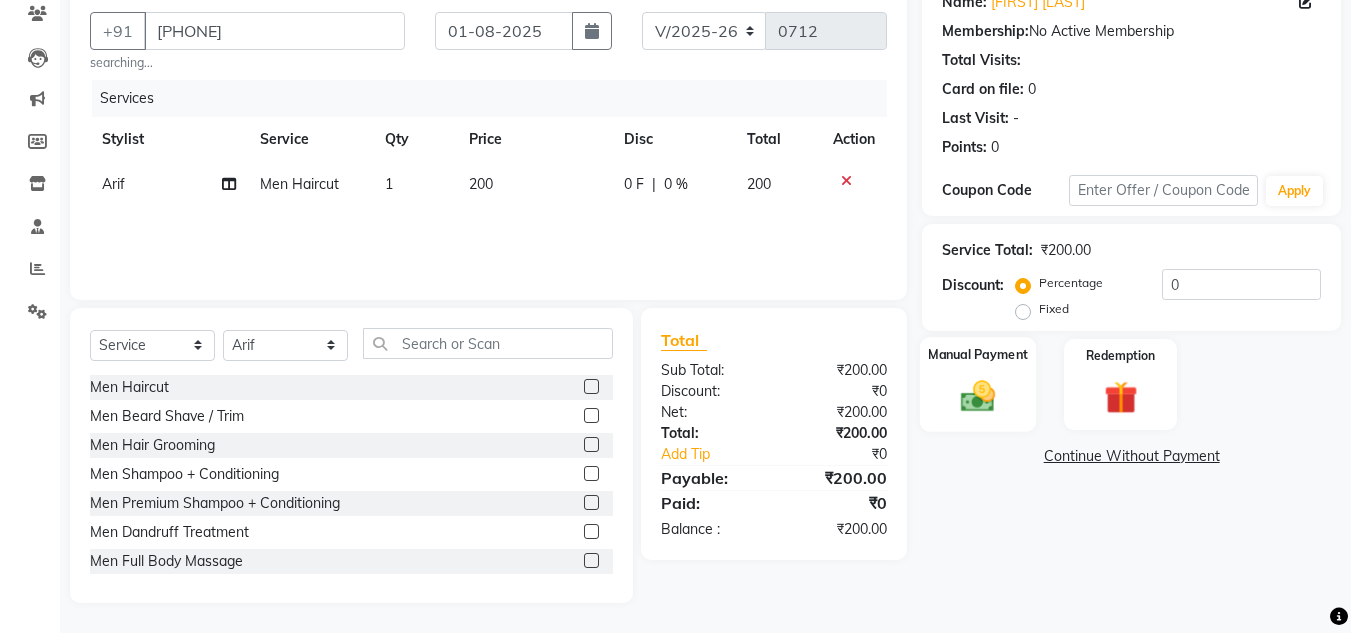 click on "Manual Payment" 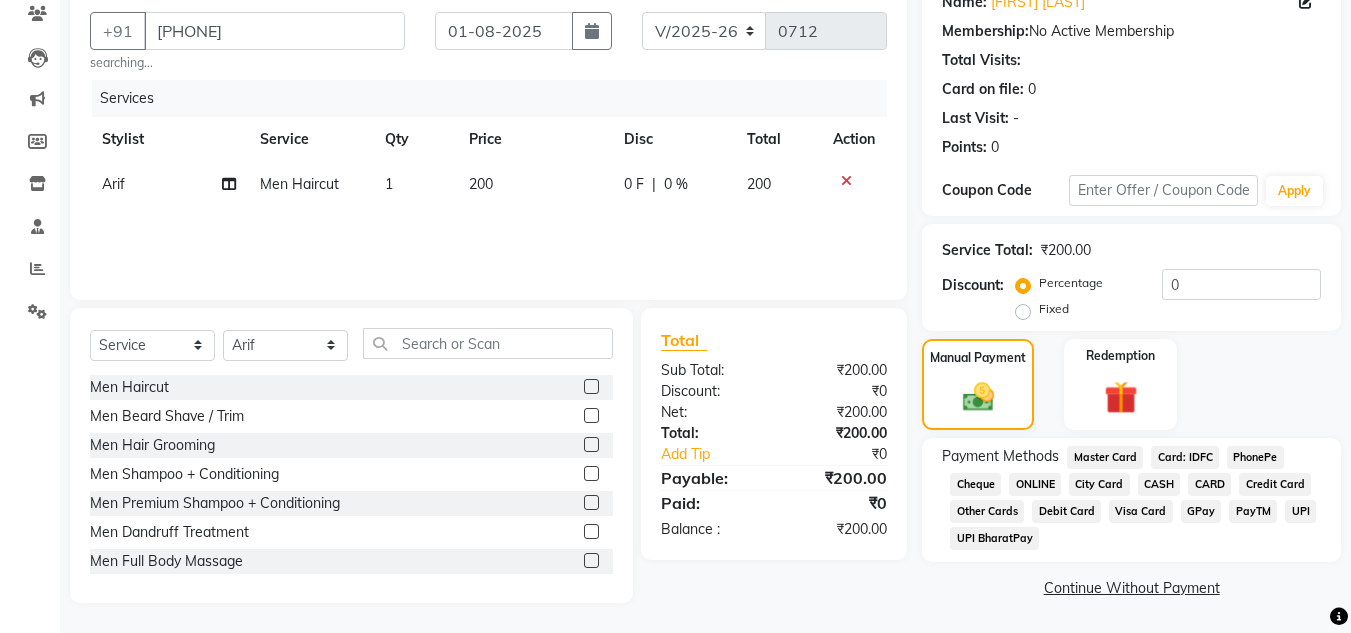 click on "ONLINE" 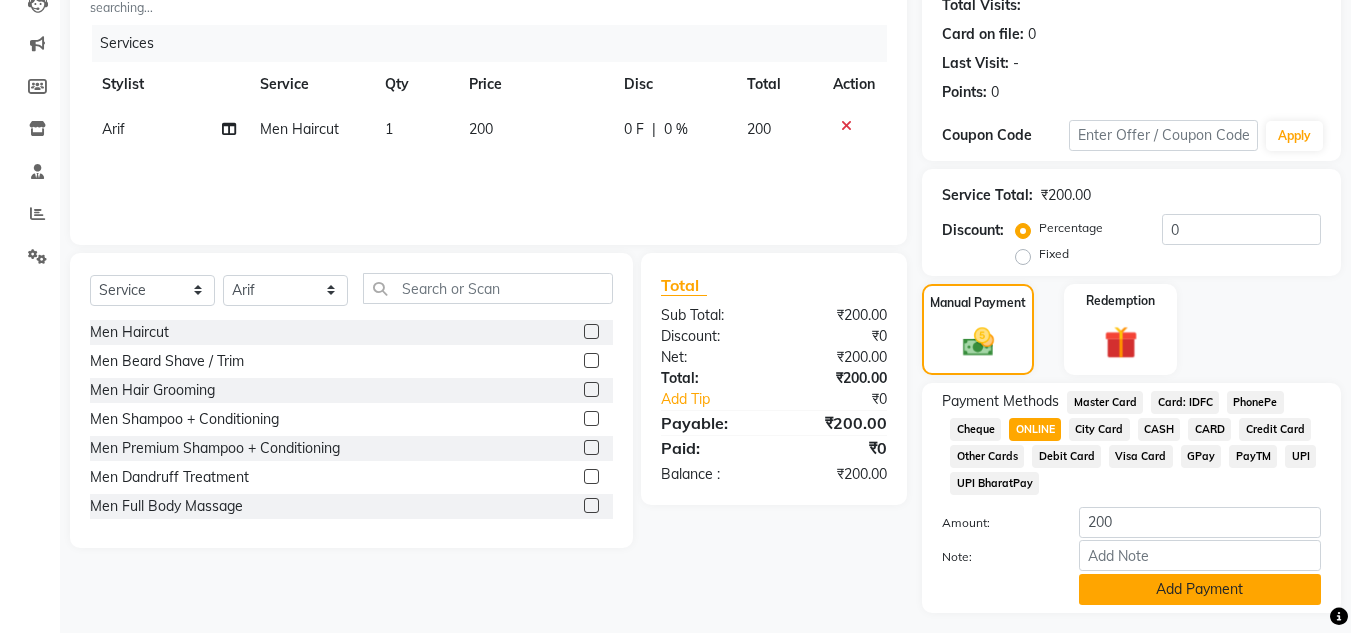scroll, scrollTop: 280, scrollLeft: 0, axis: vertical 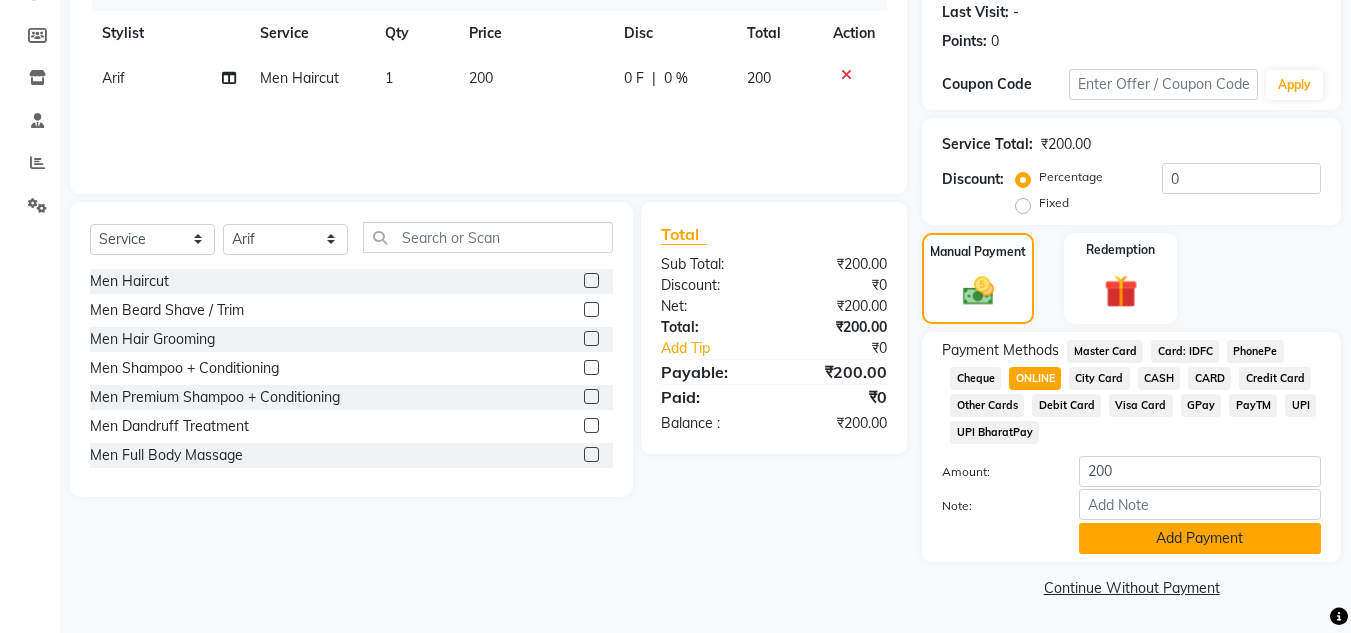 click on "Add Payment" 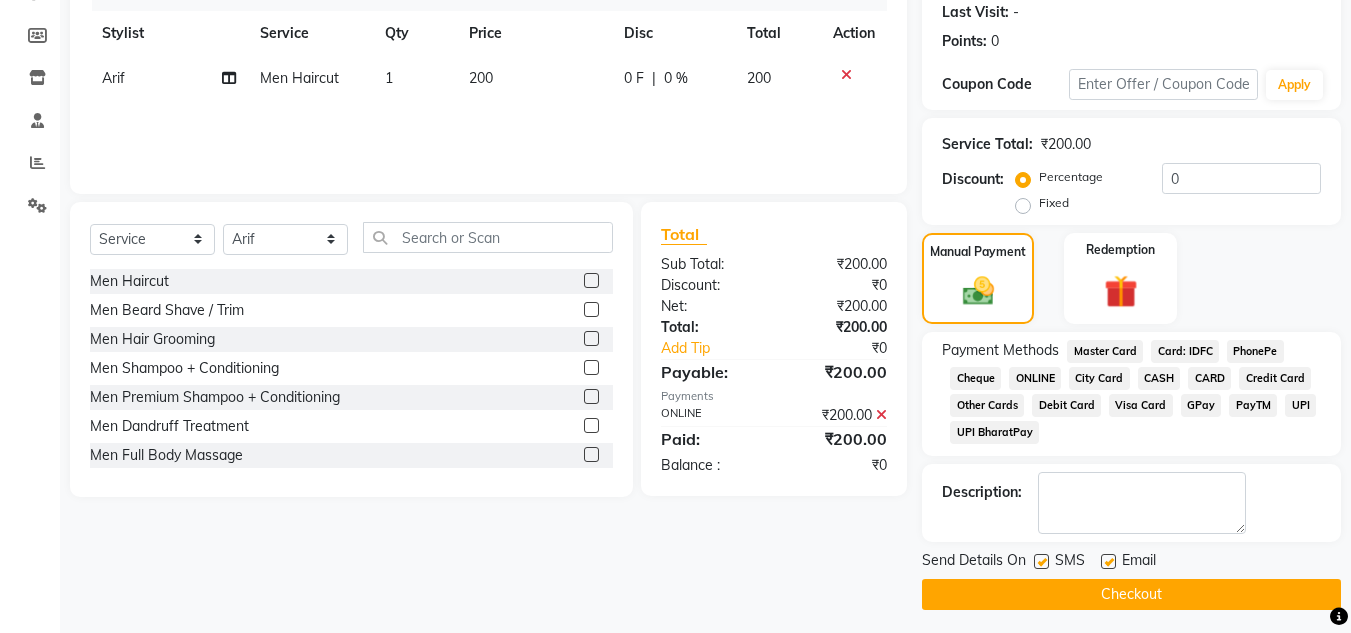 click 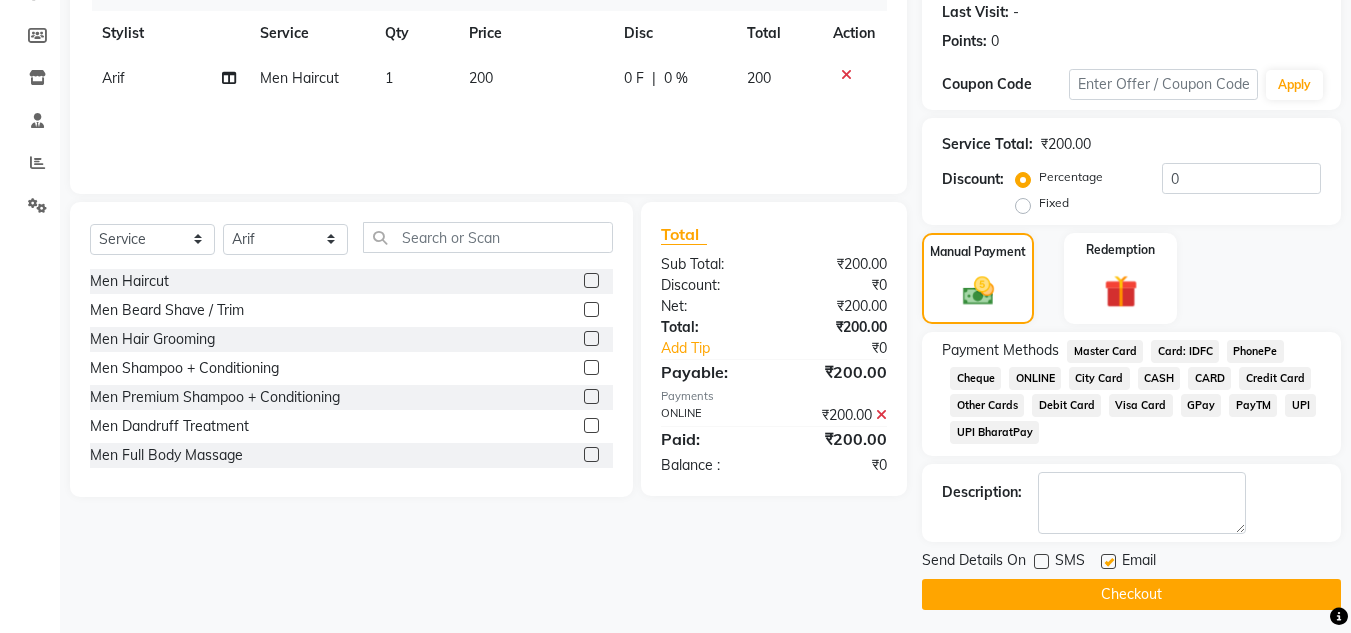 click on "Checkout" 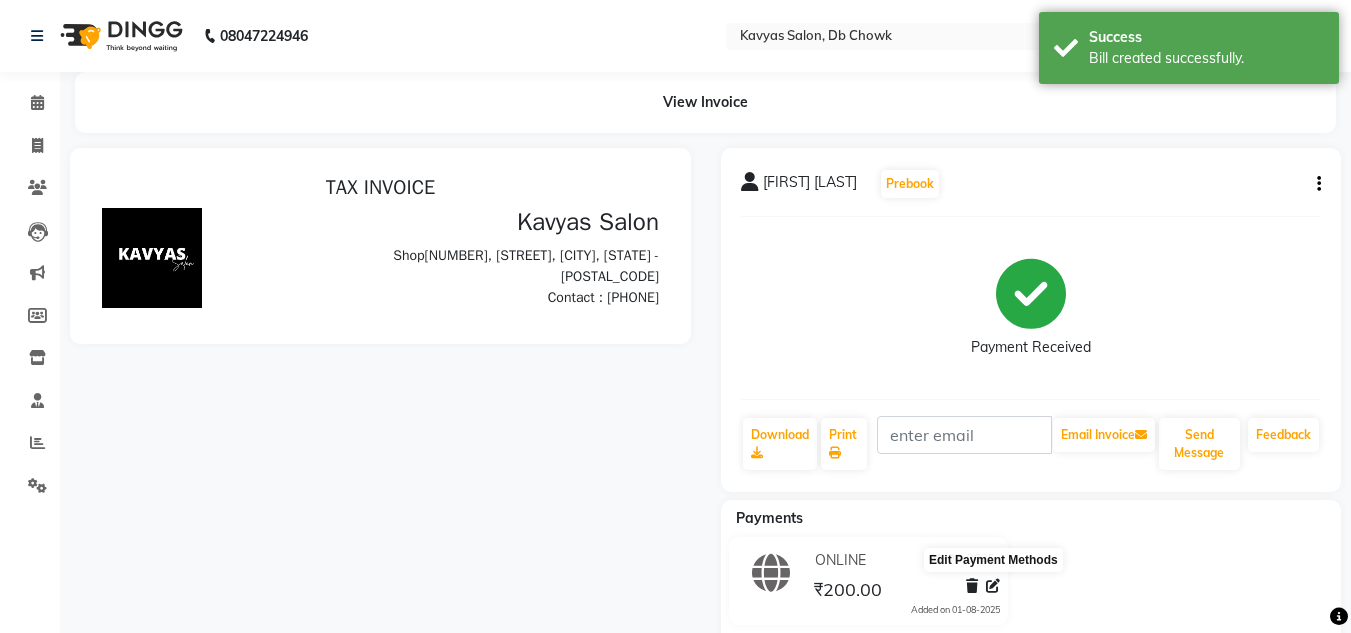 scroll, scrollTop: 0, scrollLeft: 0, axis: both 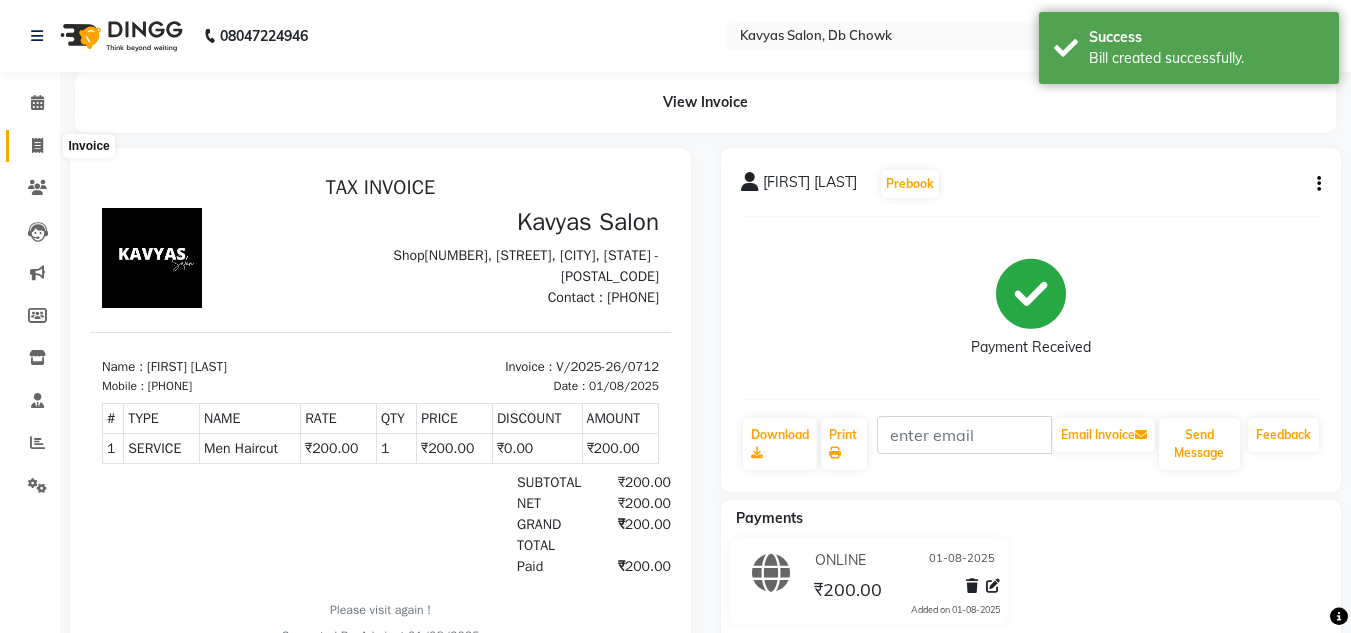 click 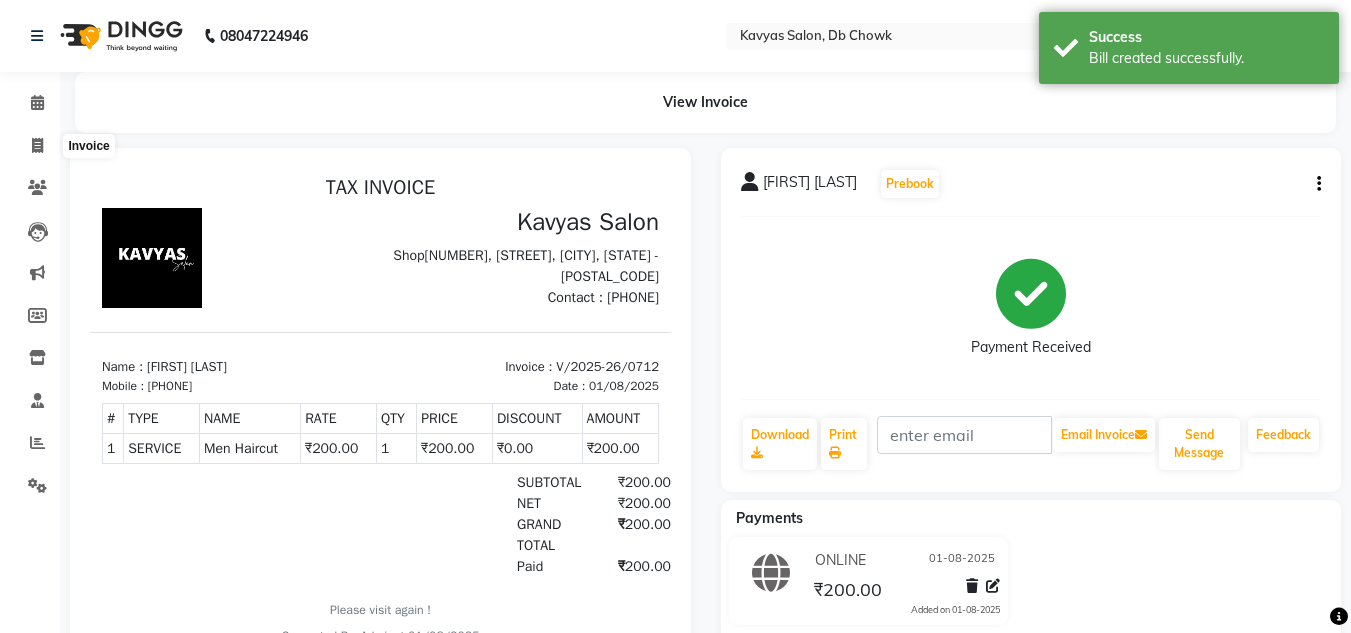 select on "service" 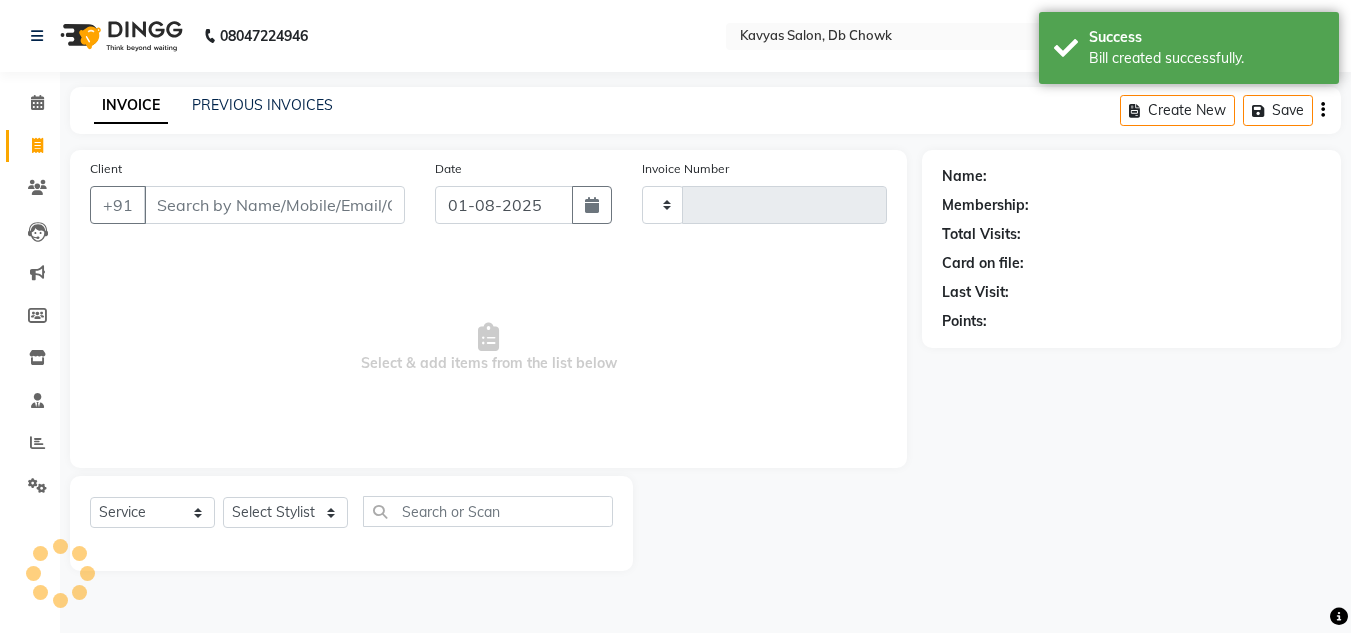 type on "0713" 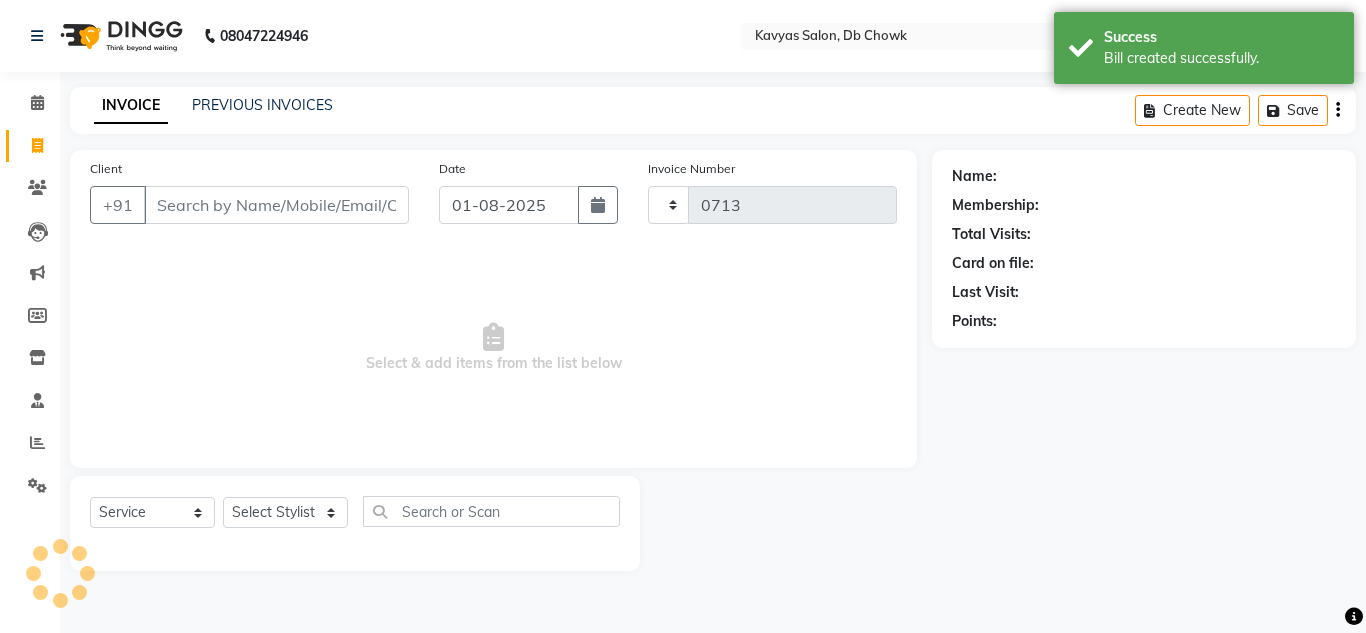 select on "6954" 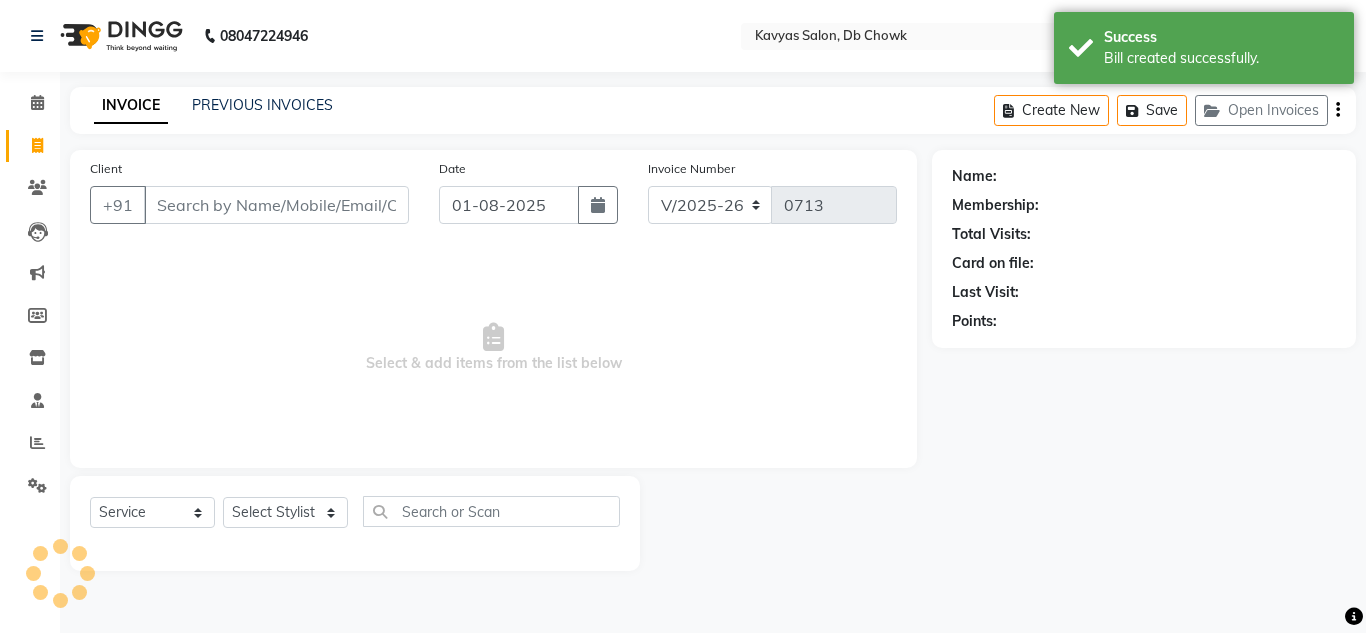 click on "Client" at bounding box center [276, 205] 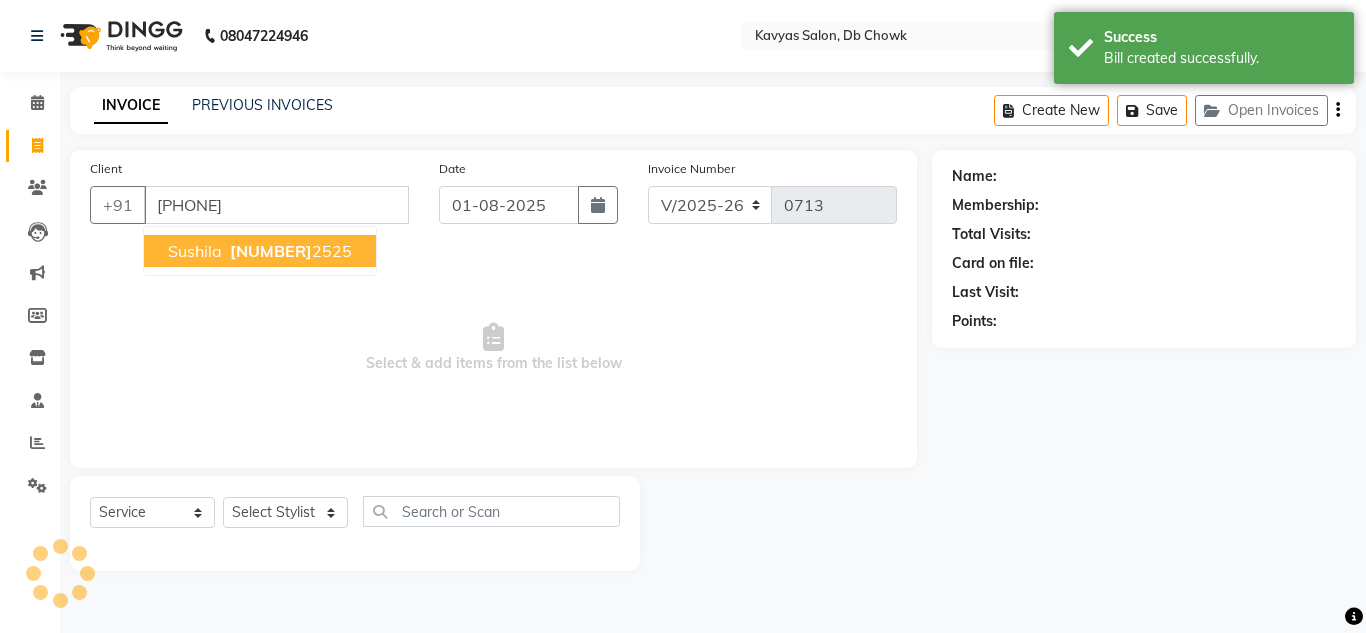 type on "[PHONE]" 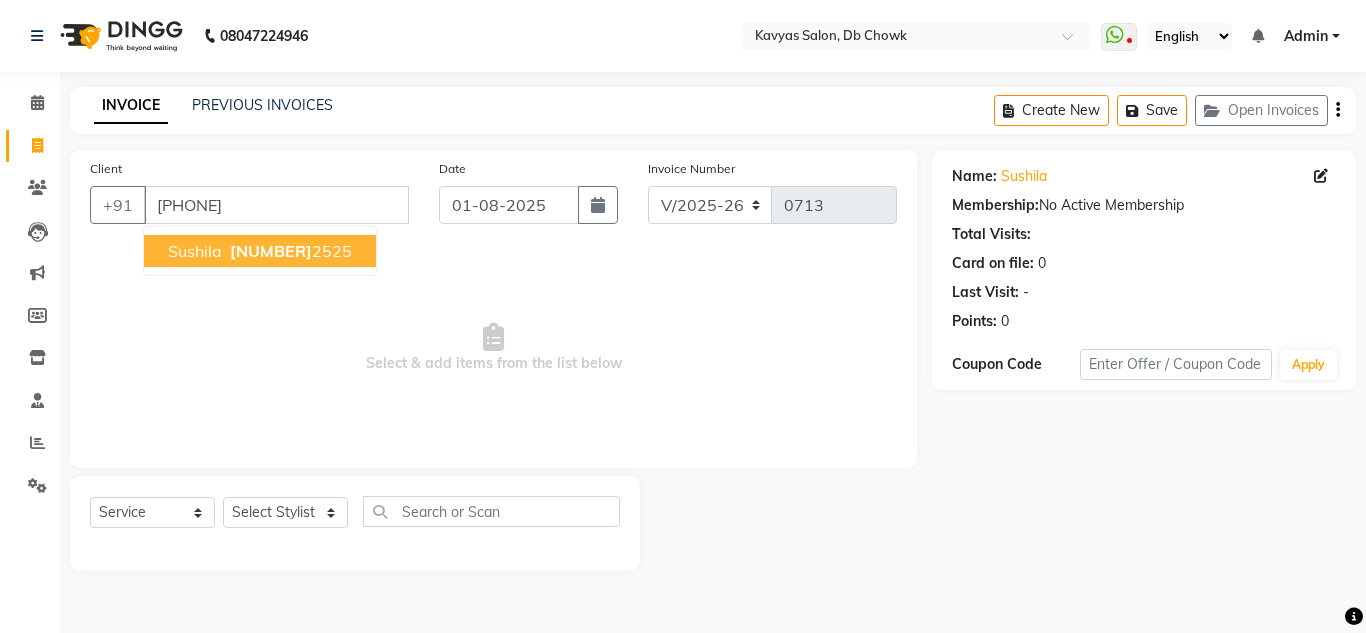 click on "[FIRST]   [PHONE]" at bounding box center [260, 251] 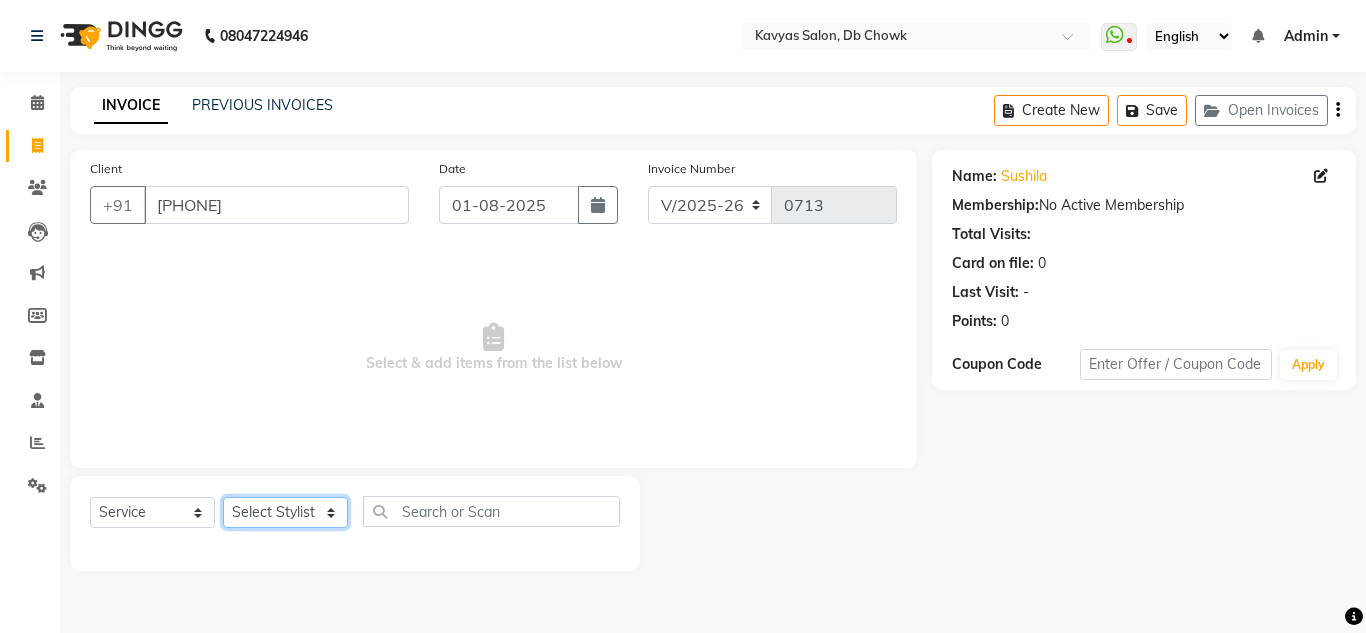 click on "Select Stylist Arif Fatah siddhiqui Kavya Upadhyay Minakshi Chavan Nahim Pinky Pranali Panchal pranjal more Pratibha Upadhyay Renuka Chavhan Salman Ansari Sam Khan Shanu Snehal Surve Vaishali Pachare Vali Hasan Vishal Ahmed Shaikh" 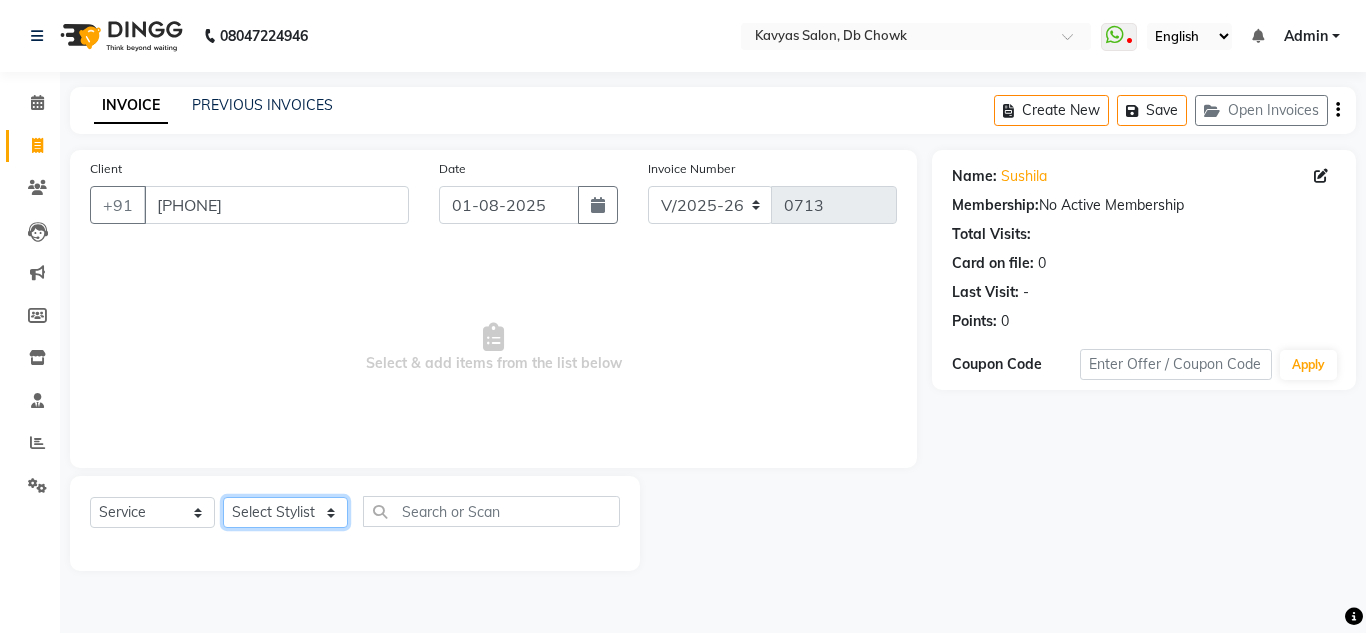 select on "68520" 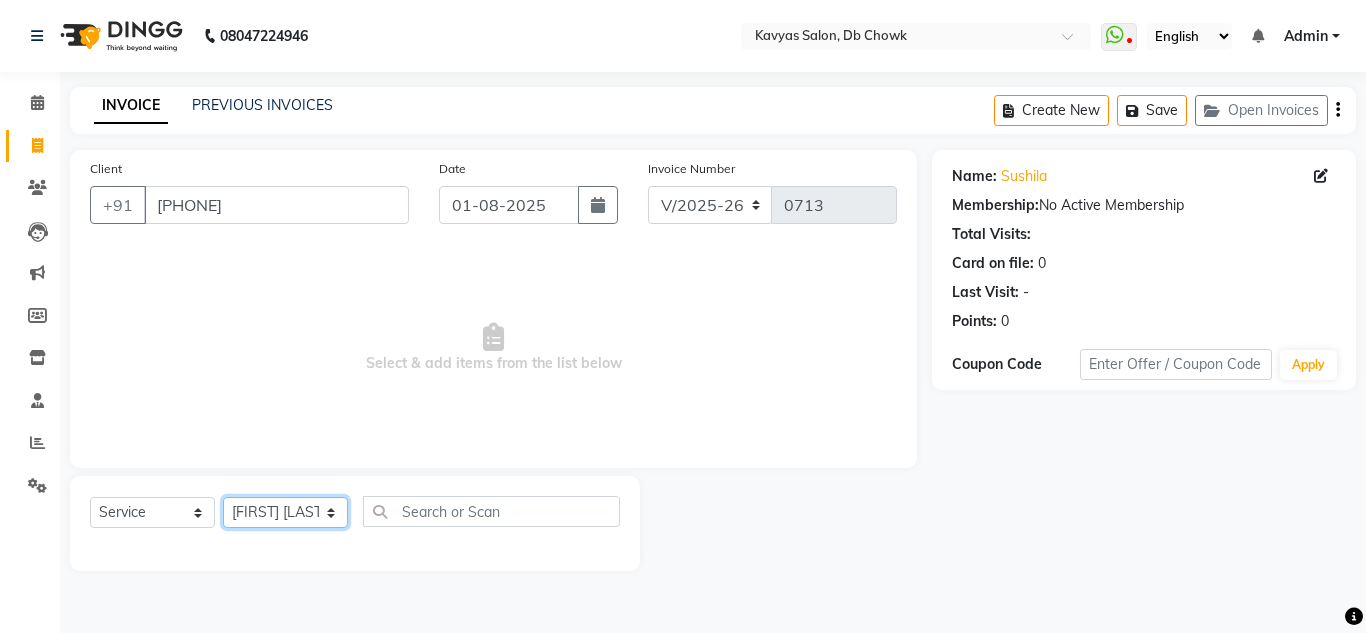 click on "Select Stylist Arif Fatah siddhiqui Kavya Upadhyay Minakshi Chavan Nahim Pinky Pranali Panchal pranjal more Pratibha Upadhyay Renuka Chavhan Salman Ansari Sam Khan Shanu Snehal Surve Vaishali Pachare Vali Hasan Vishal Ahmed Shaikh" 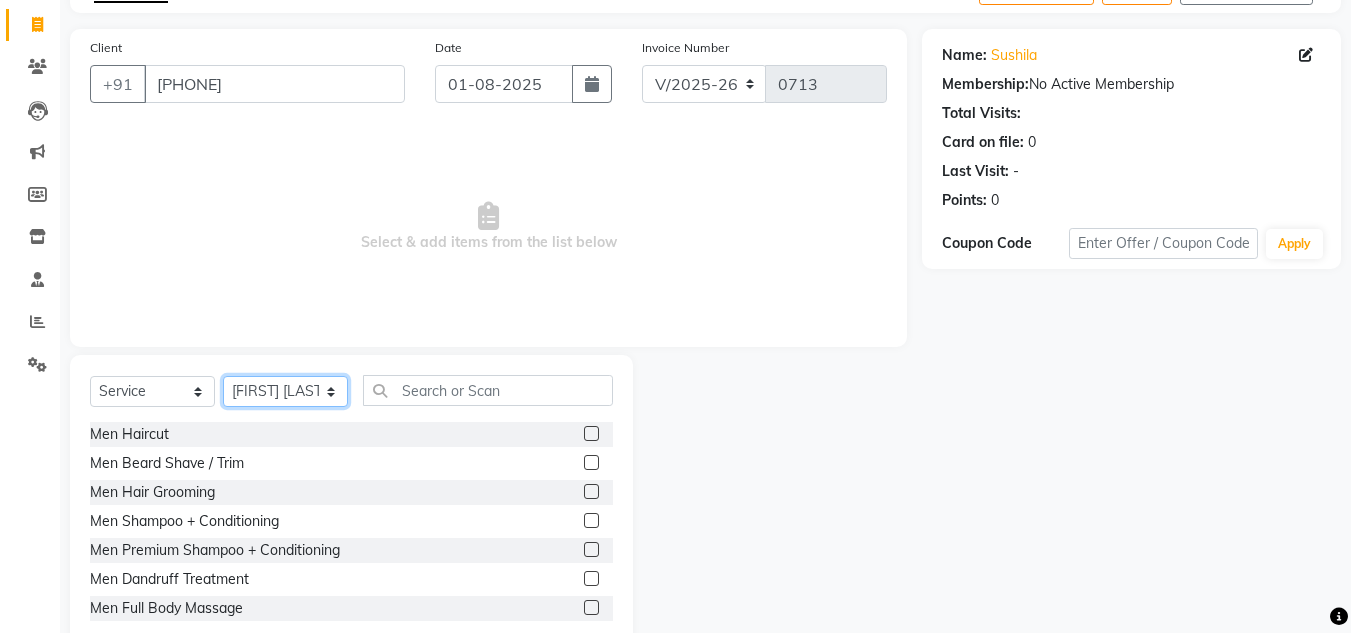 scroll, scrollTop: 168, scrollLeft: 0, axis: vertical 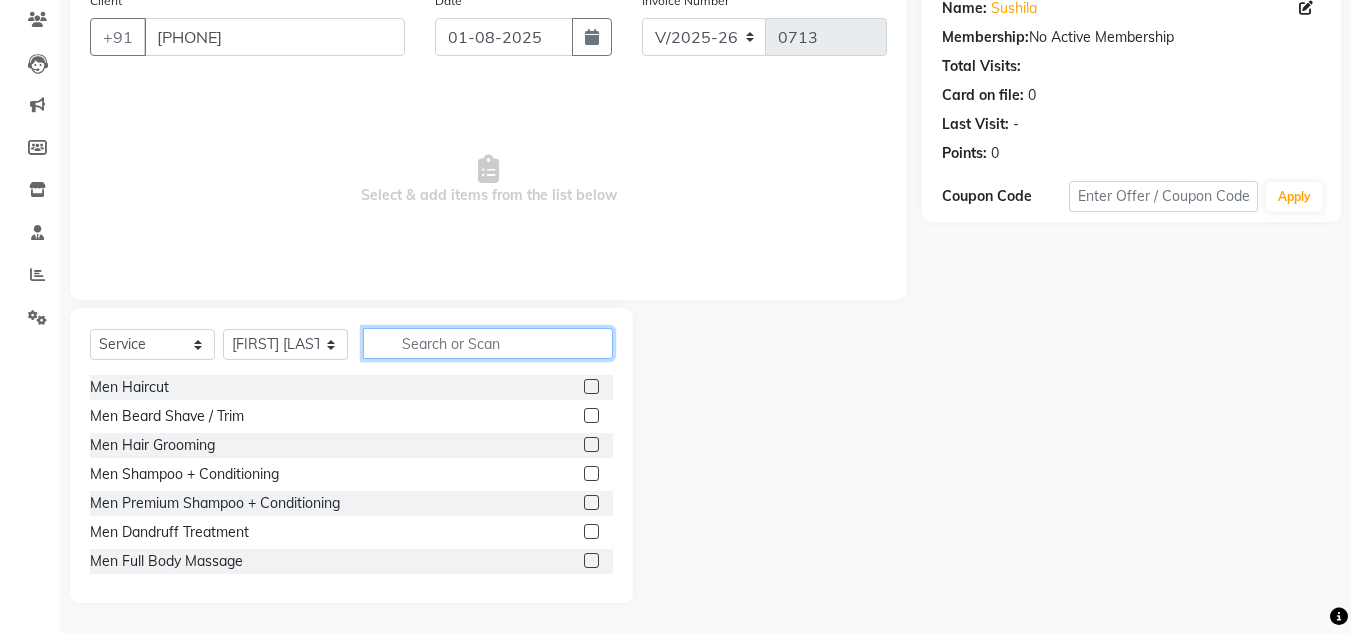 click 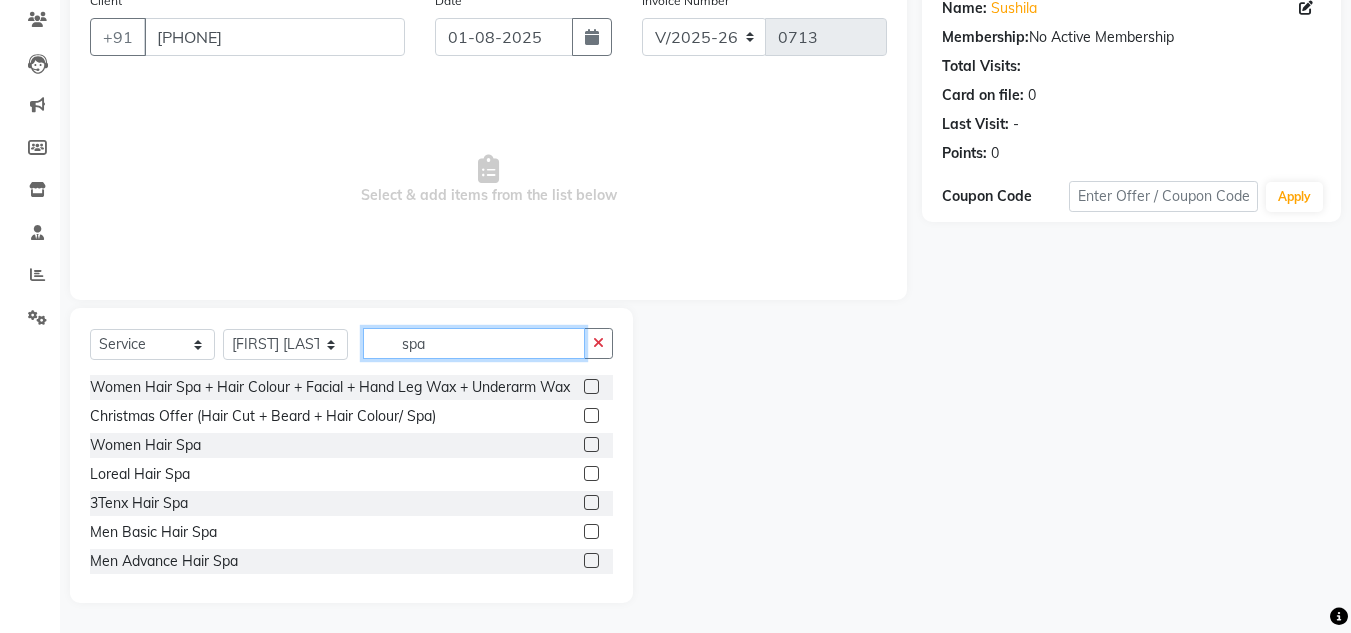 type on "spa" 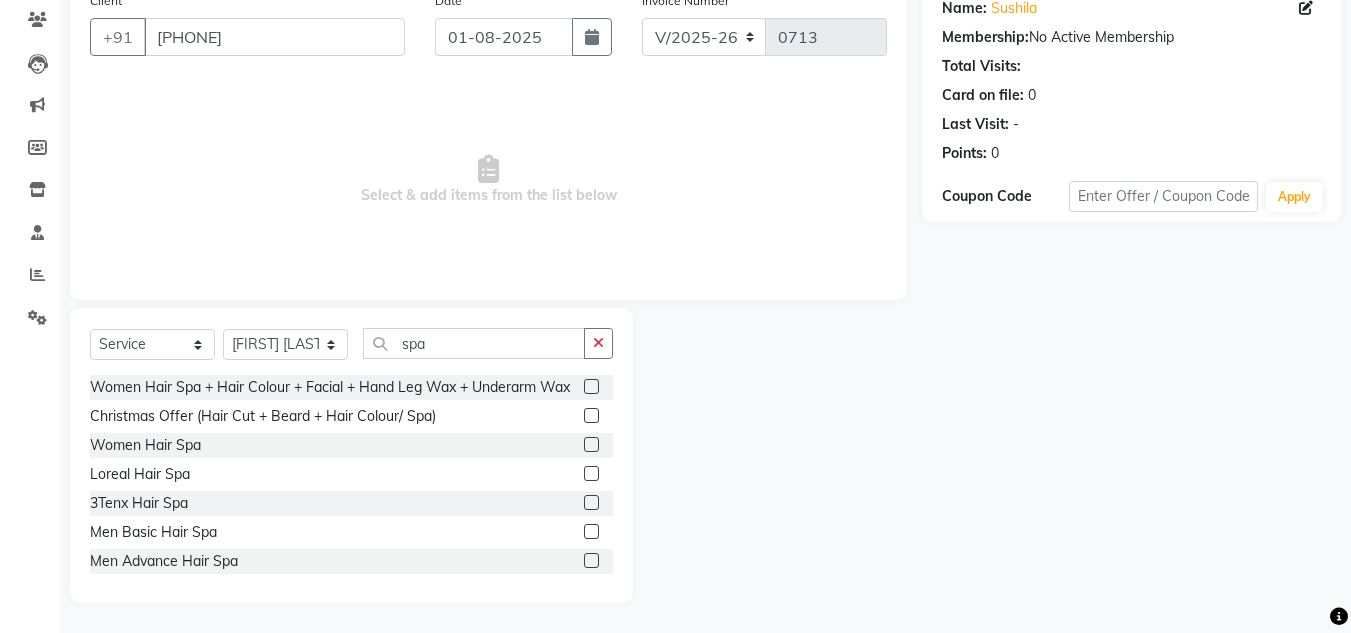 click 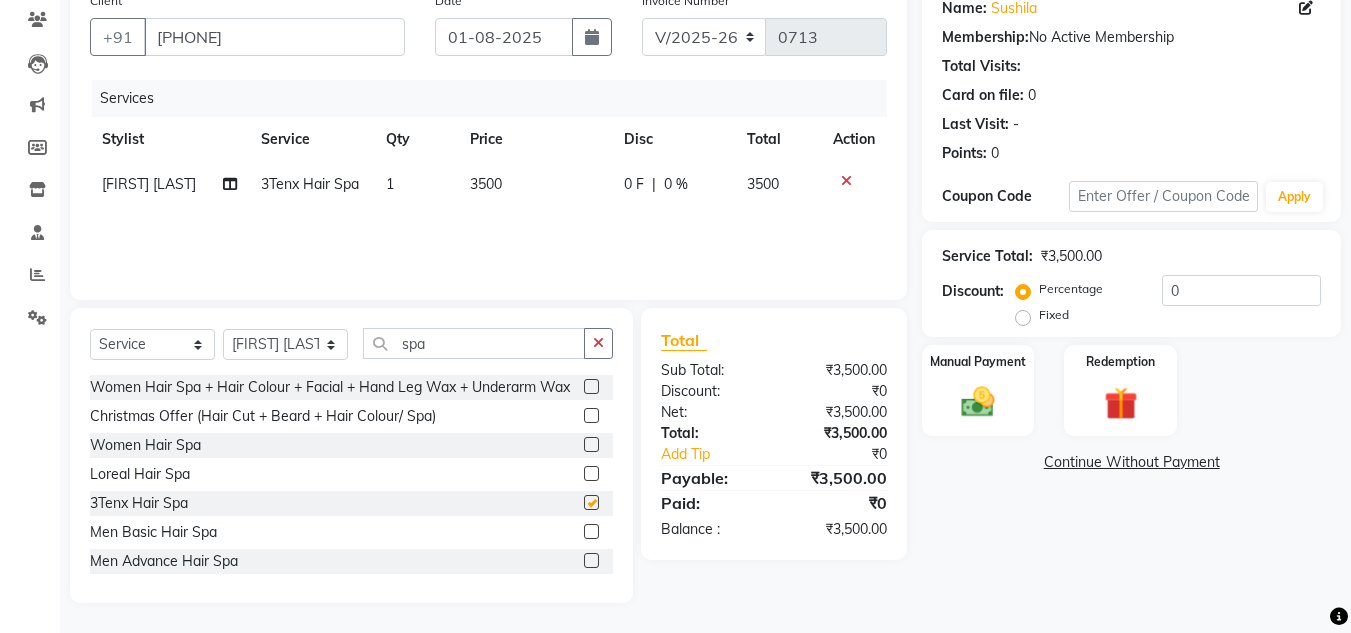 checkbox on "false" 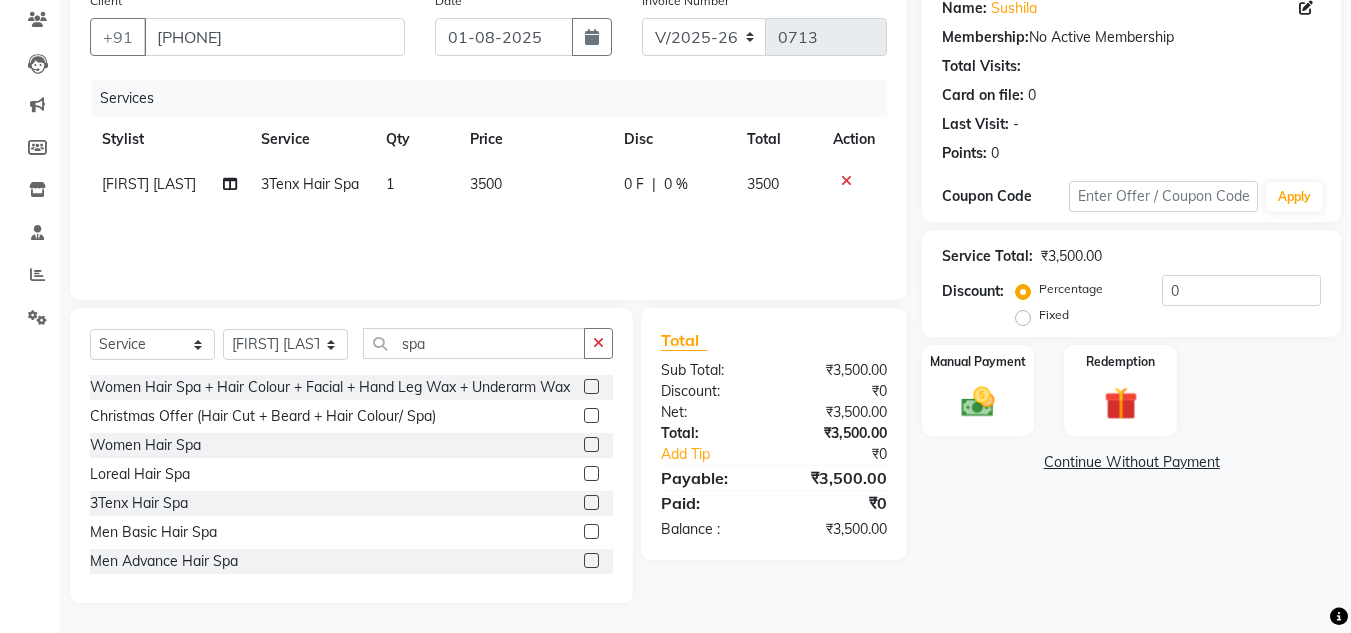click on "3500" 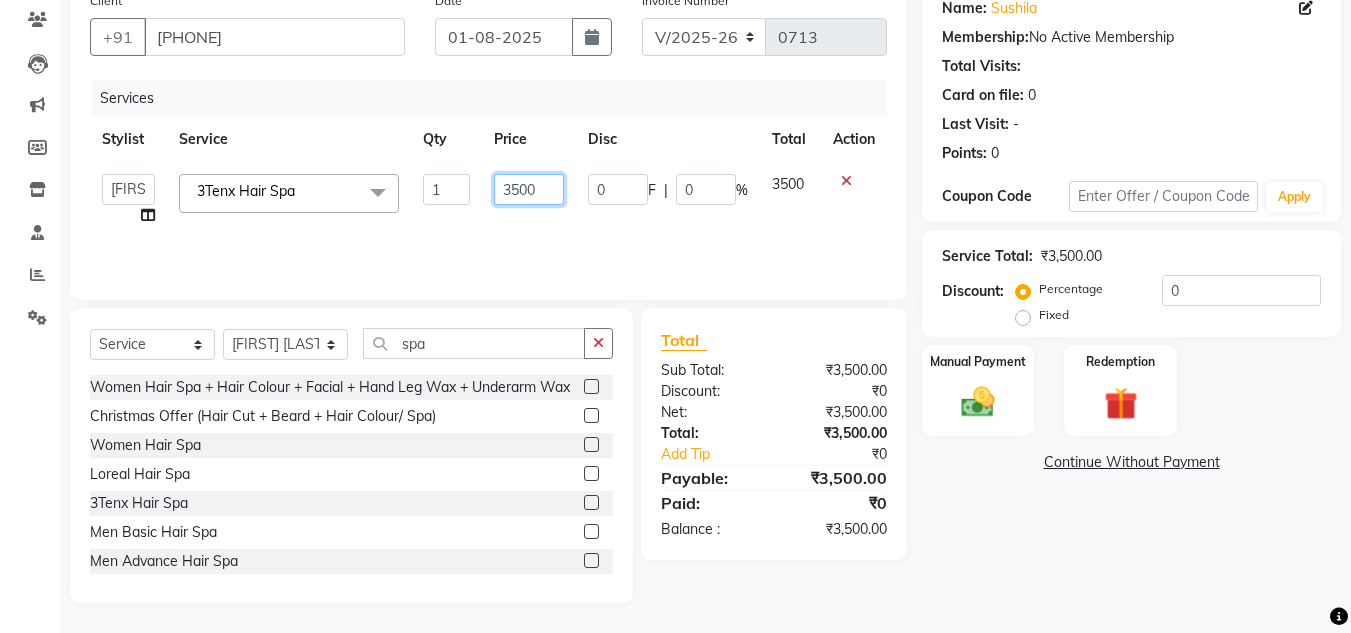 drag, startPoint x: 537, startPoint y: 193, endPoint x: 467, endPoint y: 194, distance: 70.00714 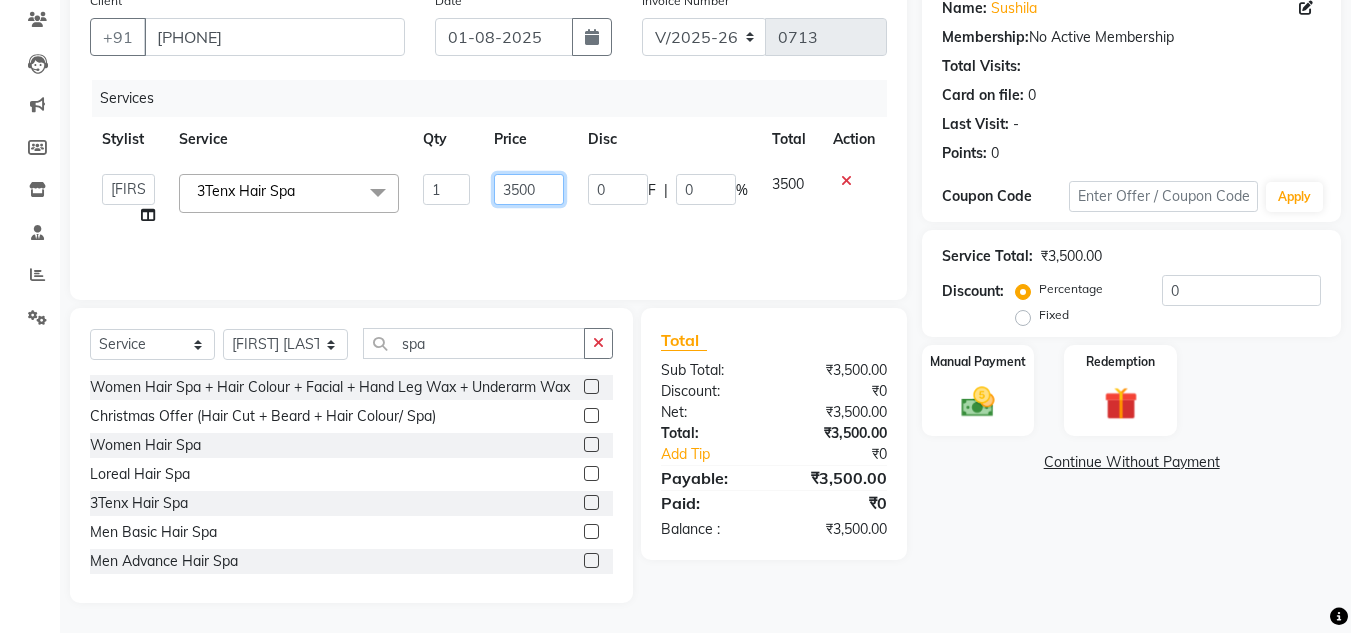 click on "Arif Fatah siddhiqui Kavya Upadhyay Minakshi Chavan Nahim Pinky Pranali Panchal pranjal more Pratibha Upadhyay Renuka Chavhan Salman Ansari Sam Khan Shanu Snehal Surve Vaishali Pachare Vali Hasan Vishal Ahmed Shaikh 3Tenx Hair Spa  x Men Haircut Men Beard Shave / Trim Men Hair Grooming Men Shampoo + Conditioning Men Premium Shampoo + Conditioning Men Dandruff Treatment Men Full Body Massage Men Nanoplastia Men Hair Wash Men Hair Wash + Hair Cut + Beard Men Beard Color Full Women Dandruff Treatment Women Gel Extention Removal Men Hand Wax Full Women Face Threading Men Hair cut + Hair colour Women Hair Spa + Hair Colour + Facial + Hand Leg Wax + Underarm Wax Christmas Offer (Hair Cut + Beard + Hair Colour/ Spa) Nail Gel  Work Hand Cleansing + Back +Face Dtan +Underarms + Hand wax +Foot Massage + Facial + Face Threading + Root Touch Up Facial +Pedicure +Haand Cleansing Dtan + Hand + Full Leg Wax +Underarms Wax +Eyebrows +Hair Wash  Women Hair Spa Women Wax Make Up Sari Drap 1 0" 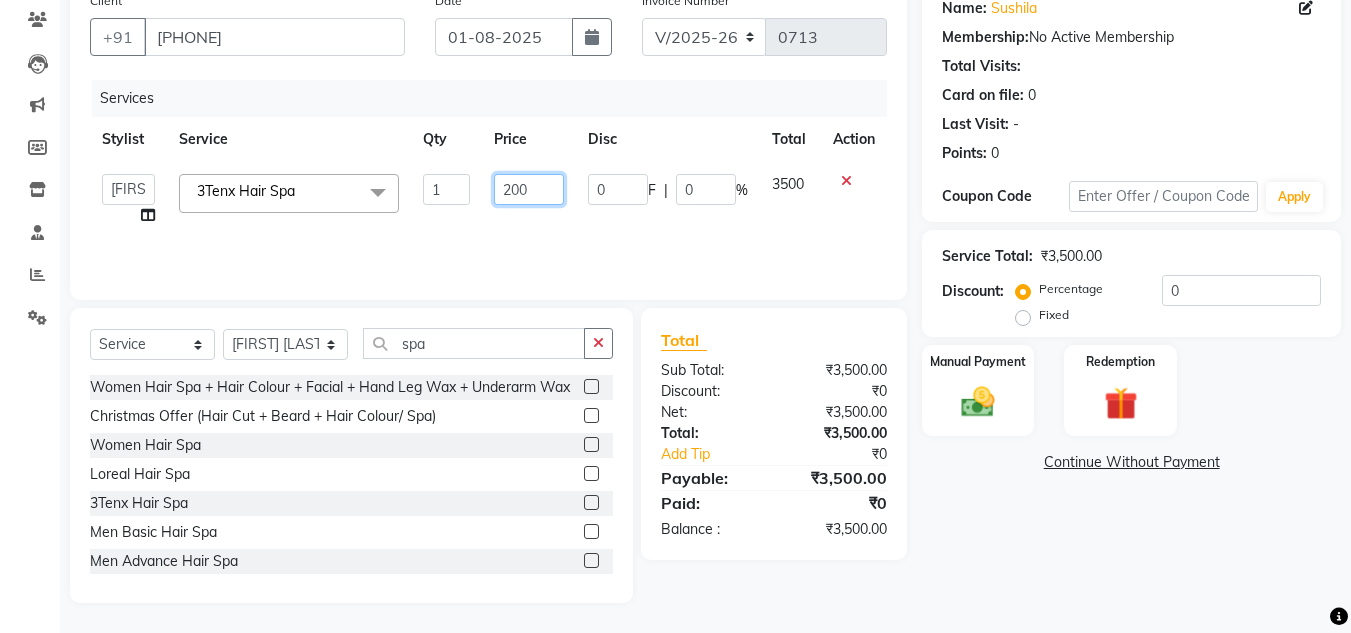 type on "2000" 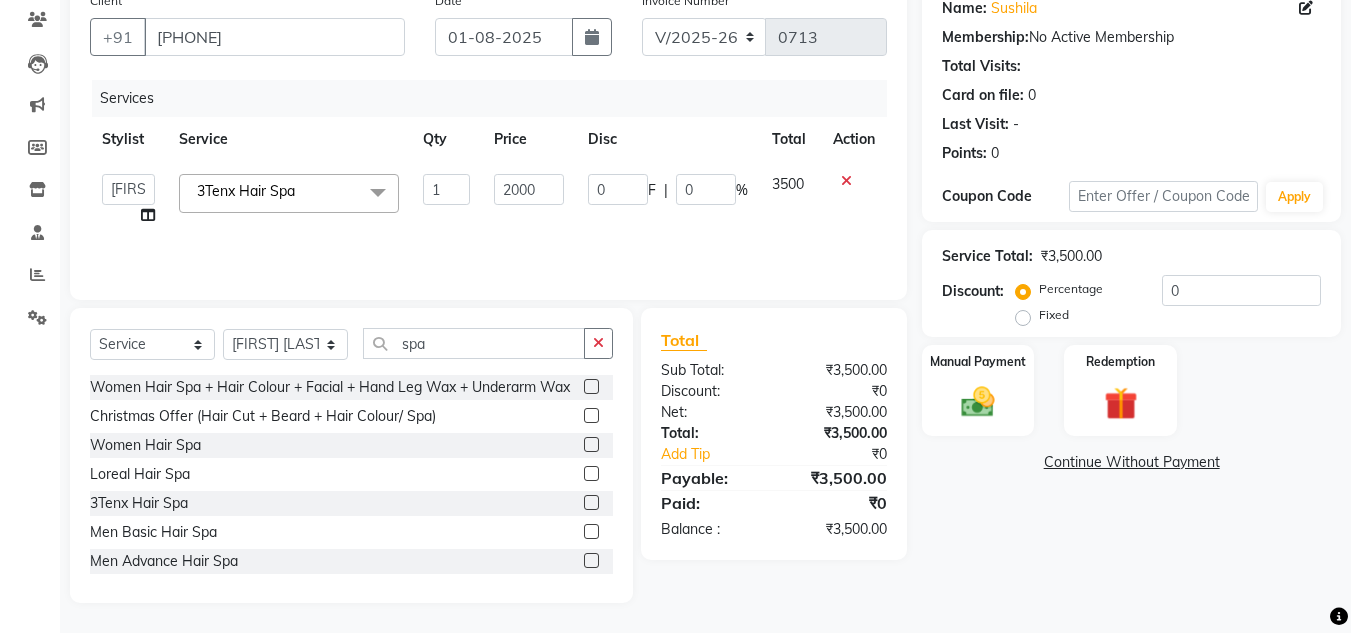 click on "Arif Fatah siddhiqui Kavya Upadhyay Minakshi Chavan Nahim Pinky Pranali Panchal pranjal more Pratibha Upadhyay Renuka Chavhan Salman Ansari Sam Khan Shanu Snehal Surve Vaishali Pachare Vali Hasan Vishal Ahmed Shaikh 3Tenx Hair Spa  x Men Haircut Men Beard Shave / Trim Men Hair Grooming Men Shampoo + Conditioning Men Premium Shampoo + Conditioning Men Dandruff Treatment Men Full Body Massage Men Nanoplastia Men Hair Wash Men Hair Wash + Hair Cut + Beard Men Beard Color Full Women Dandruff Treatment Women Gel Extention Removal Men Hand Wax Full Women Face Threading Men Hair cut + Hair colour Women Hair Spa + Hair Colour + Facial + Hand Leg Wax + Underarm Wax Christmas Offer (Hair Cut + Beard + Hair Colour/ Spa) Nail Gel  Work Hand Cleansing + Back +Face Dtan +Underarms + Hand wax +Foot Massage + Facial + Face Threading + Root Touch Up Facial +Pedicure +Haand Cleansing Dtan + Hand + Full Leg Wax +Underarms Wax +Eyebrows +Hair Wash  Women Hair Spa Women Wax Make Up Sari Drap 1 0" 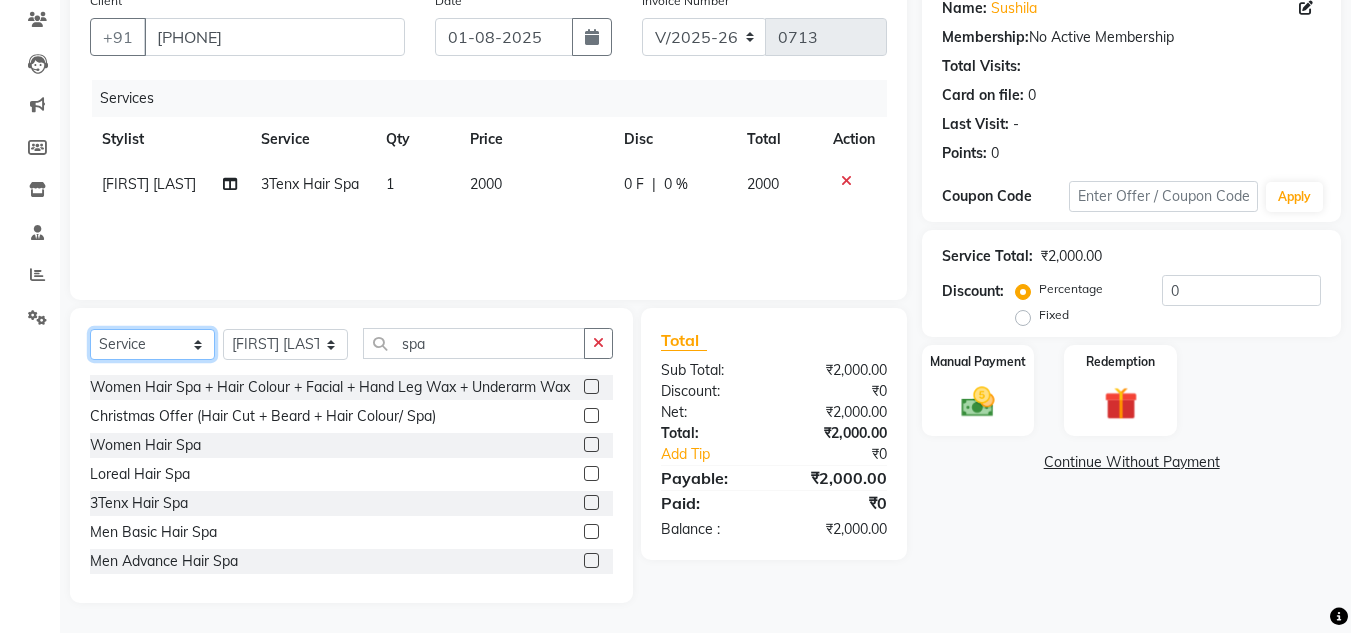 click on "Select  Service  Product  Membership  Package Voucher Prepaid Gift Card" 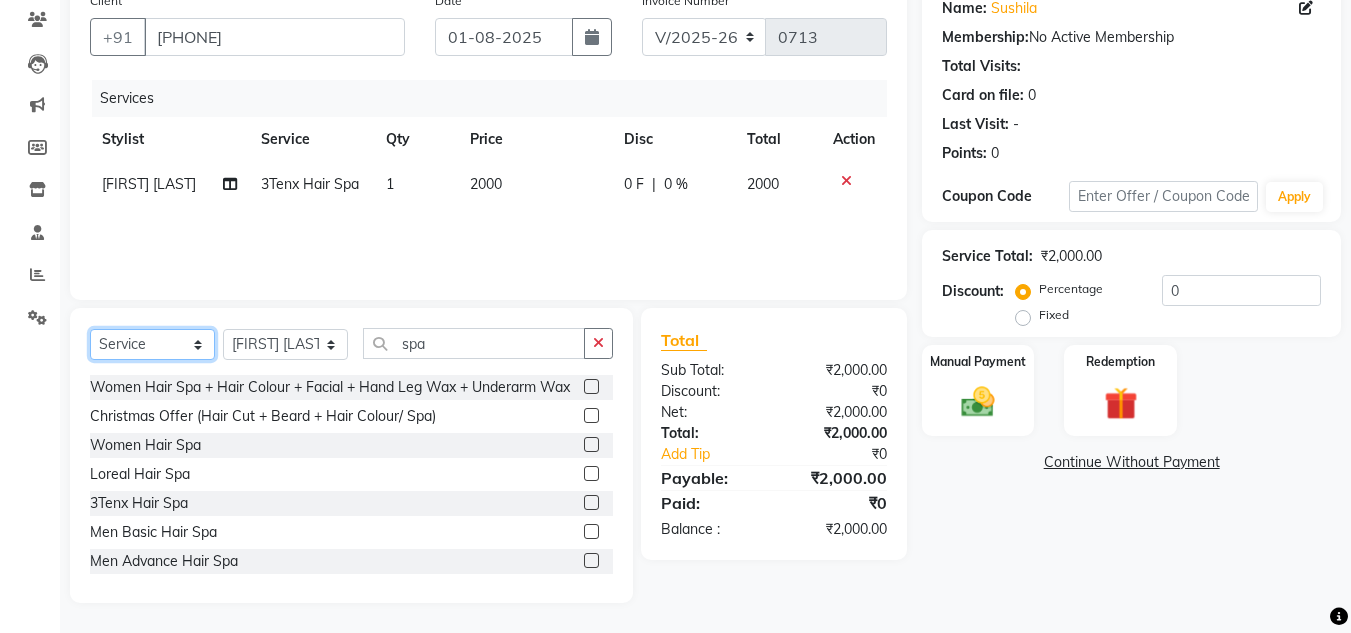 select on "product" 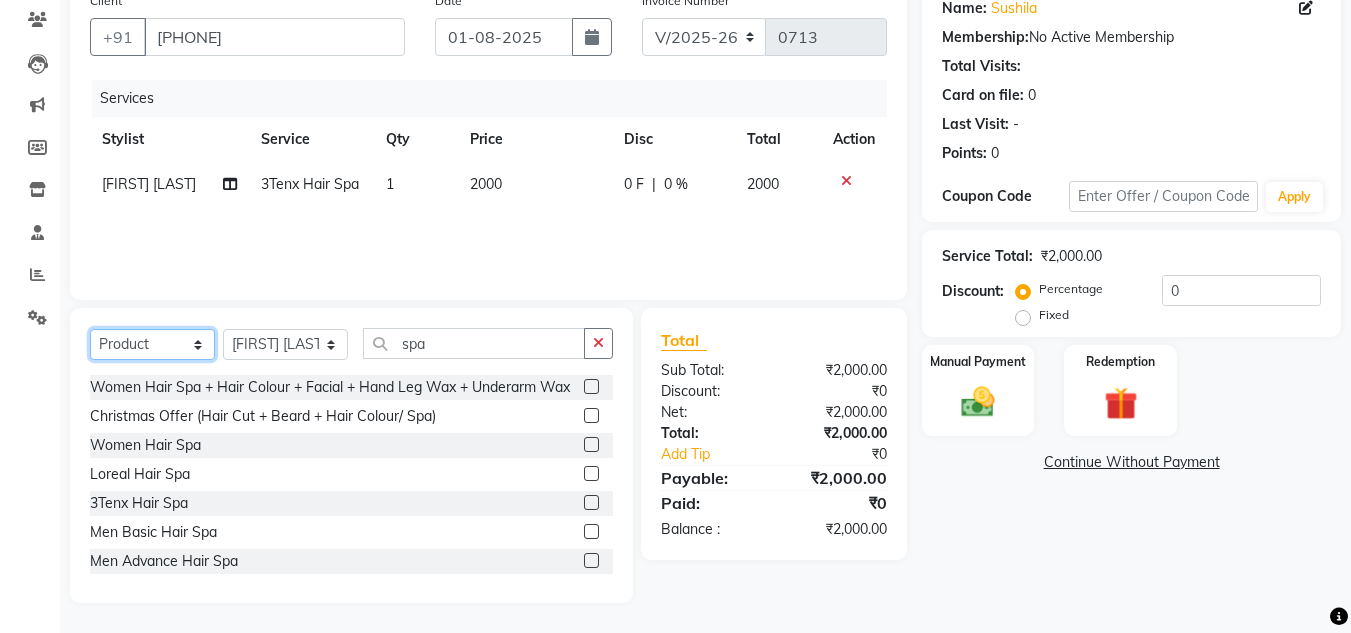 click on "Select  Service  Product  Membership  Package Voucher Prepaid Gift Card" 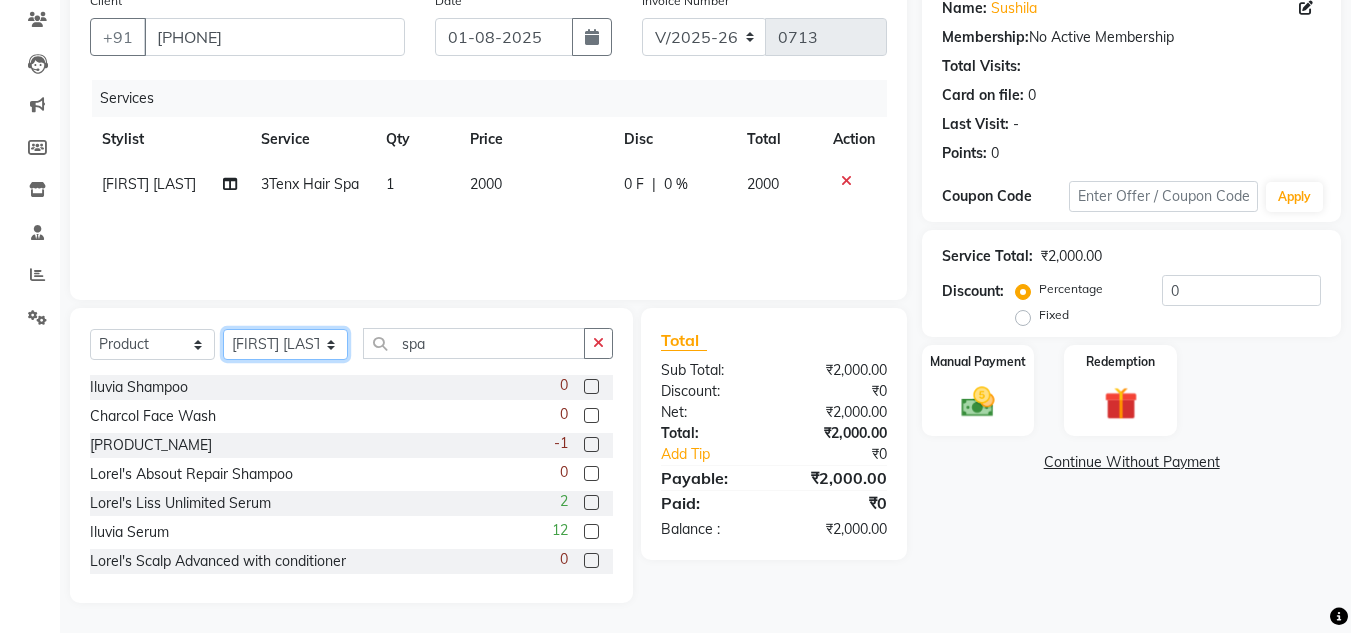 click on "Select Stylist Arif Fatah siddhiqui Kavya Upadhyay Minakshi Chavan Nahim Pinky Pranali Panchal pranjal more Pratibha Upadhyay Renuka Chavhan Salman Ansari Sam Khan Shanu Snehal Surve Vaishali Pachare Vali Hasan Vishal Ahmed Shaikh" 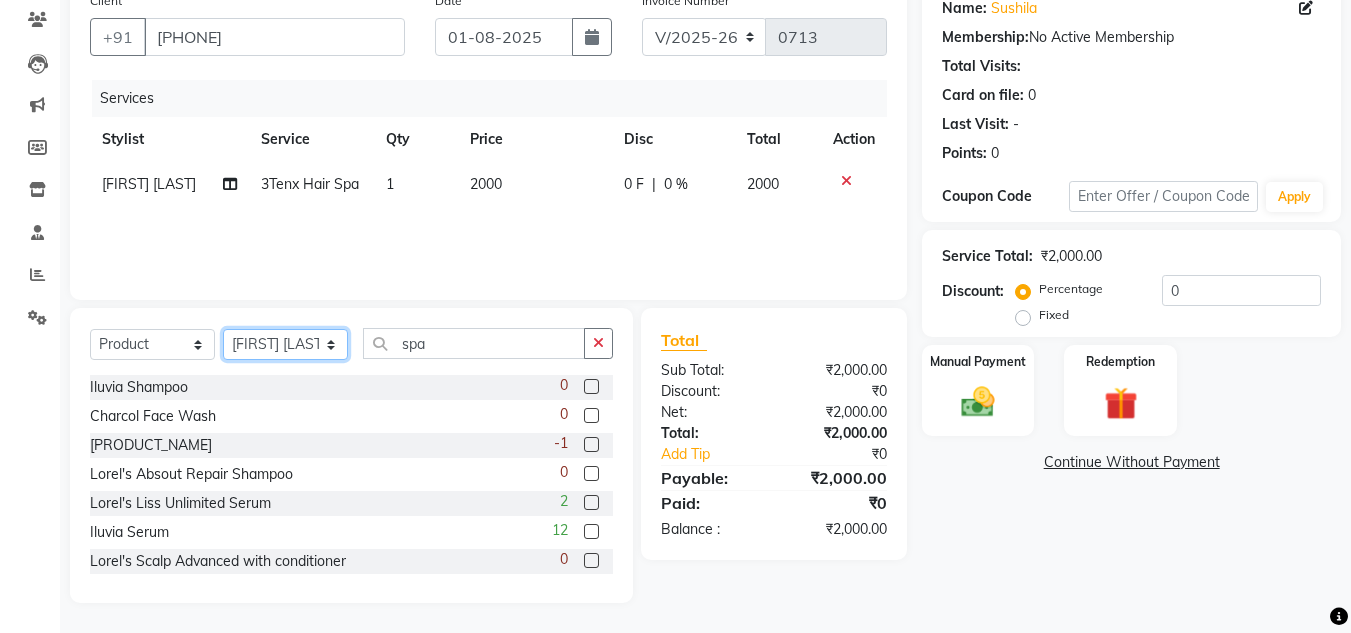 select on "84351" 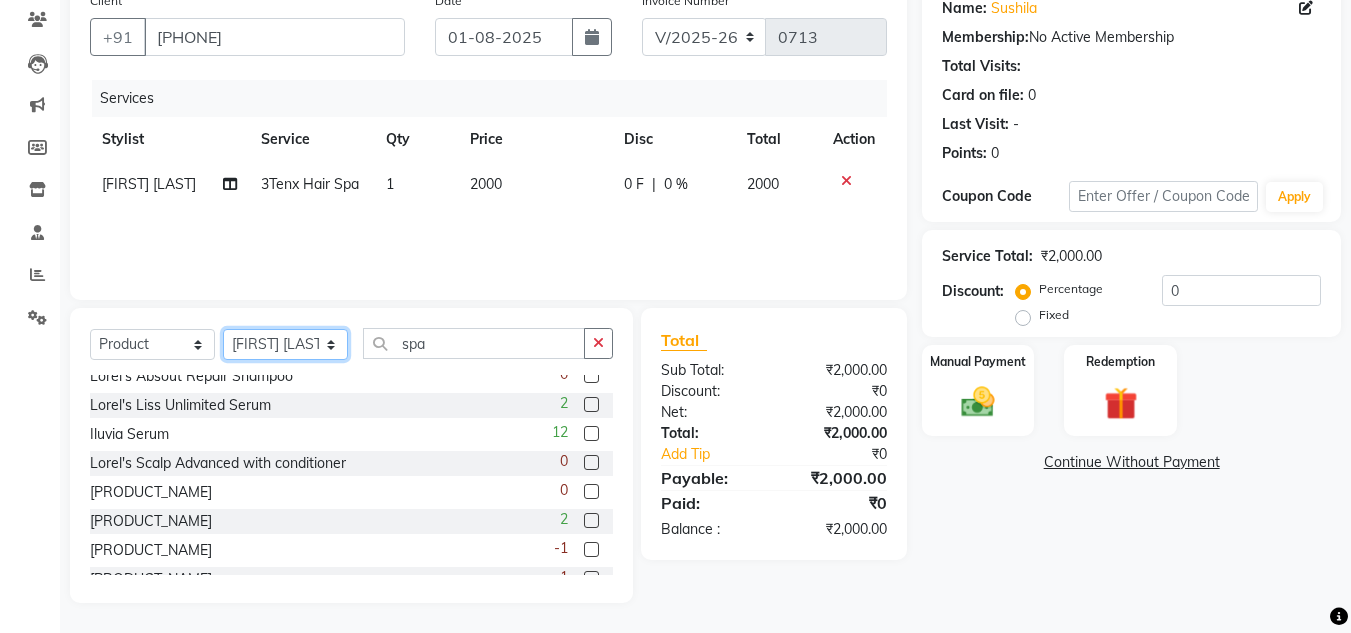 scroll, scrollTop: 111, scrollLeft: 0, axis: vertical 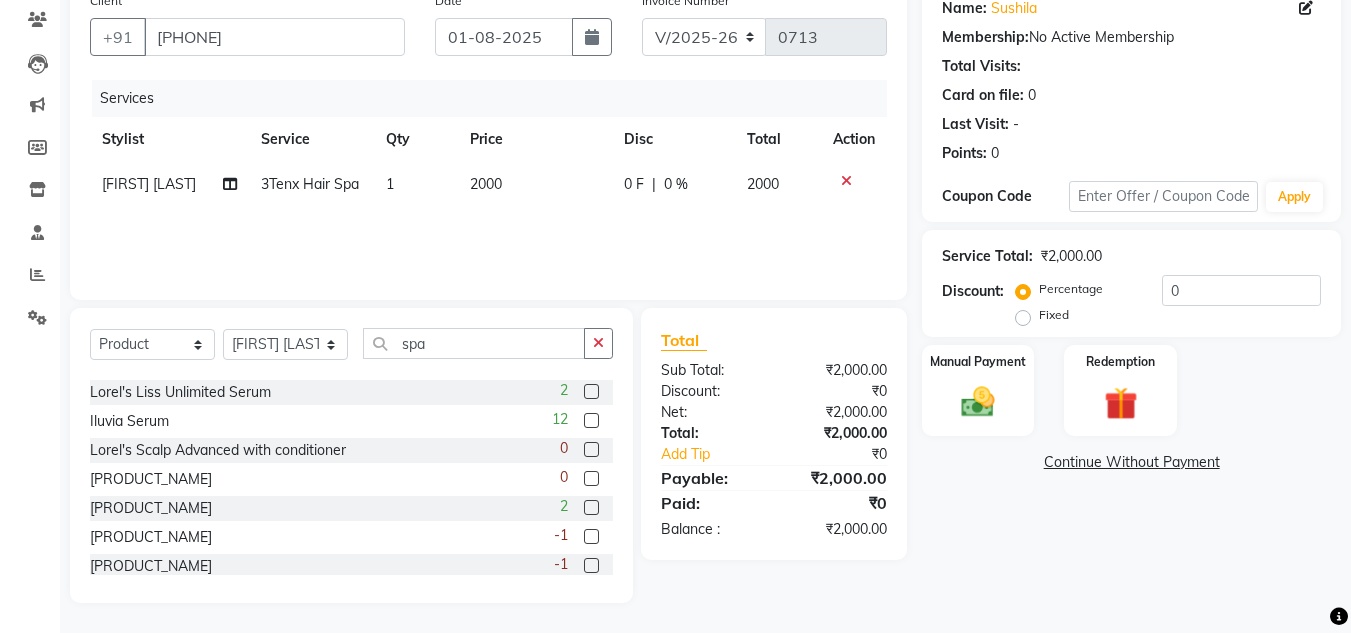 click 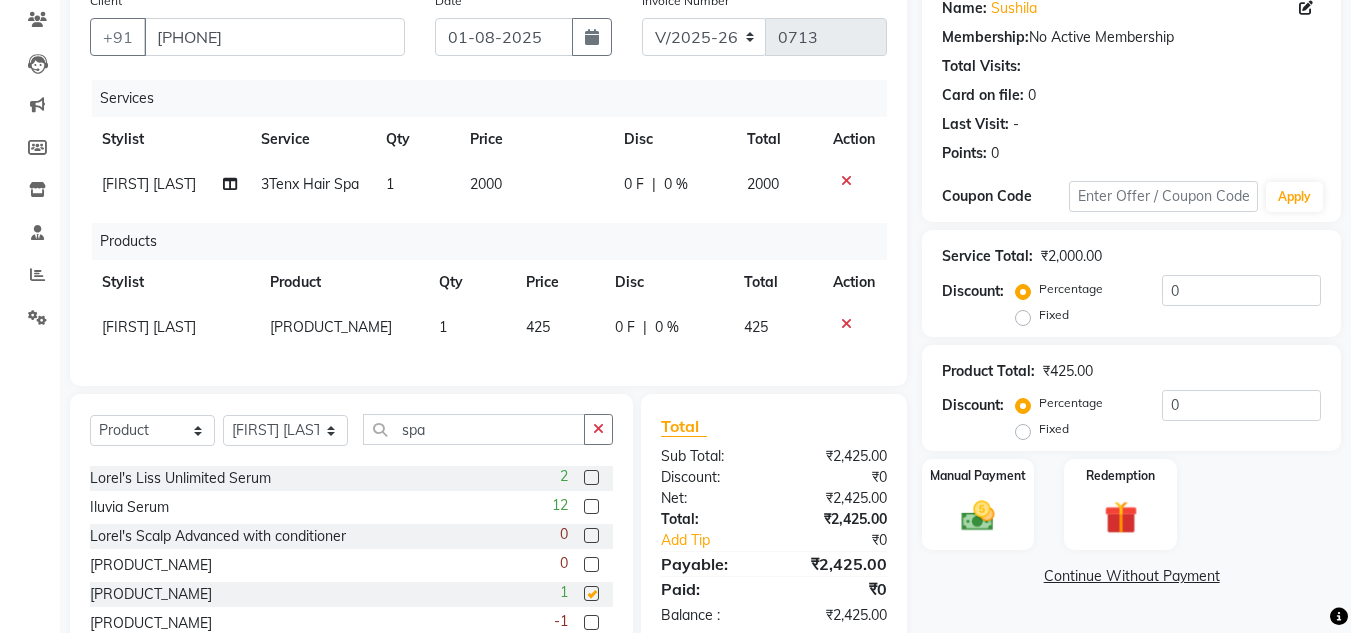 checkbox on "false" 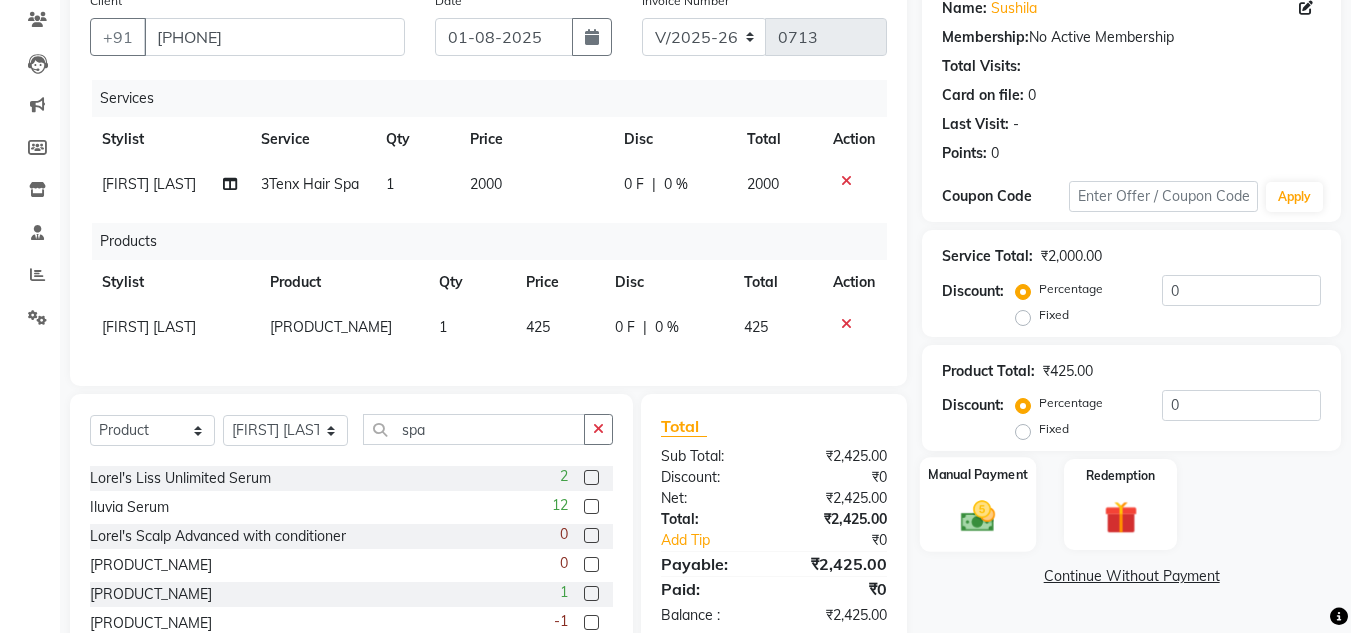 click 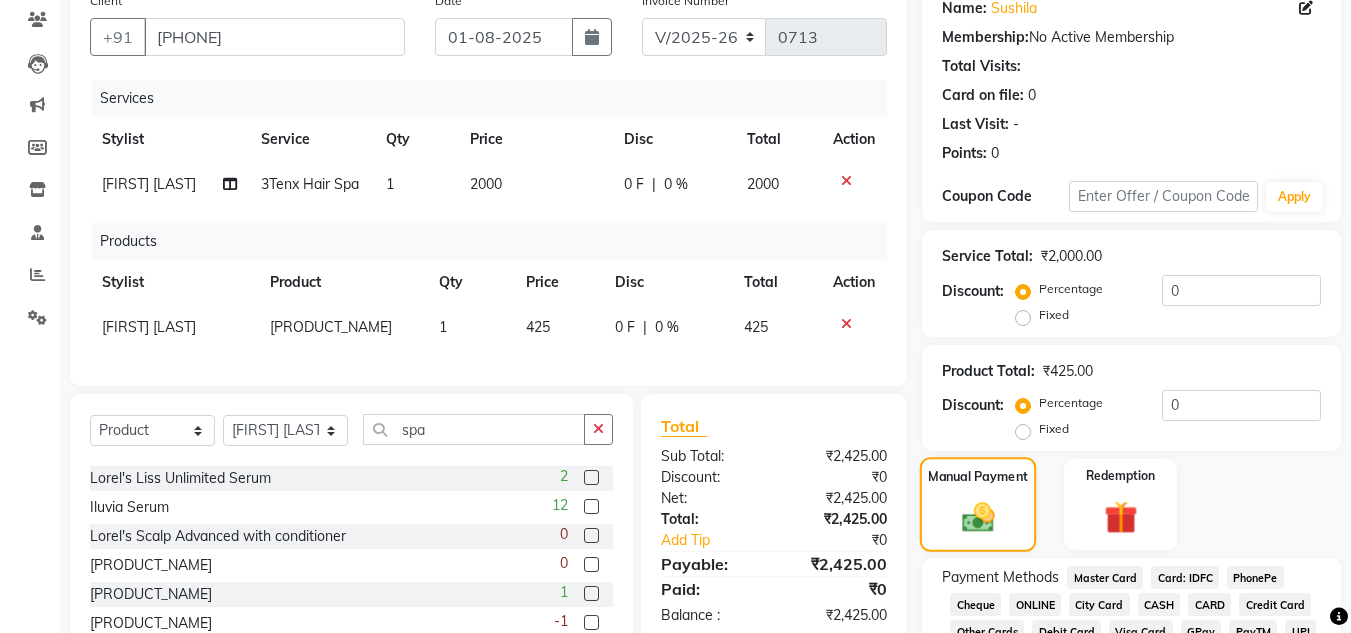 scroll, scrollTop: 288, scrollLeft: 0, axis: vertical 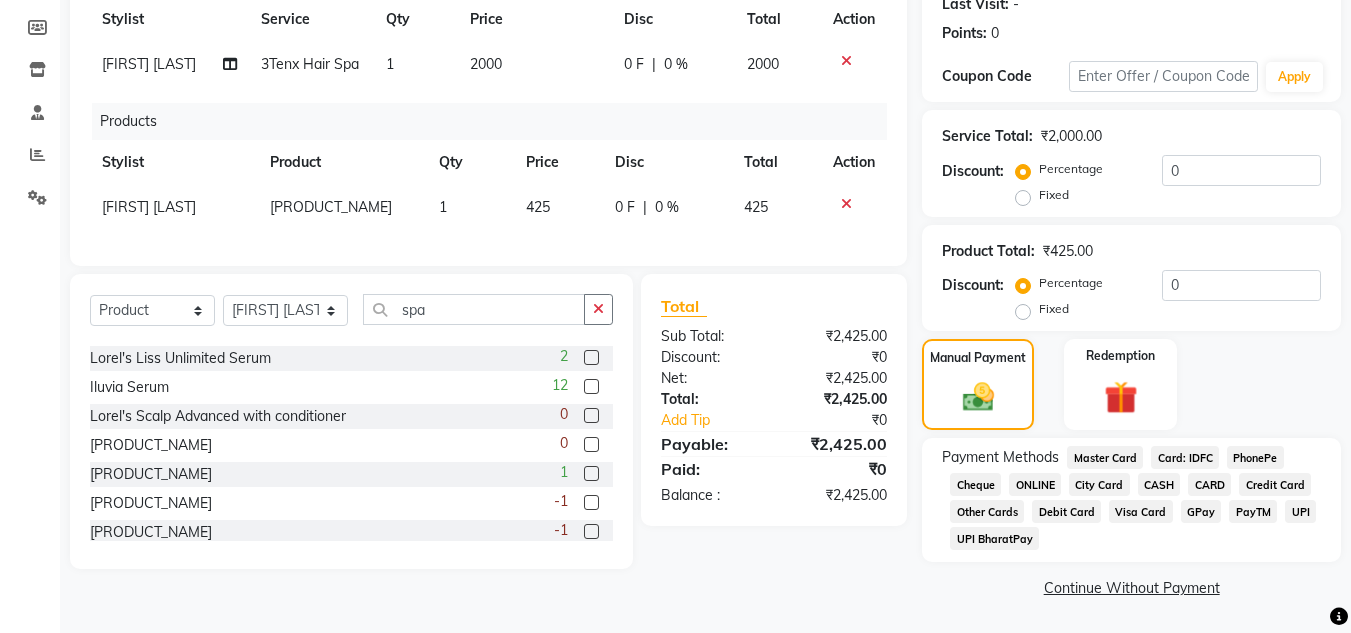 click on "CASH" 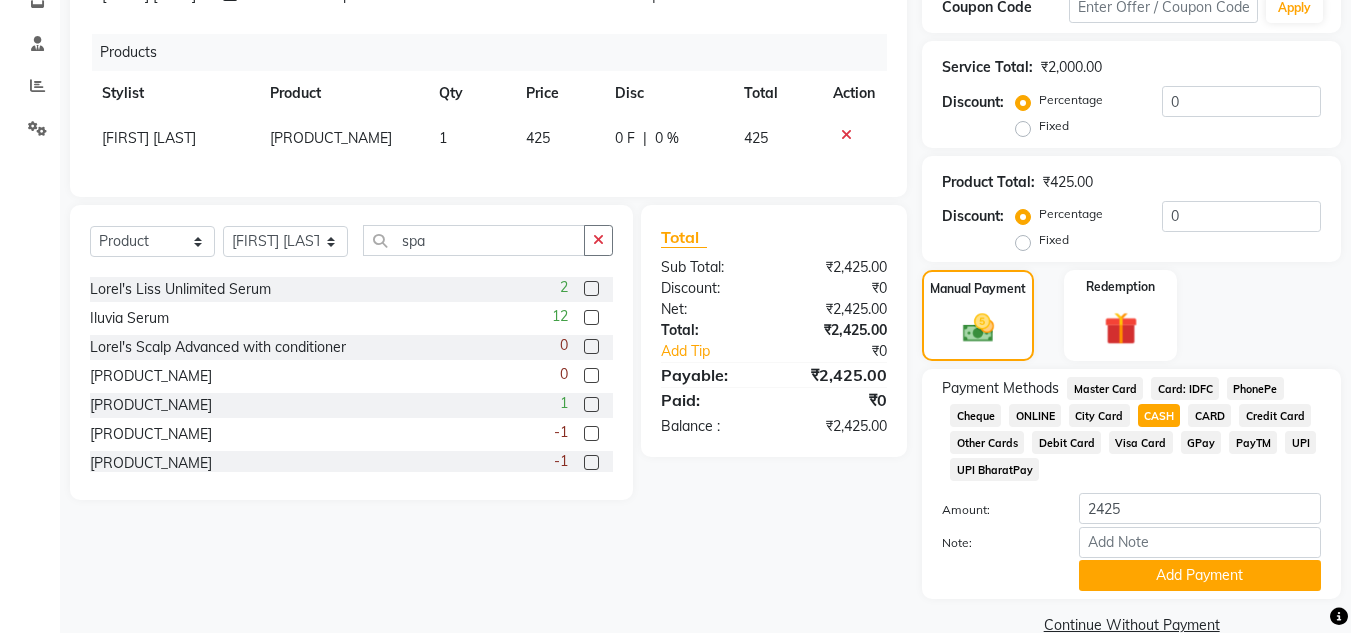 scroll, scrollTop: 394, scrollLeft: 0, axis: vertical 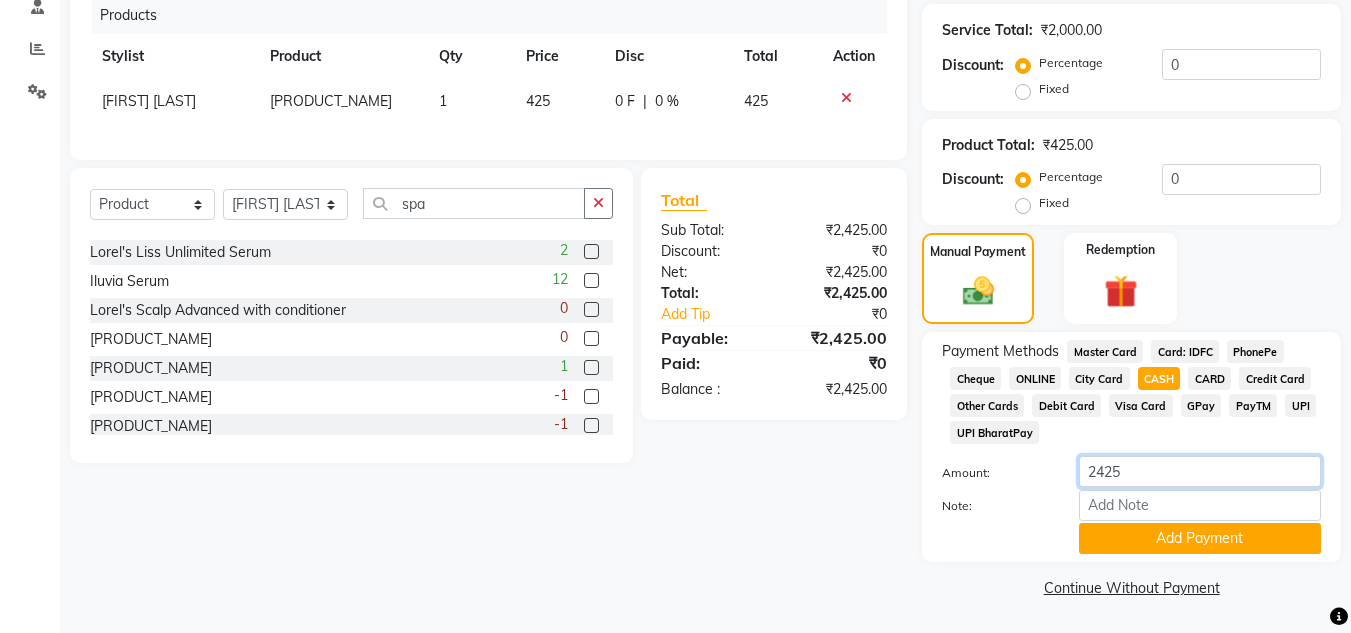 drag, startPoint x: 1154, startPoint y: 477, endPoint x: 1057, endPoint y: 499, distance: 99.46356 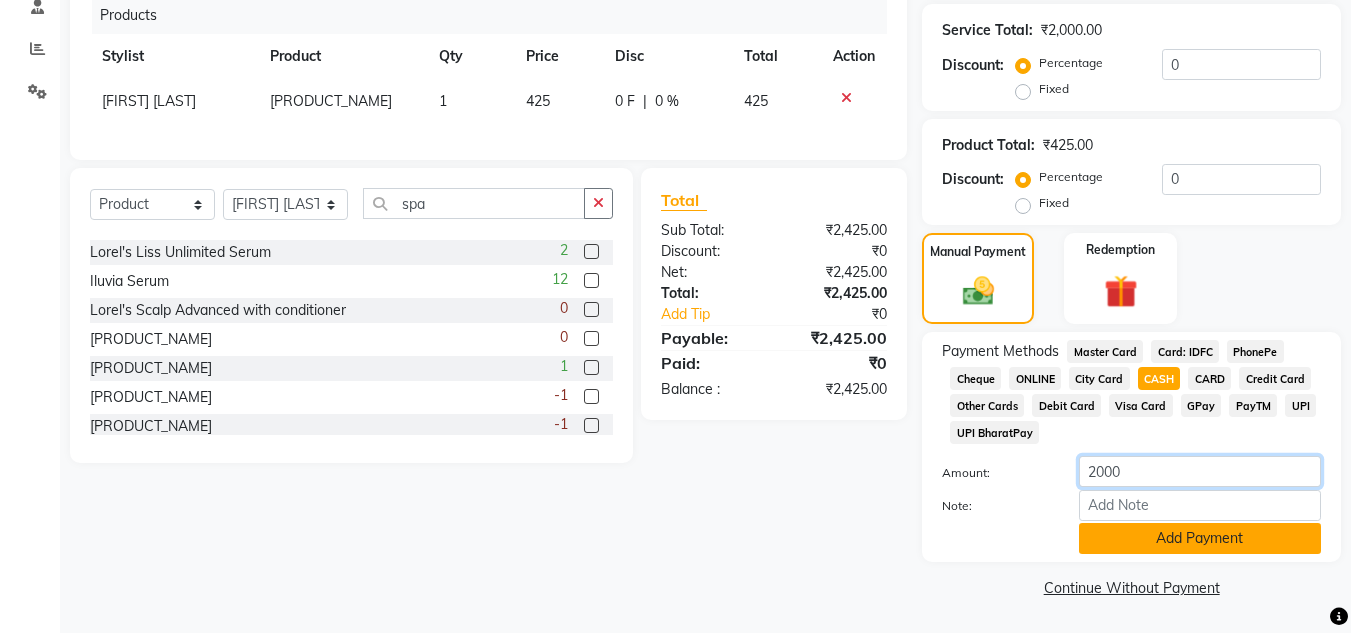 type on "2000" 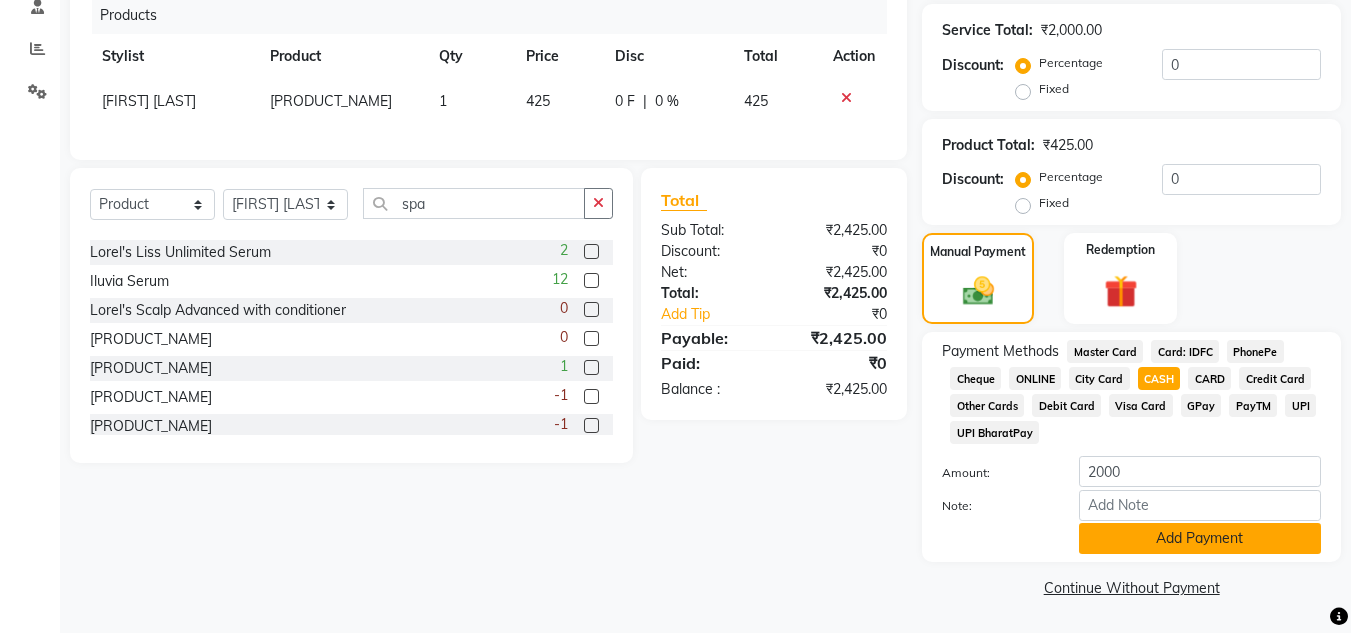 click on "Add Payment" 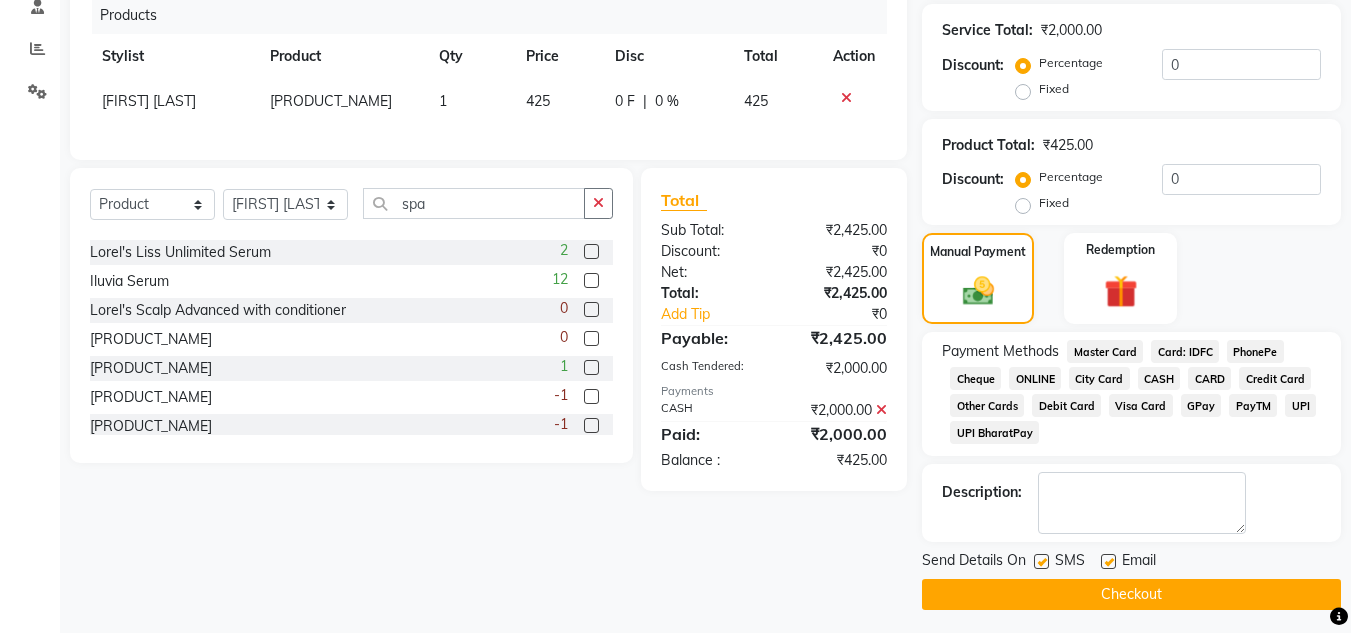 click on "CASH" 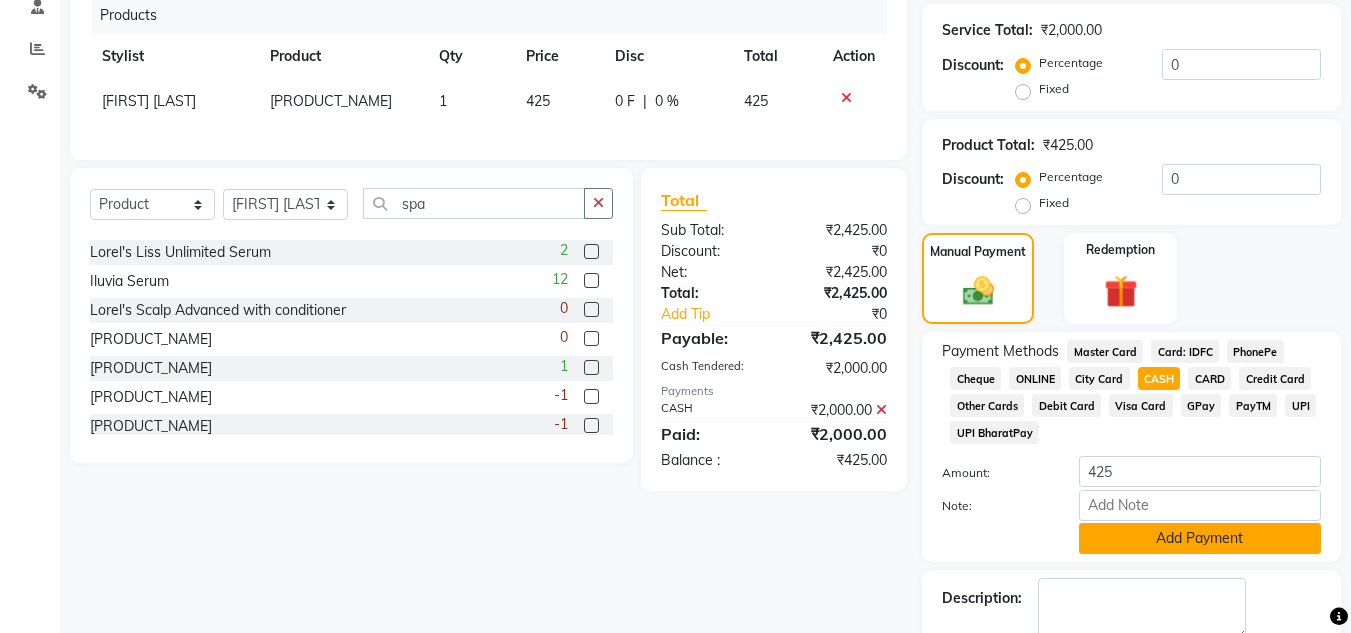 click on "Add Payment" 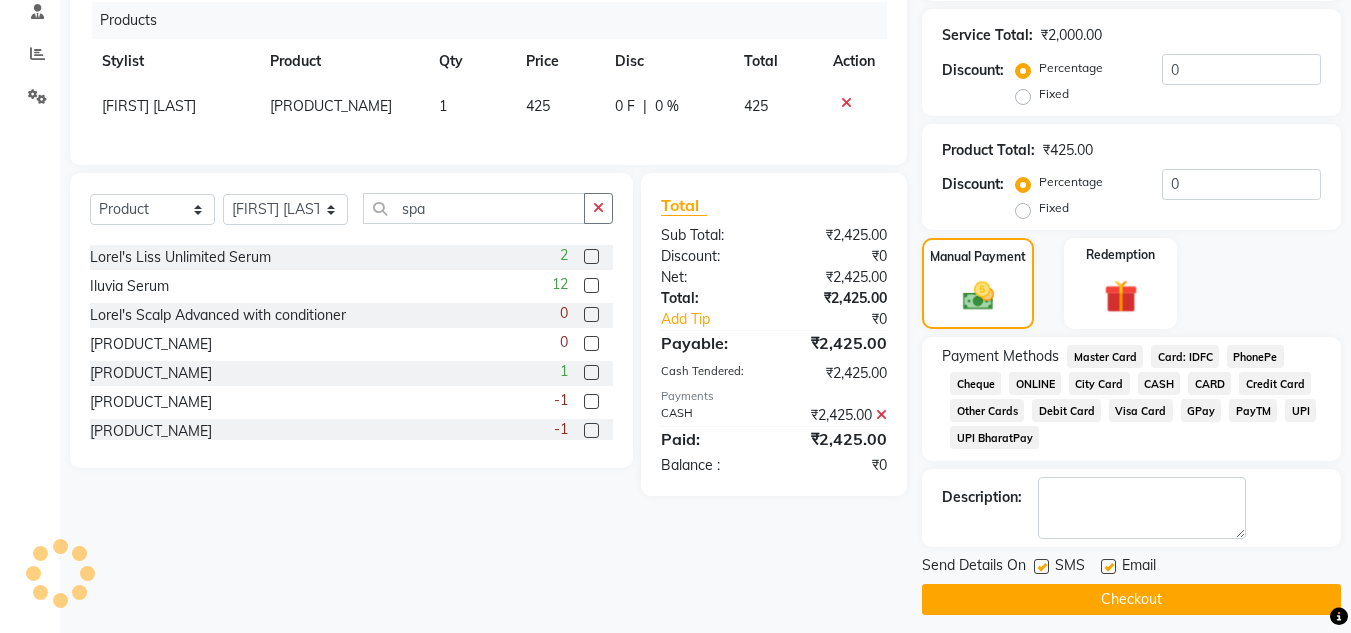 scroll, scrollTop: 401, scrollLeft: 0, axis: vertical 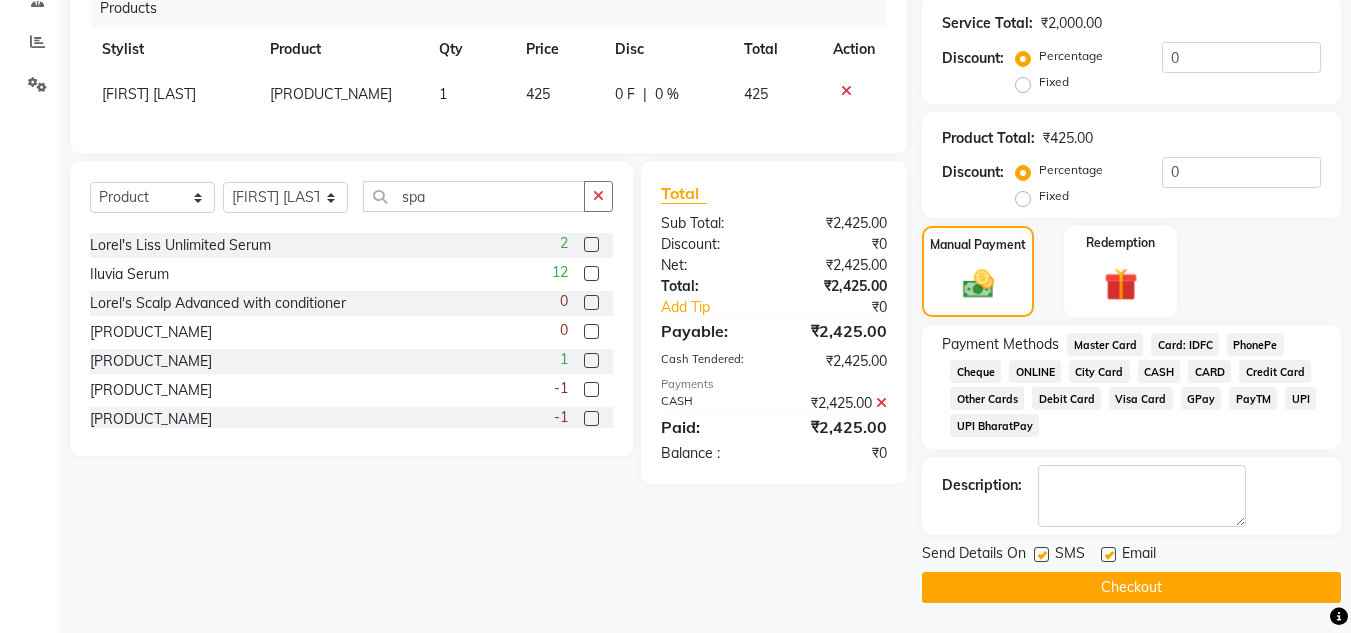 click on "Checkout" 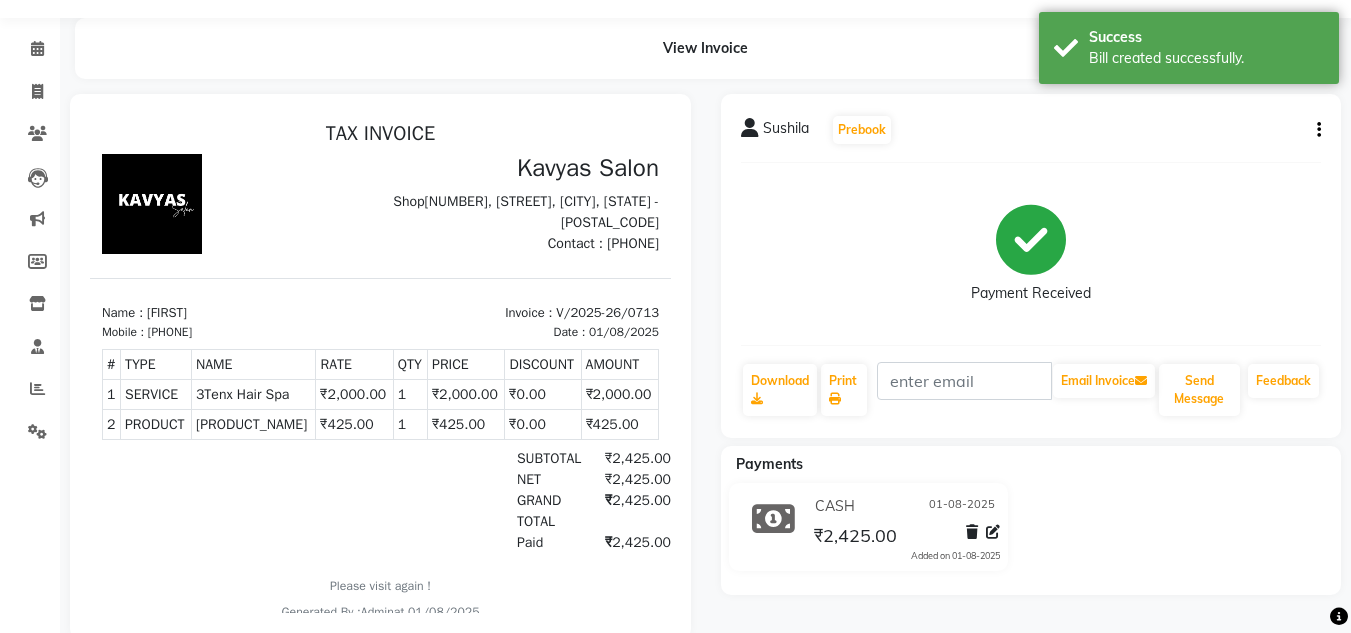 scroll, scrollTop: 105, scrollLeft: 0, axis: vertical 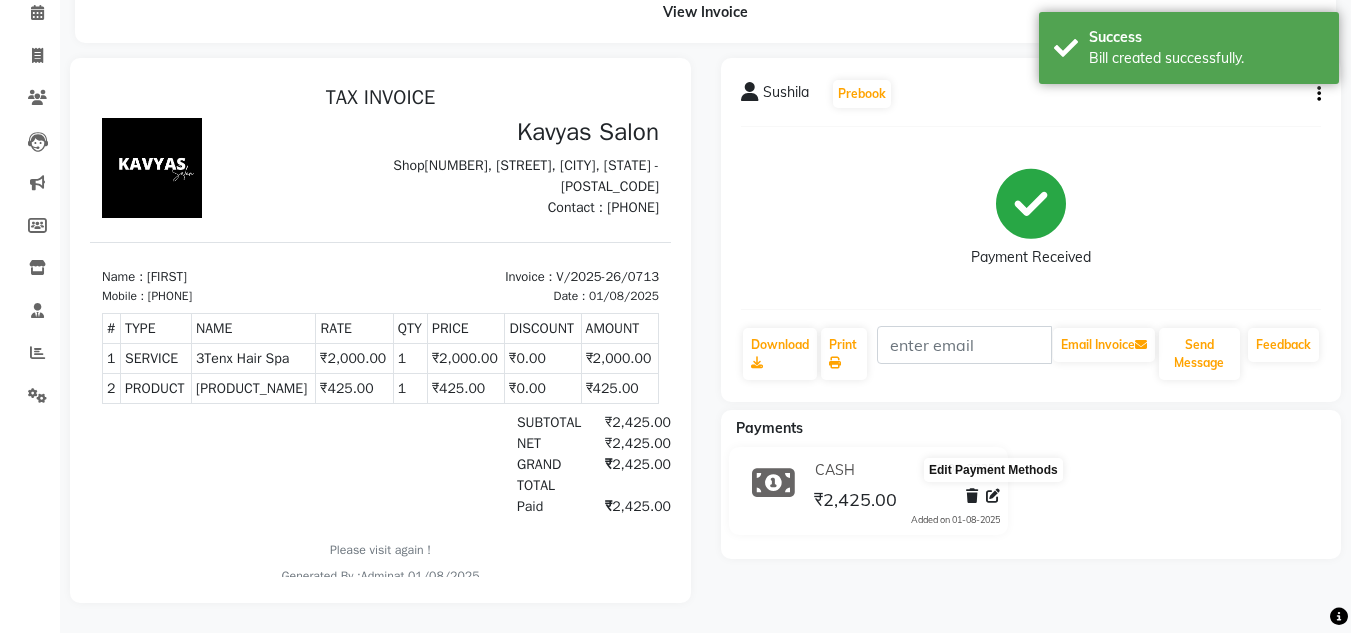 click 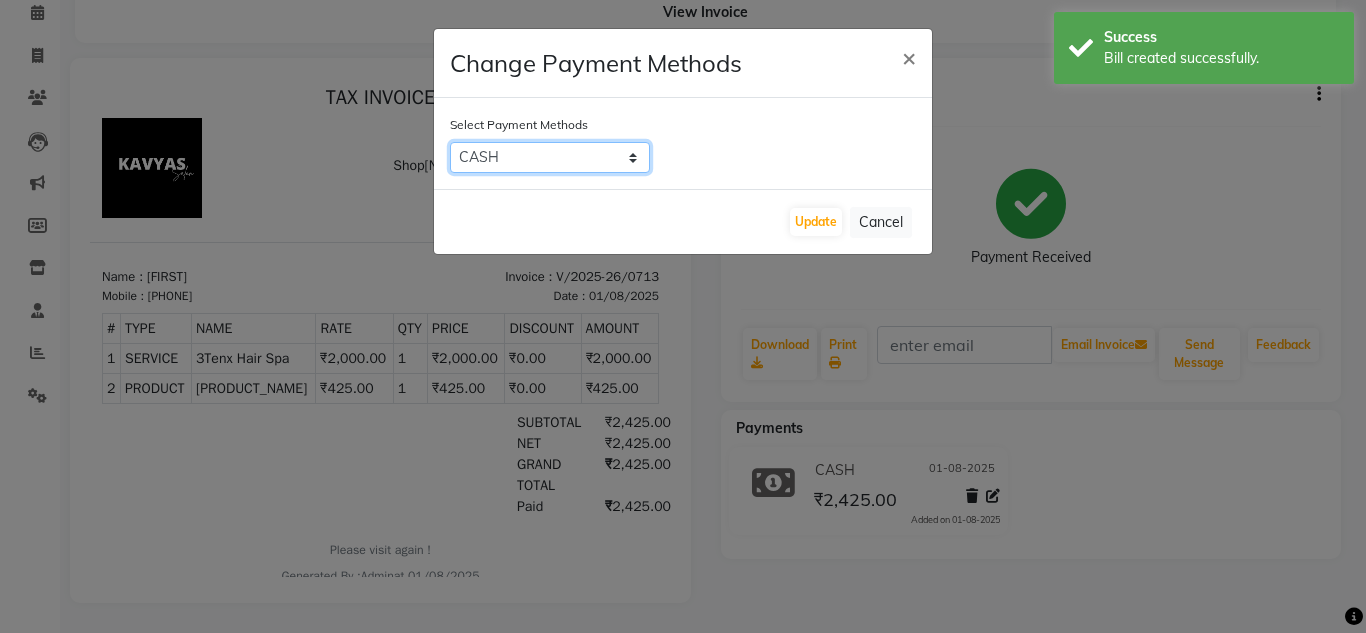 click on "Master Card   Card: IDFC   PhonePe   Cheque   ONLINE   City Card   CASH   CARD   Credit Card   Other Cards   Debit Card   Visa Card   GPay   PayTM   UPI   UPI BharatPay" 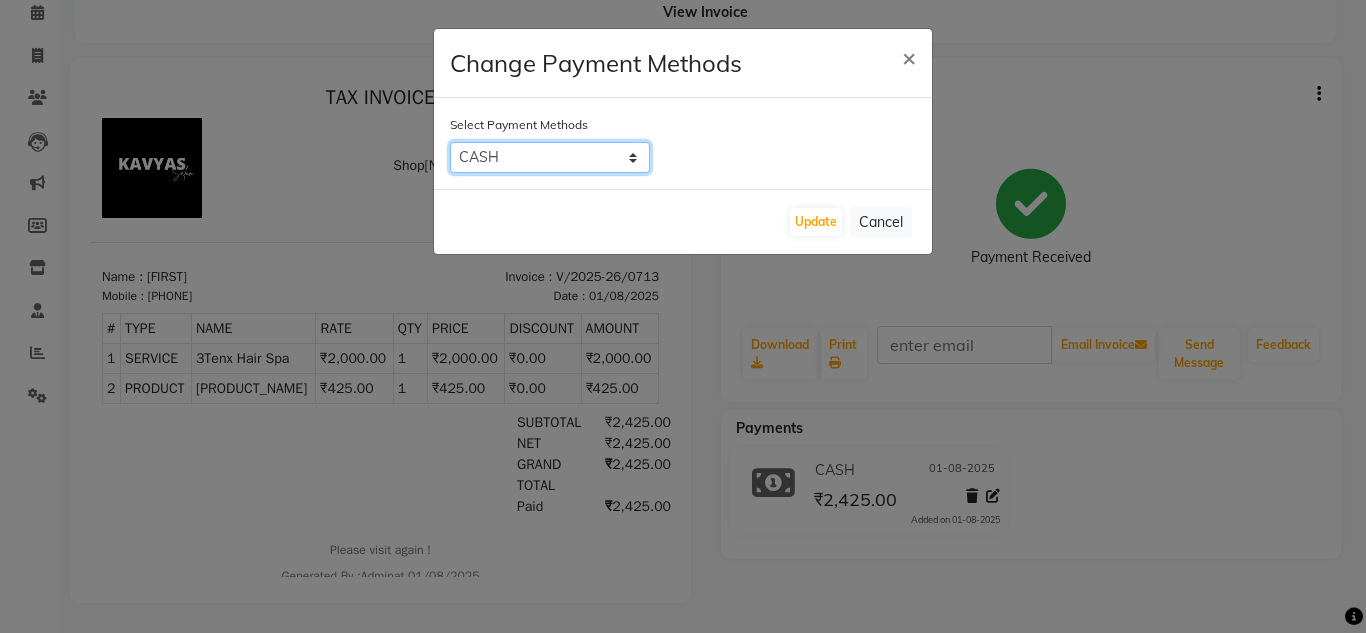 select on "3" 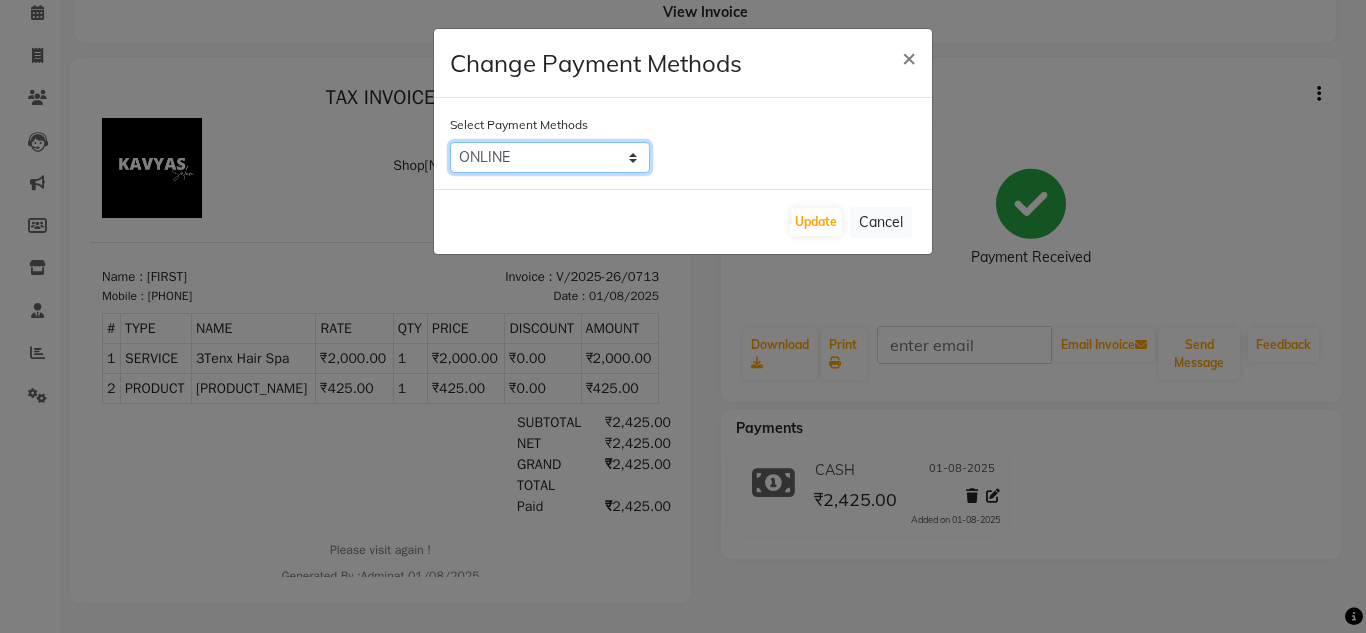 click on "Master Card   Card: IDFC   PhonePe   Cheque   ONLINE   City Card   CASH   CARD   Credit Card   Other Cards   Debit Card   Visa Card   GPay   PayTM   UPI   UPI BharatPay" 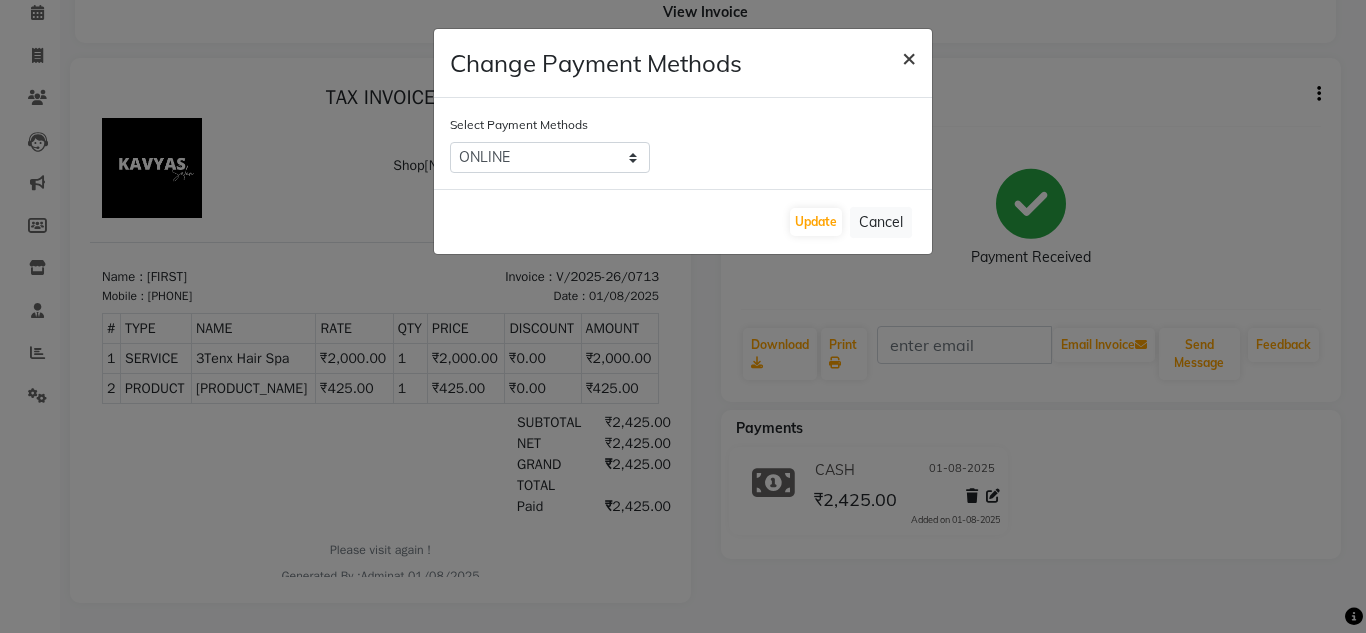 click on "×" 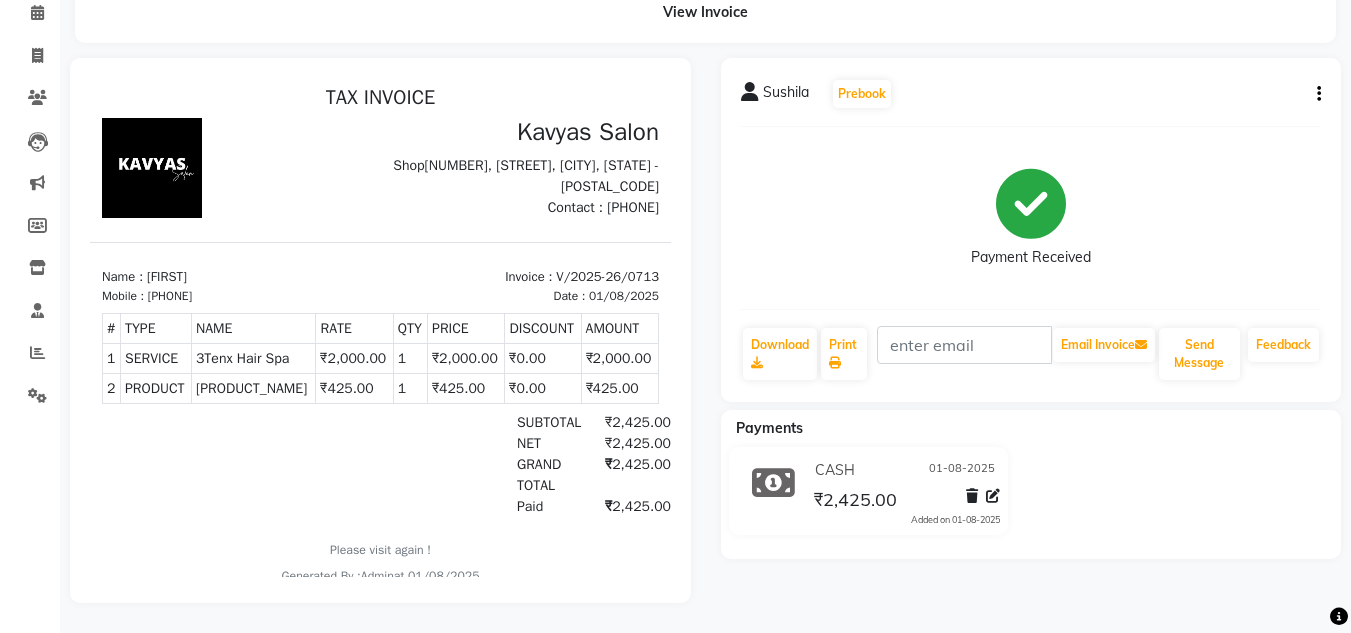 click 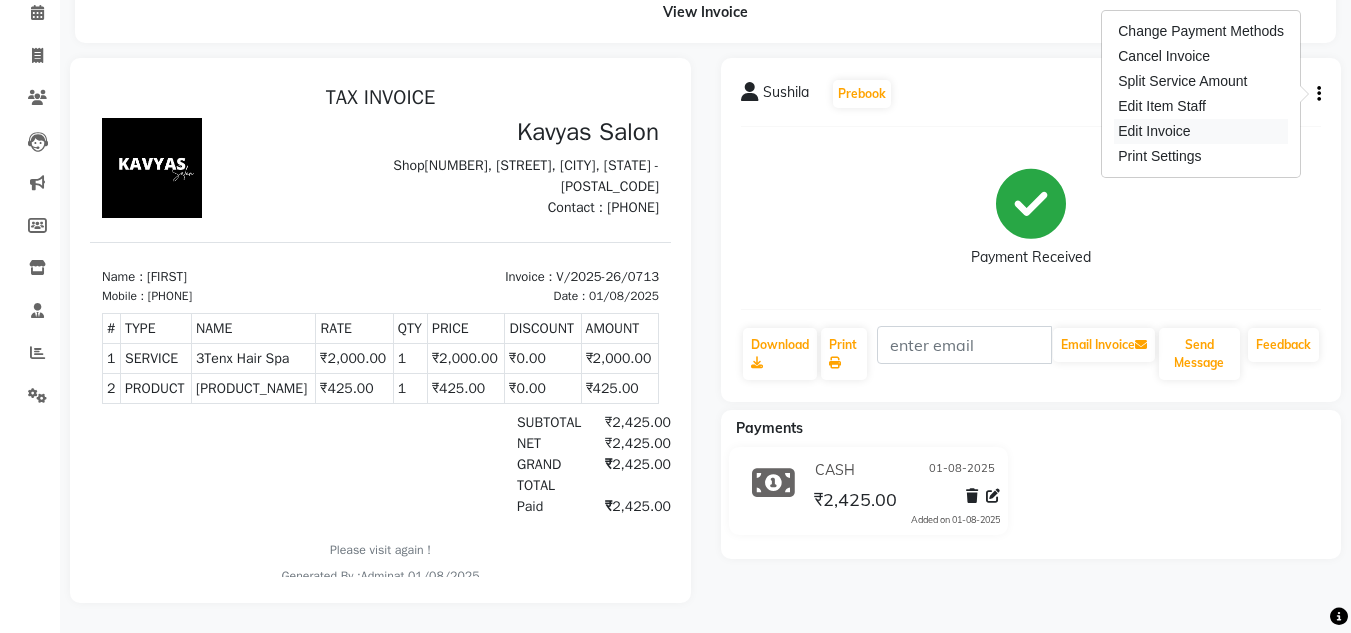 click on "Edit Invoice" at bounding box center [1201, 131] 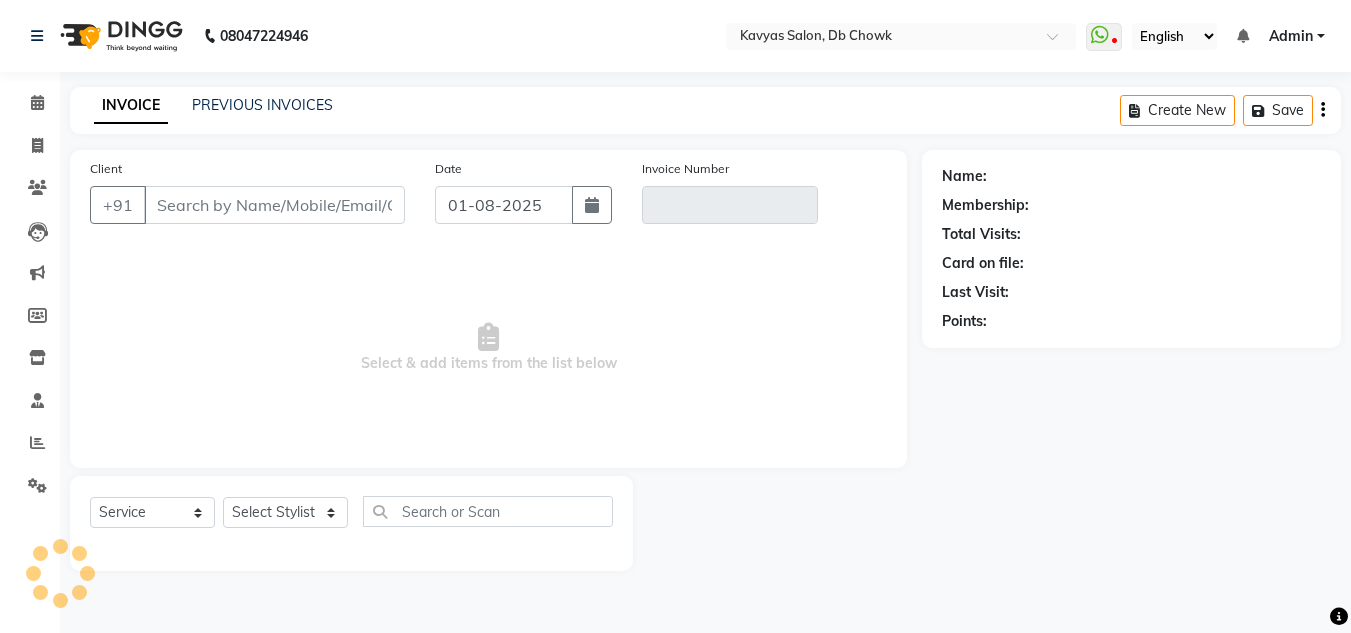 scroll, scrollTop: 0, scrollLeft: 0, axis: both 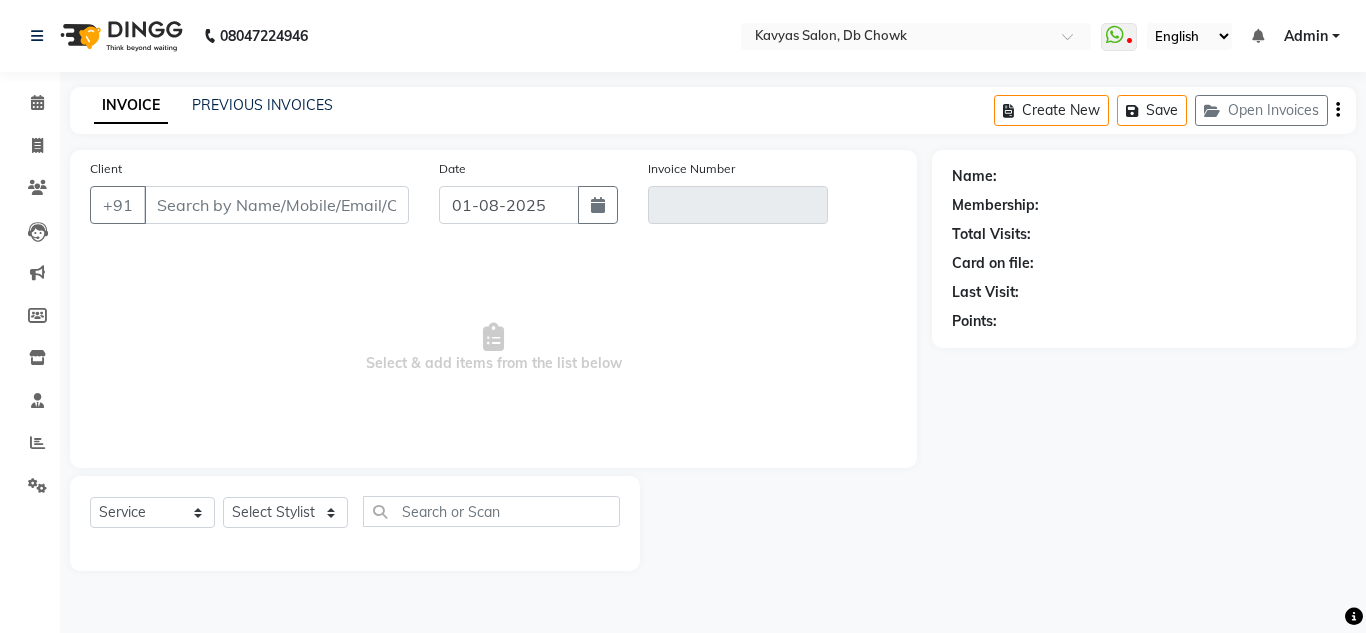 type on "[PHONE]" 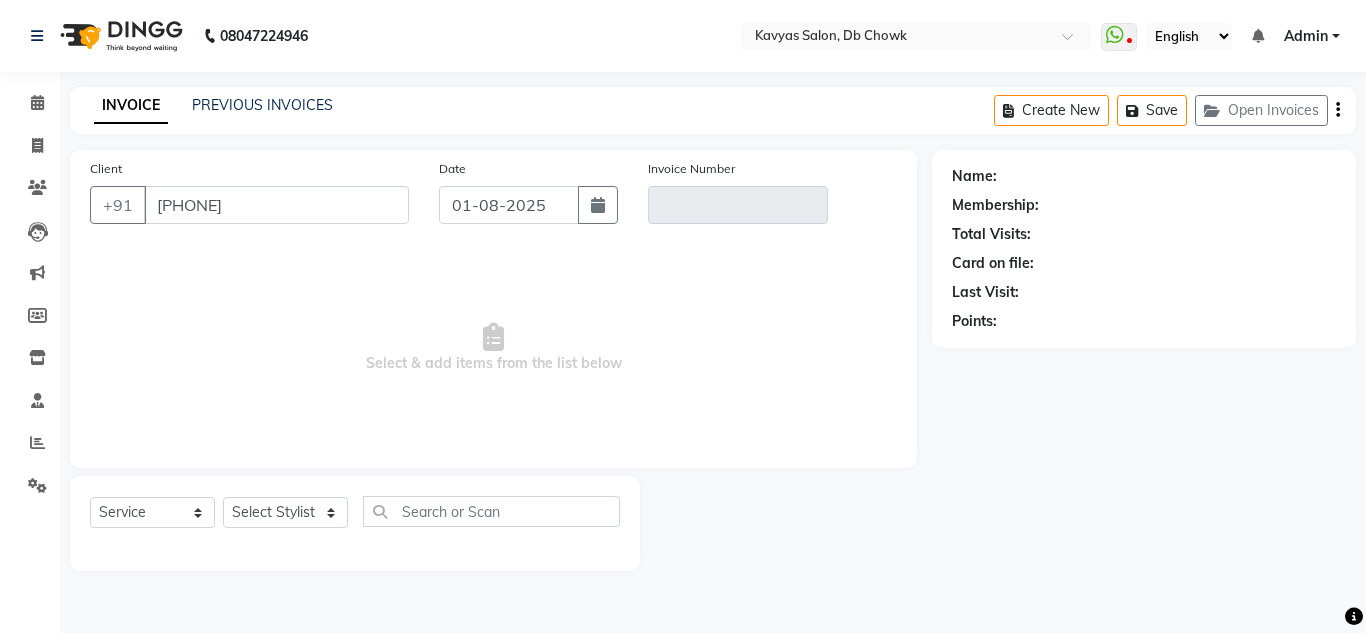 type on "V/2025-26/0713" 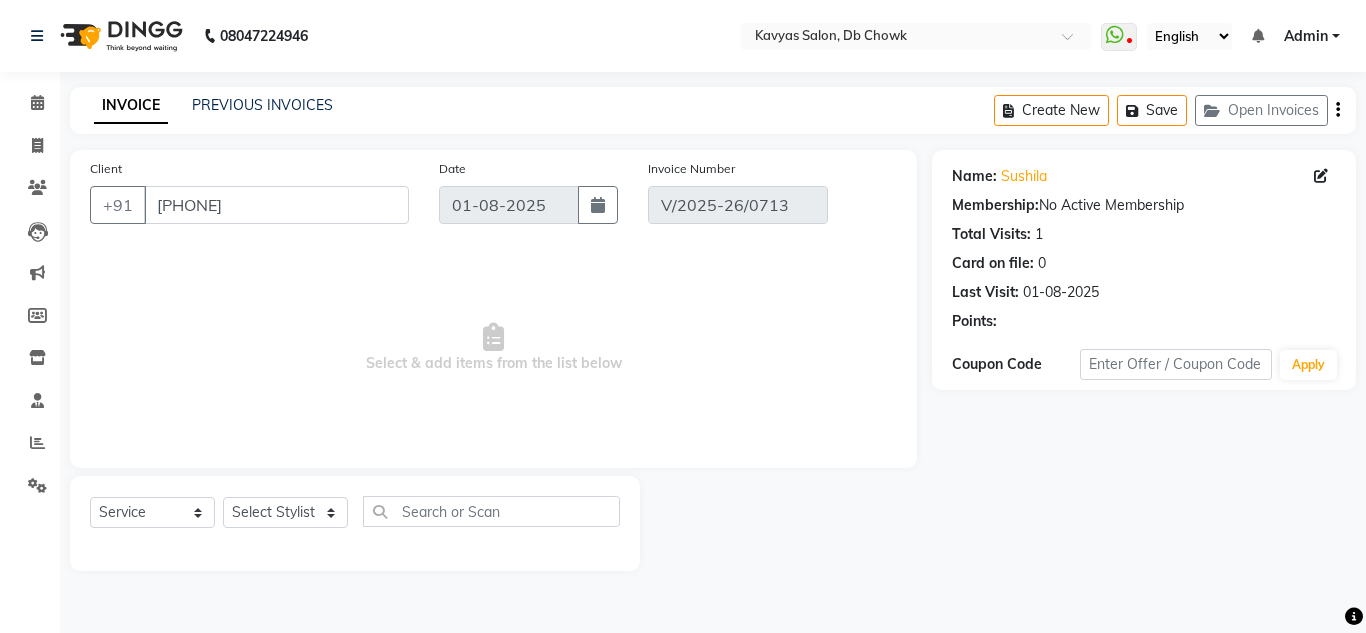 select on "select" 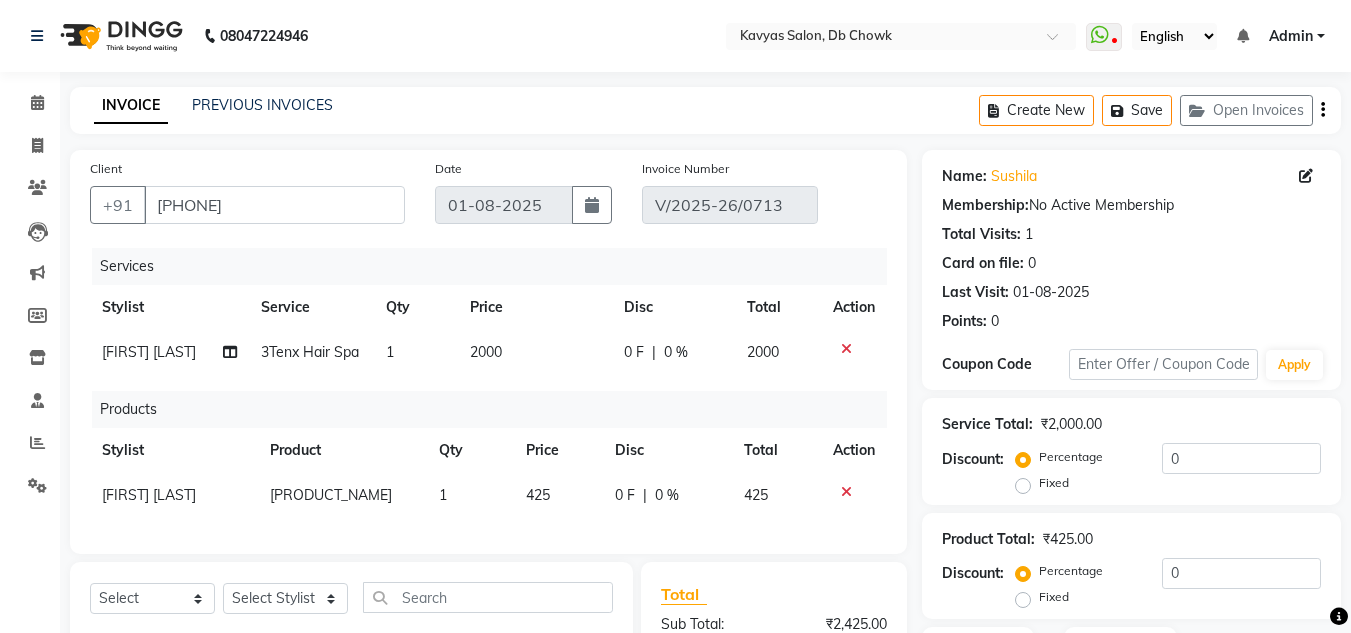 scroll, scrollTop: 297, scrollLeft: 0, axis: vertical 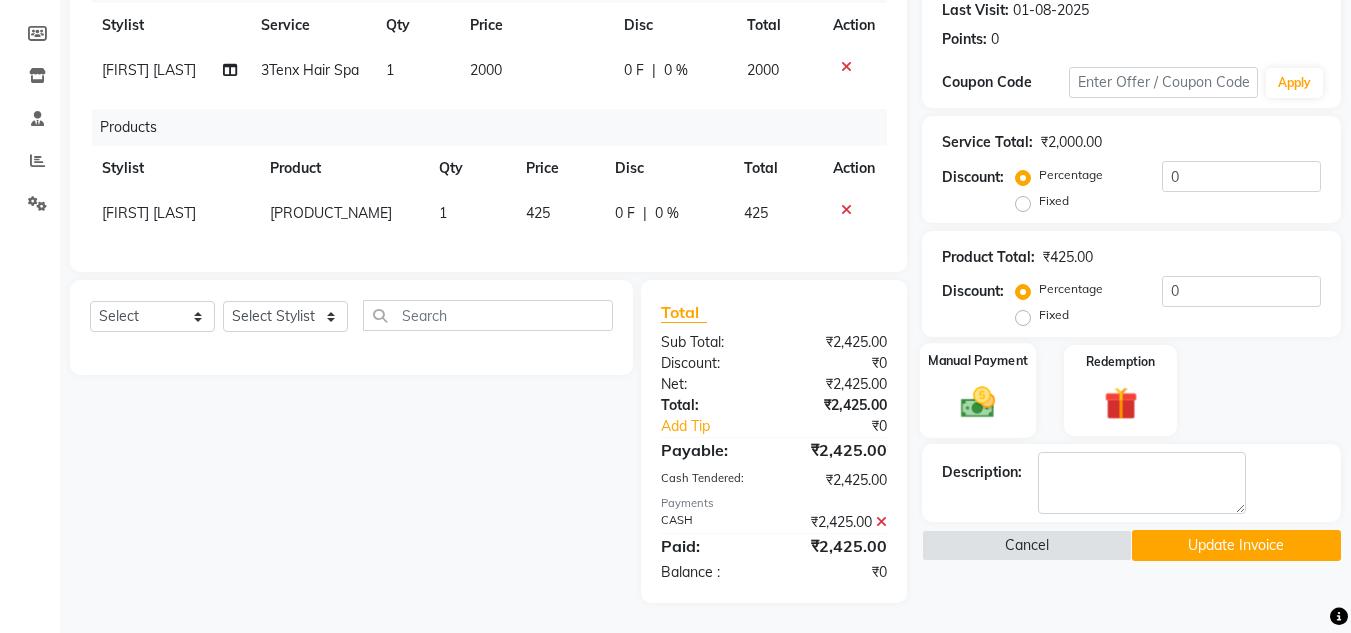 click 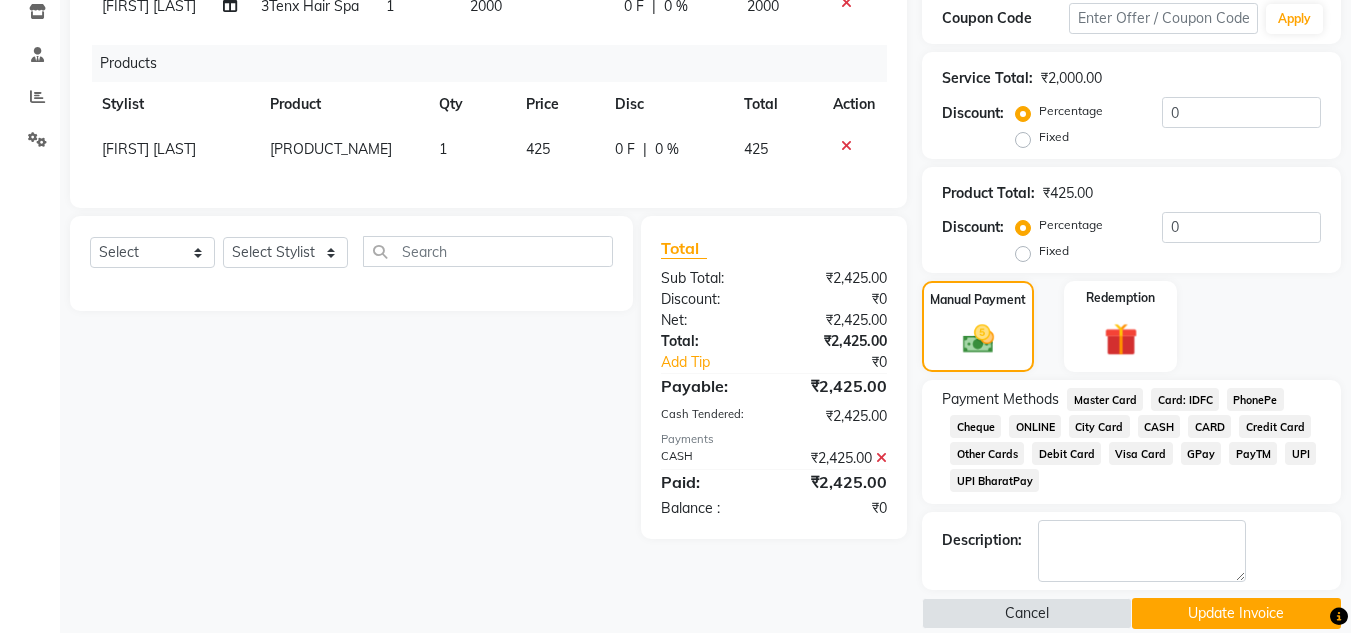scroll, scrollTop: 372, scrollLeft: 0, axis: vertical 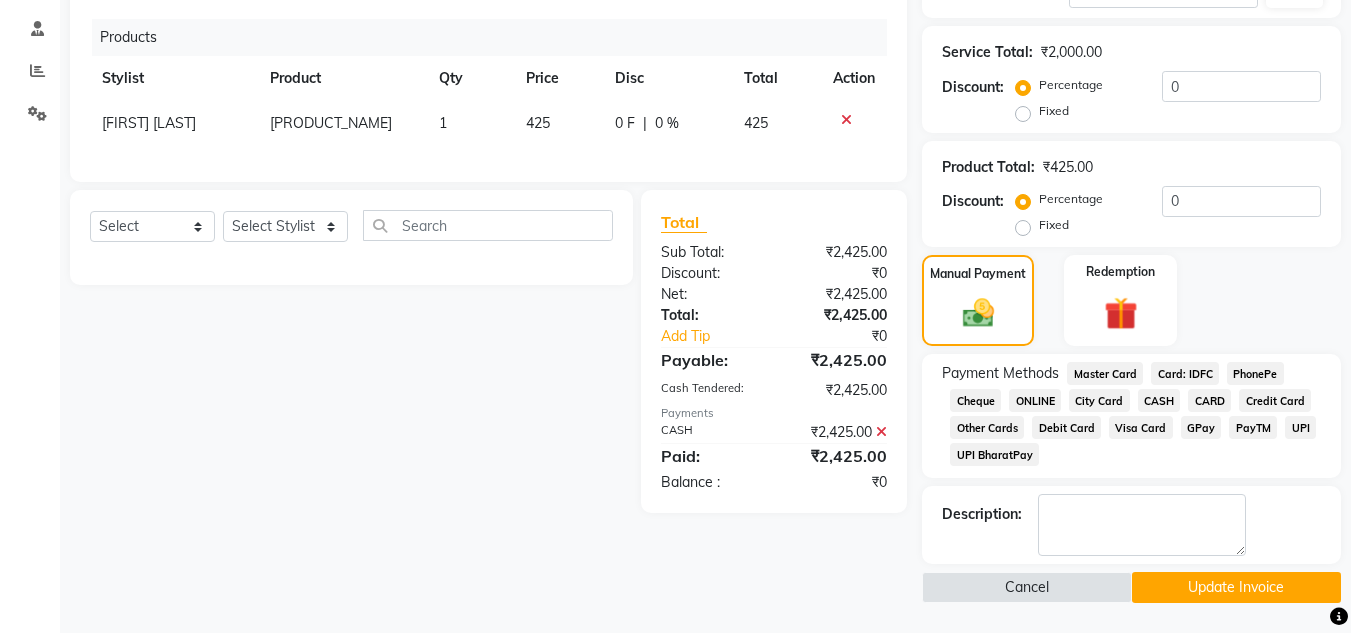 click on "CASH" 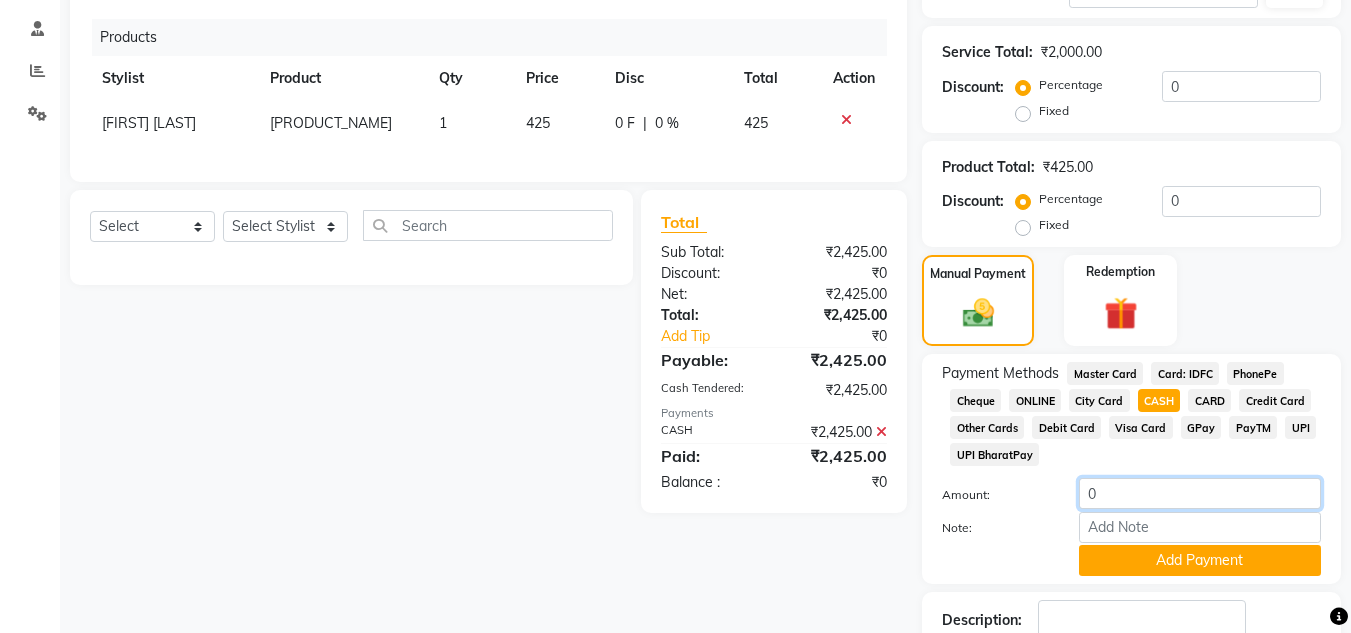 drag, startPoint x: 1156, startPoint y: 491, endPoint x: 1082, endPoint y: 509, distance: 76.15773 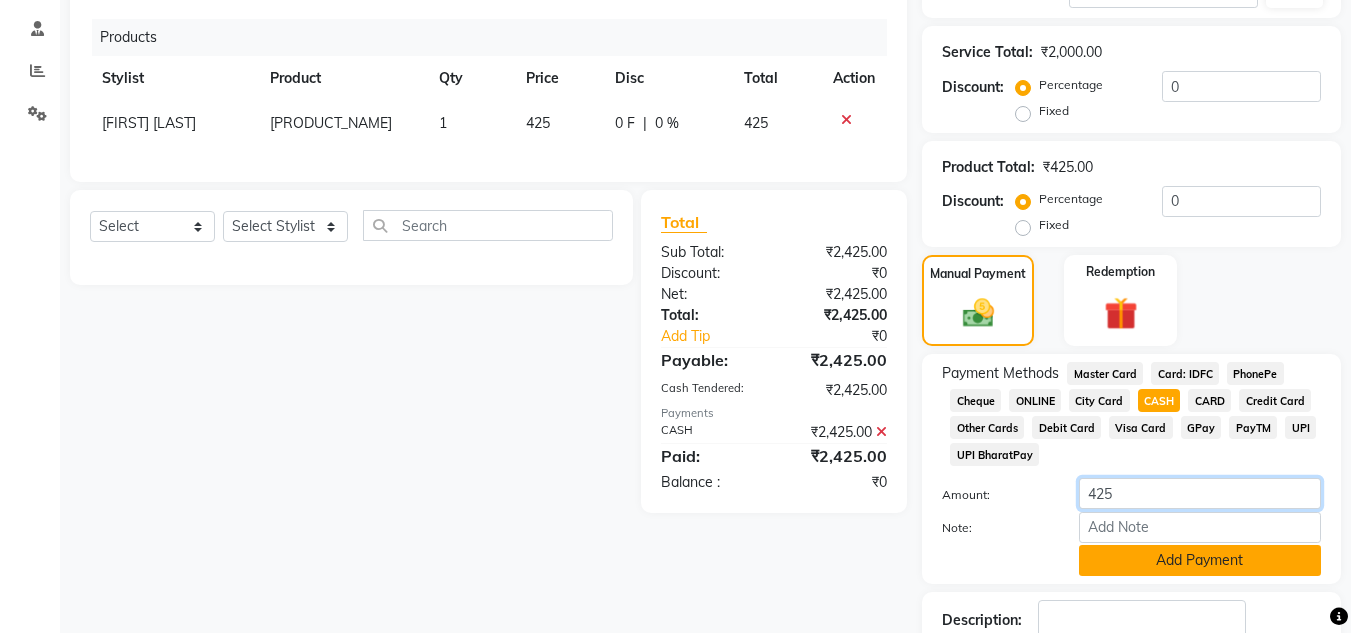 type on "425" 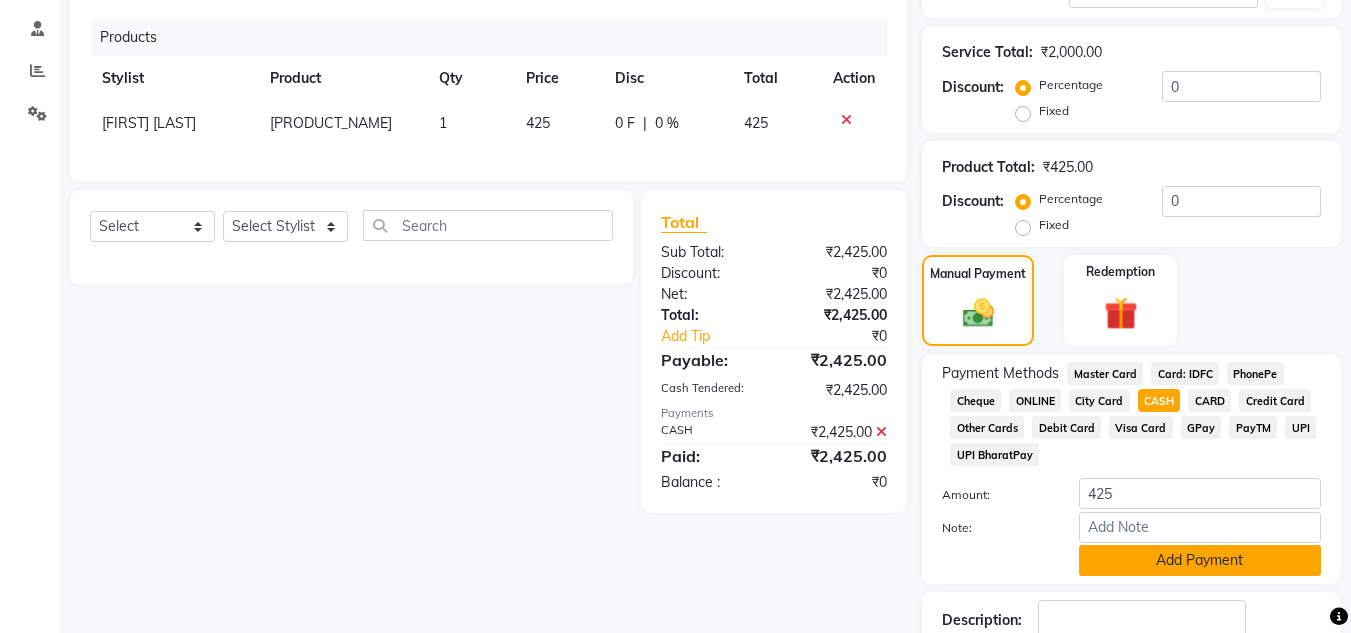 click on "Add Payment" 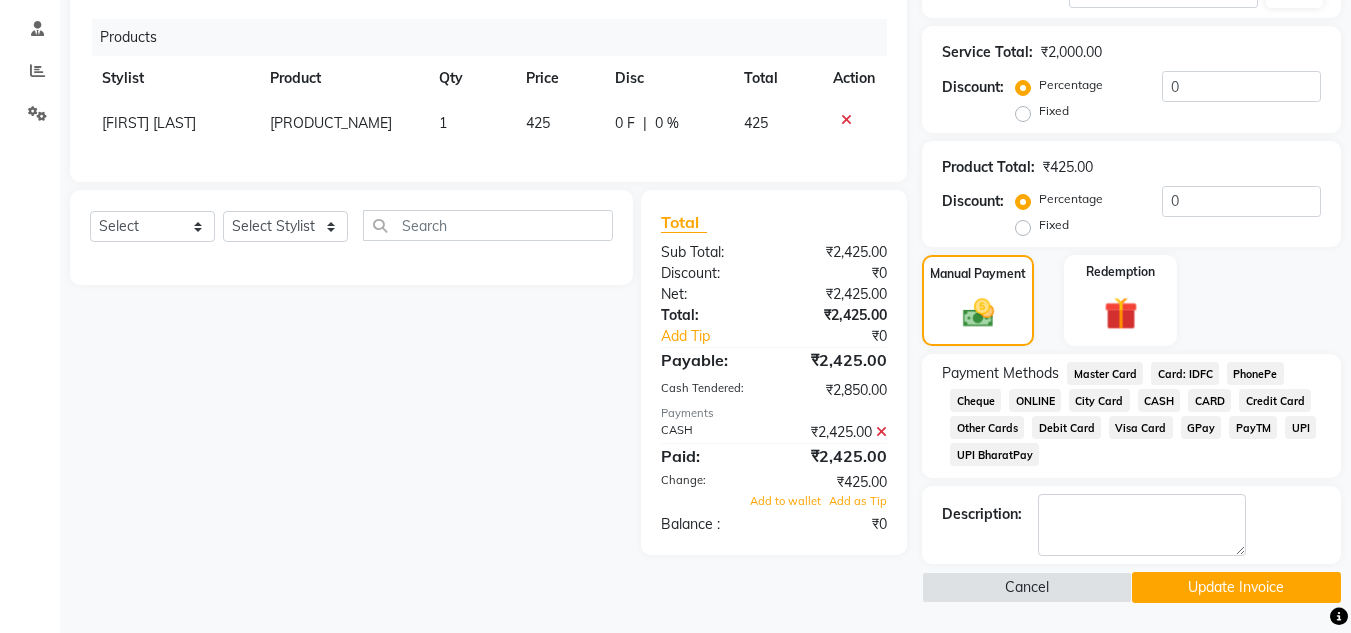 click on "Update Invoice" 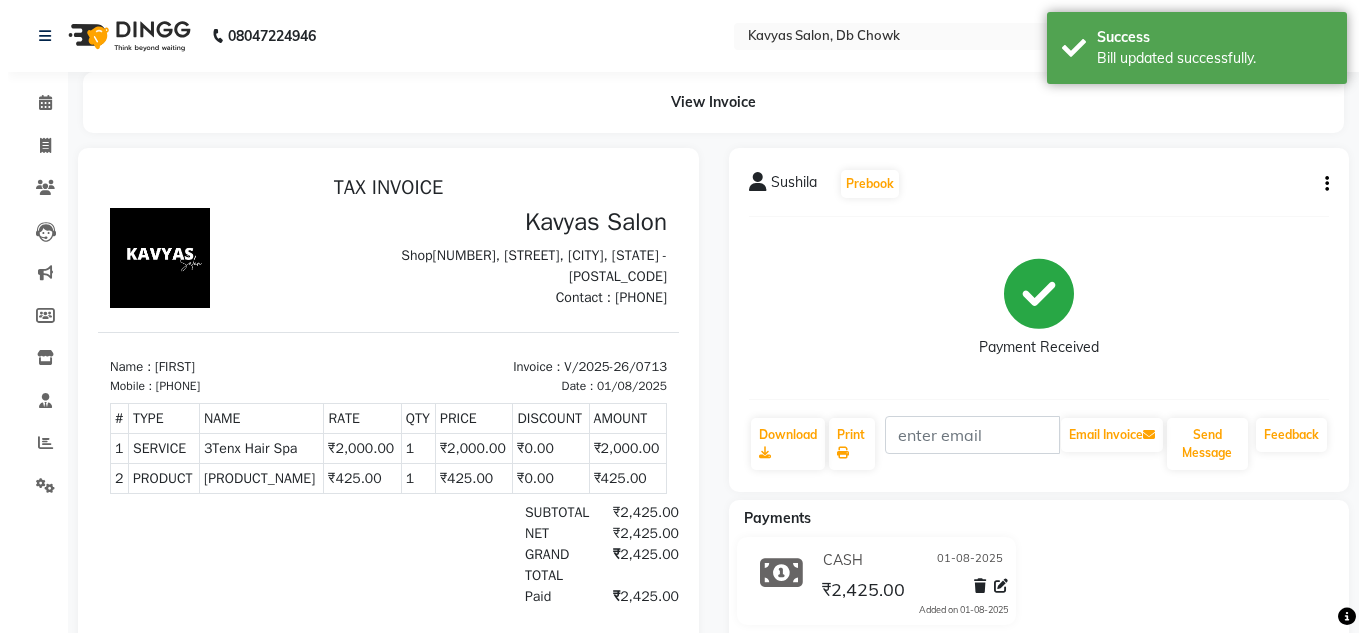 scroll, scrollTop: 0, scrollLeft: 0, axis: both 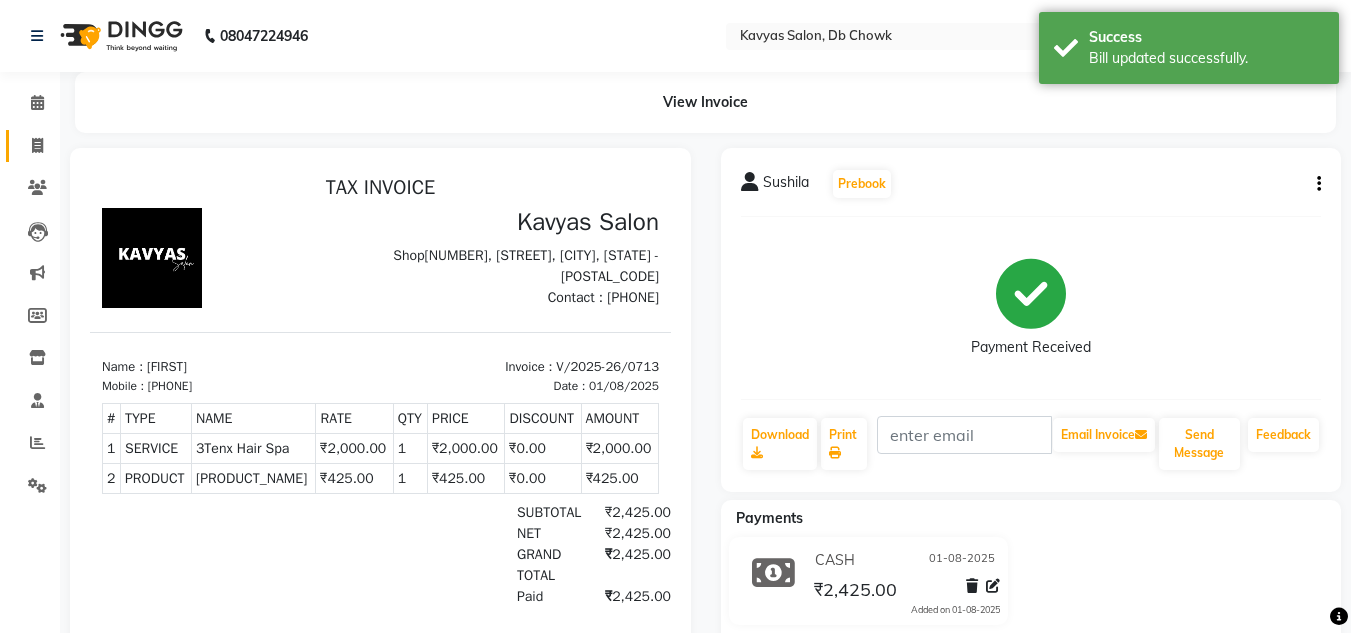 click on "Invoice" 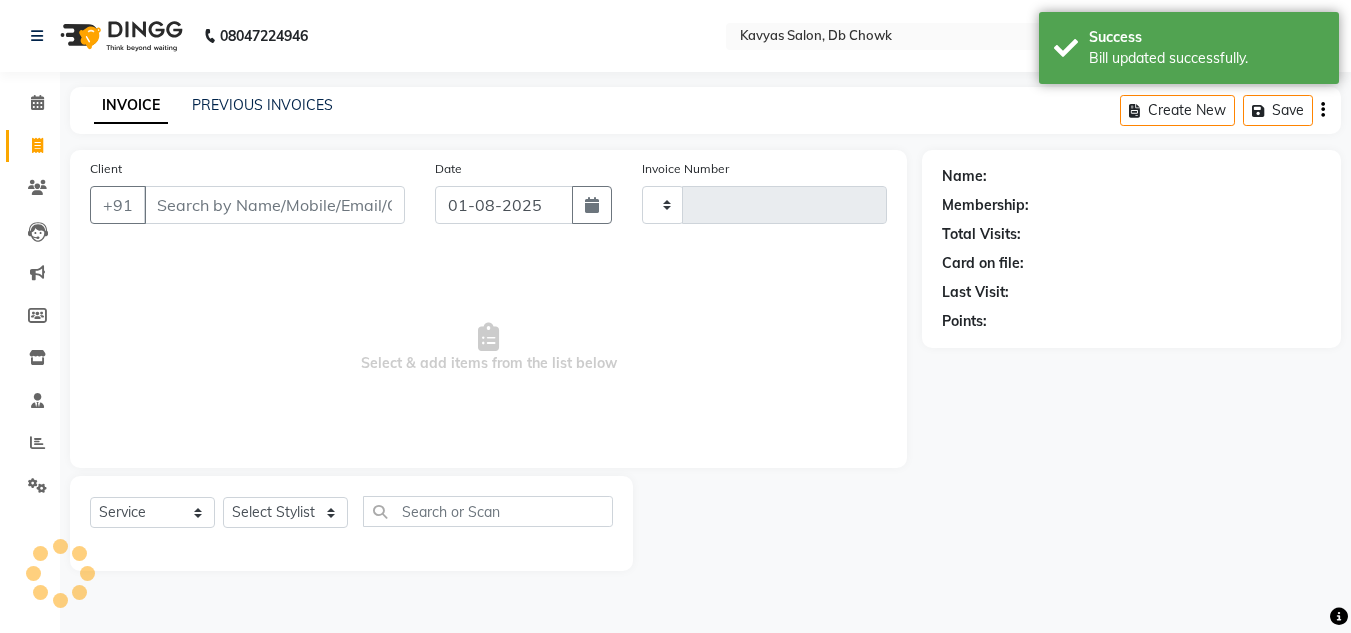 type on "0714" 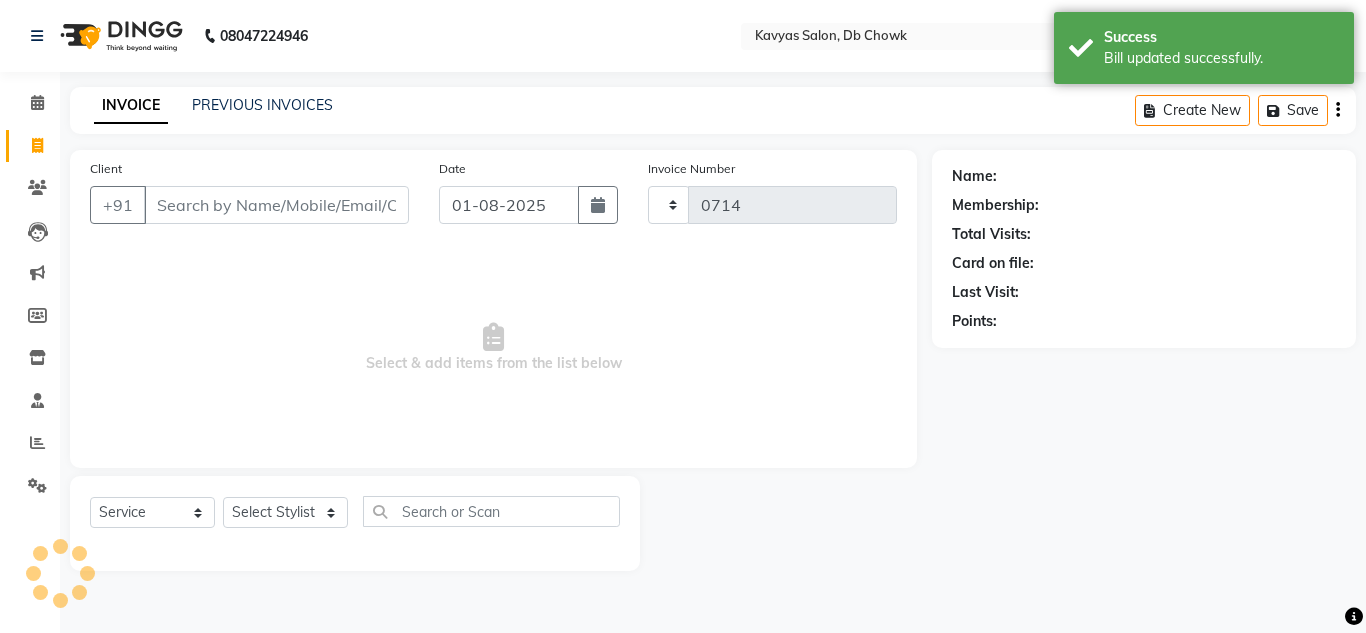 select on "6954" 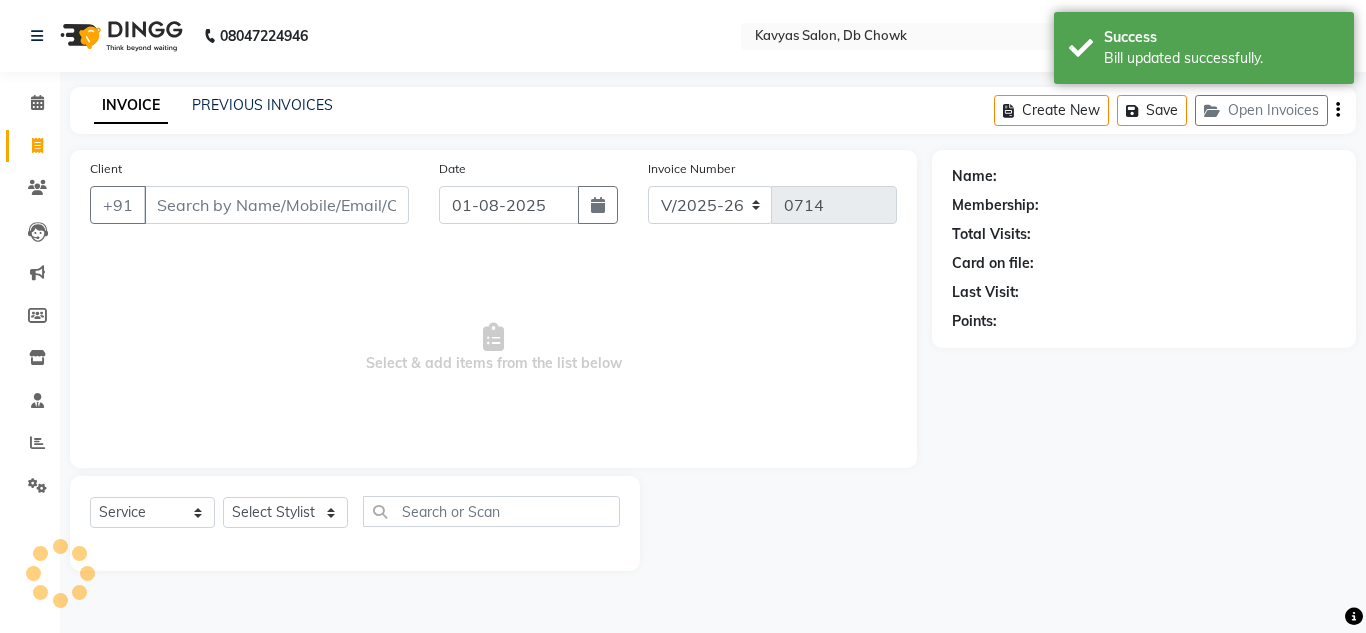 click on "Client" at bounding box center (276, 205) 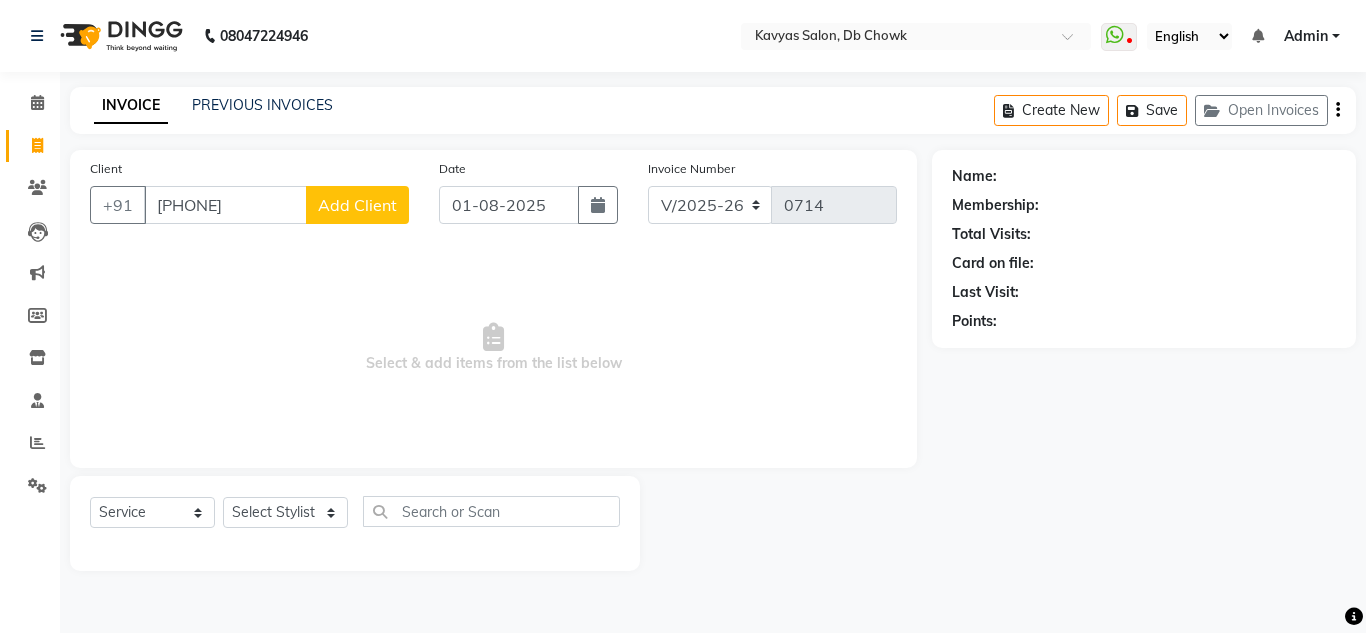 type on "[PHONE]" 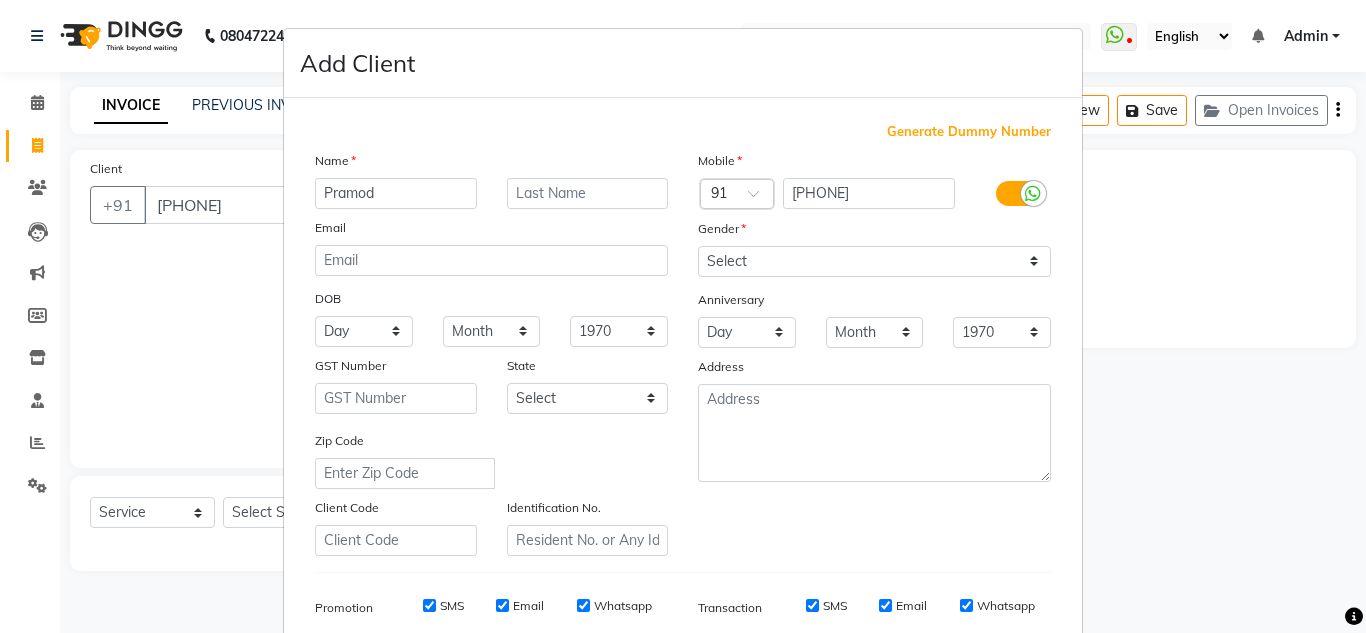 type on "Pramod" 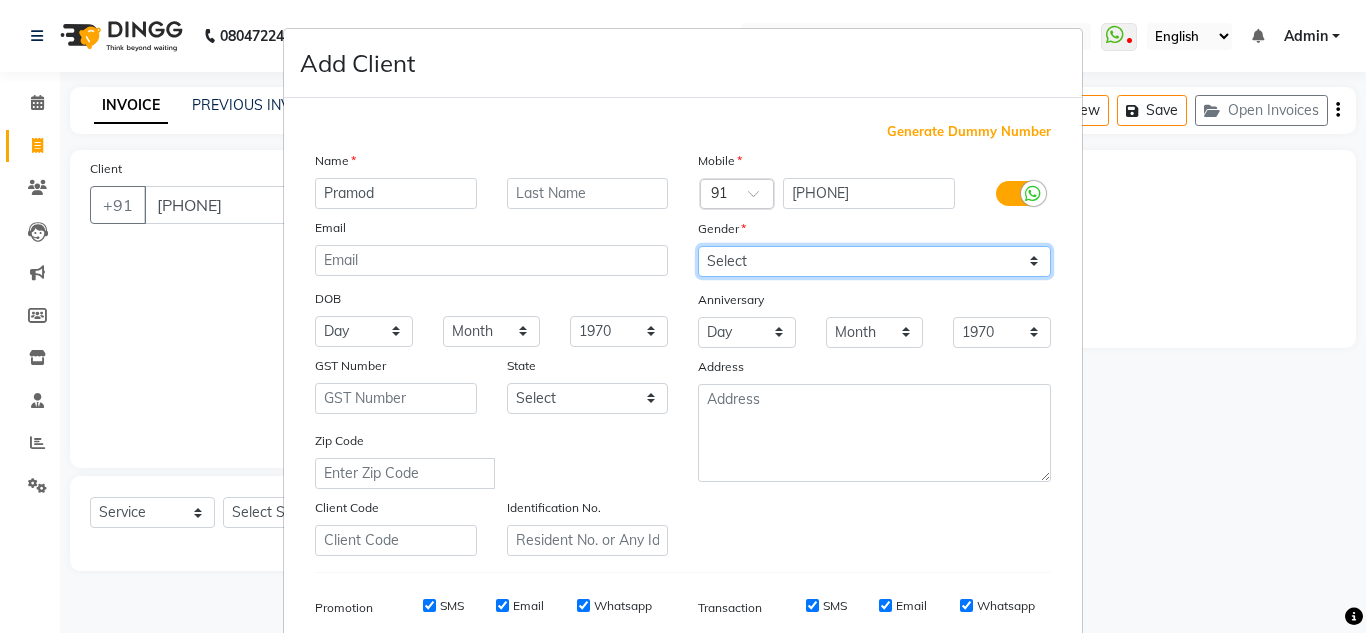 click on "Select Male Female Other Prefer Not To Say" at bounding box center [874, 261] 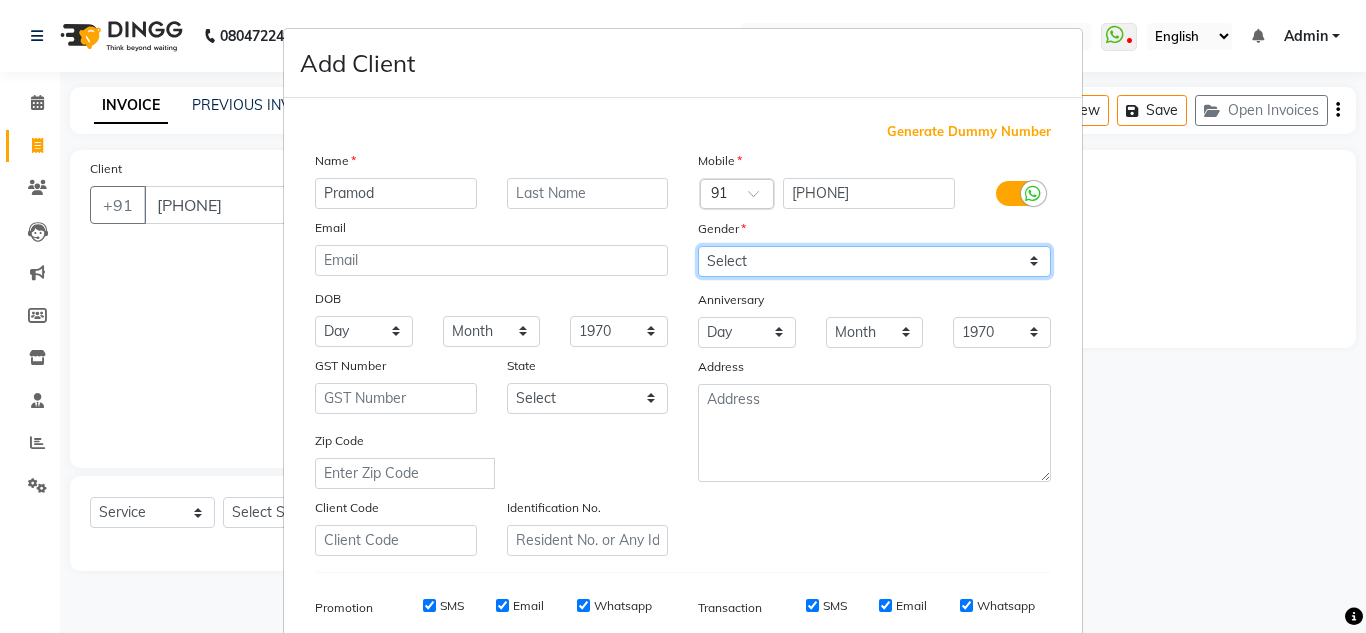 select on "male" 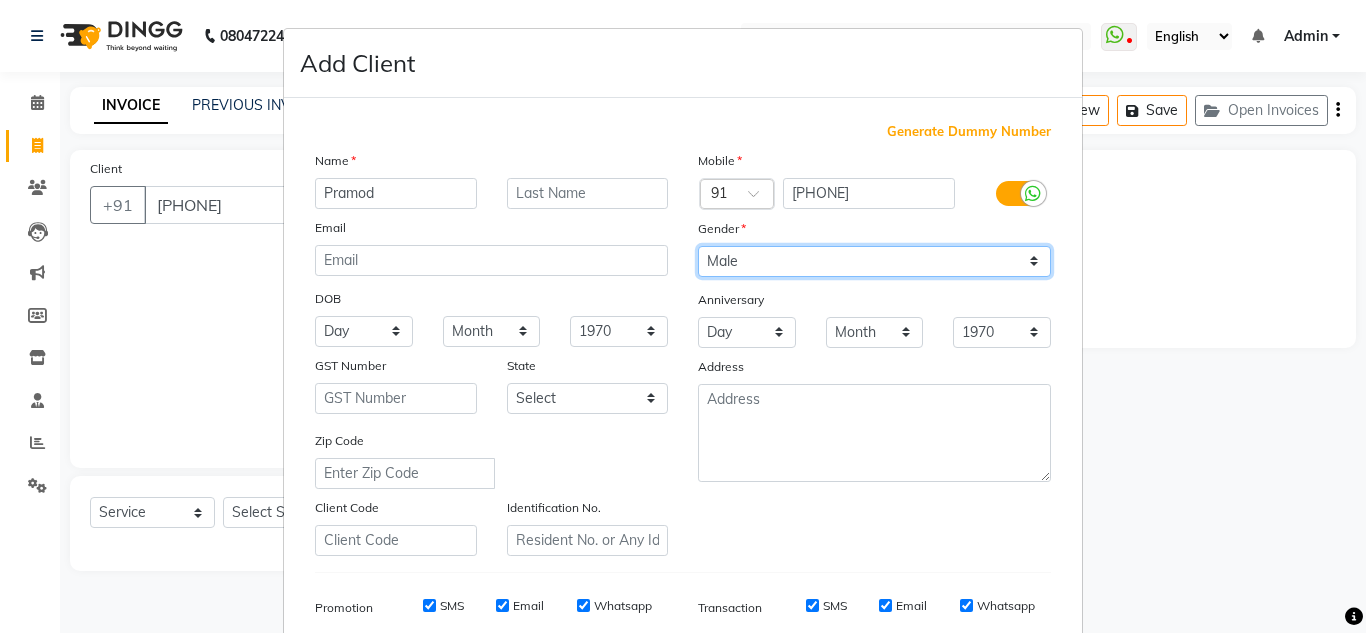 click on "Select Male Female Other Prefer Not To Say" at bounding box center (874, 261) 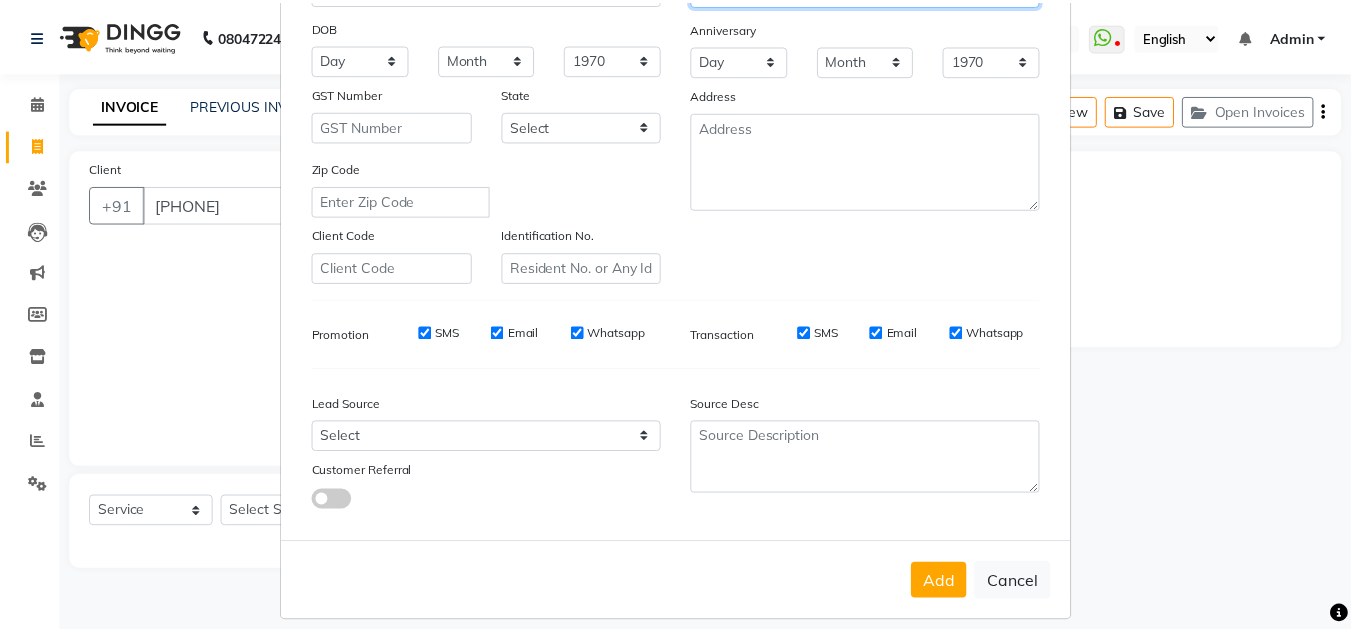 scroll, scrollTop: 290, scrollLeft: 0, axis: vertical 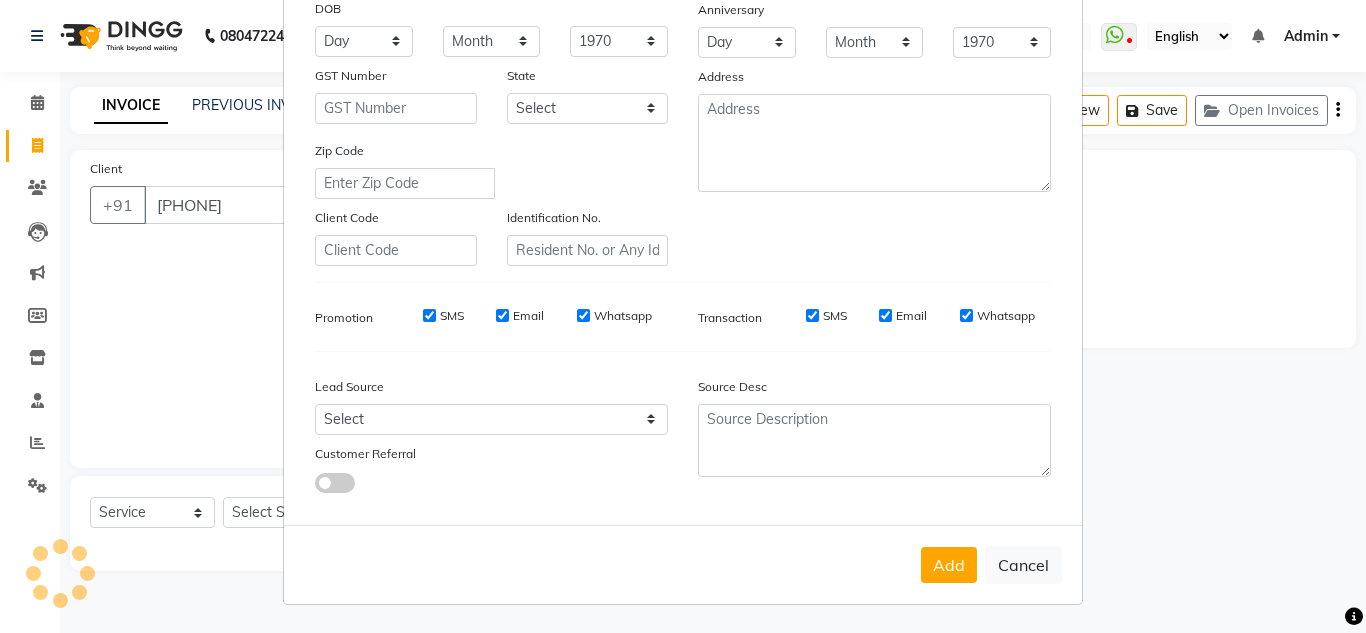 click on "Add" at bounding box center [949, 565] 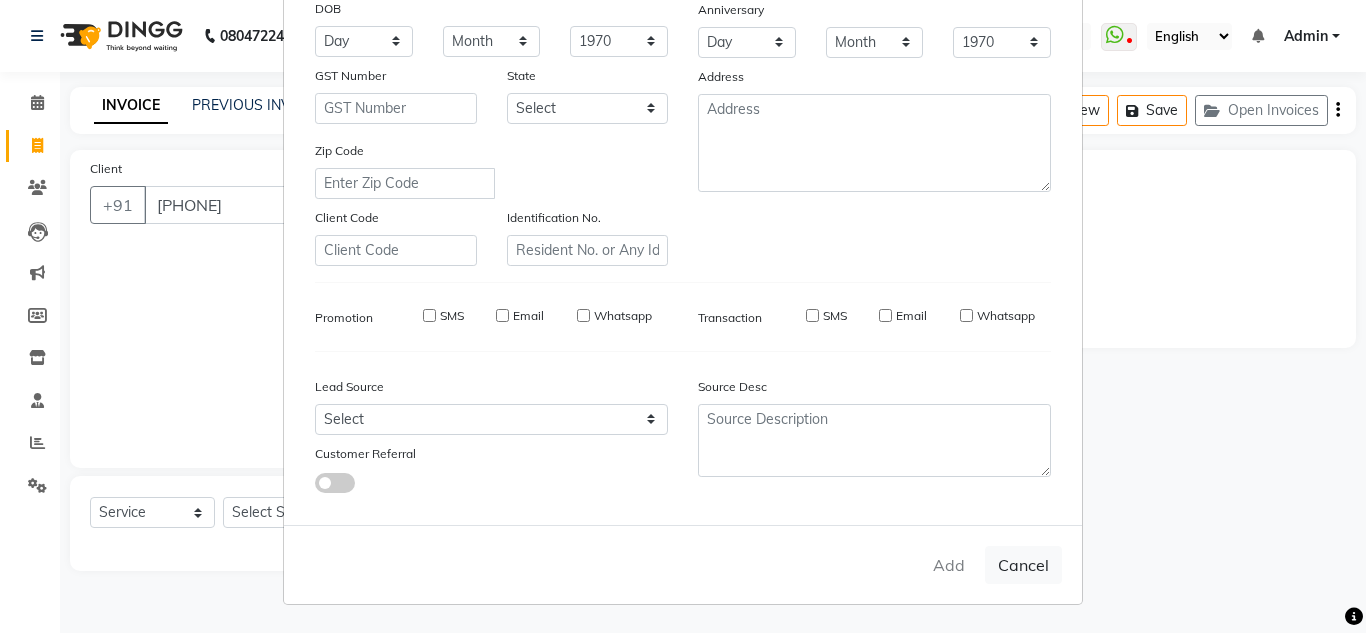 type 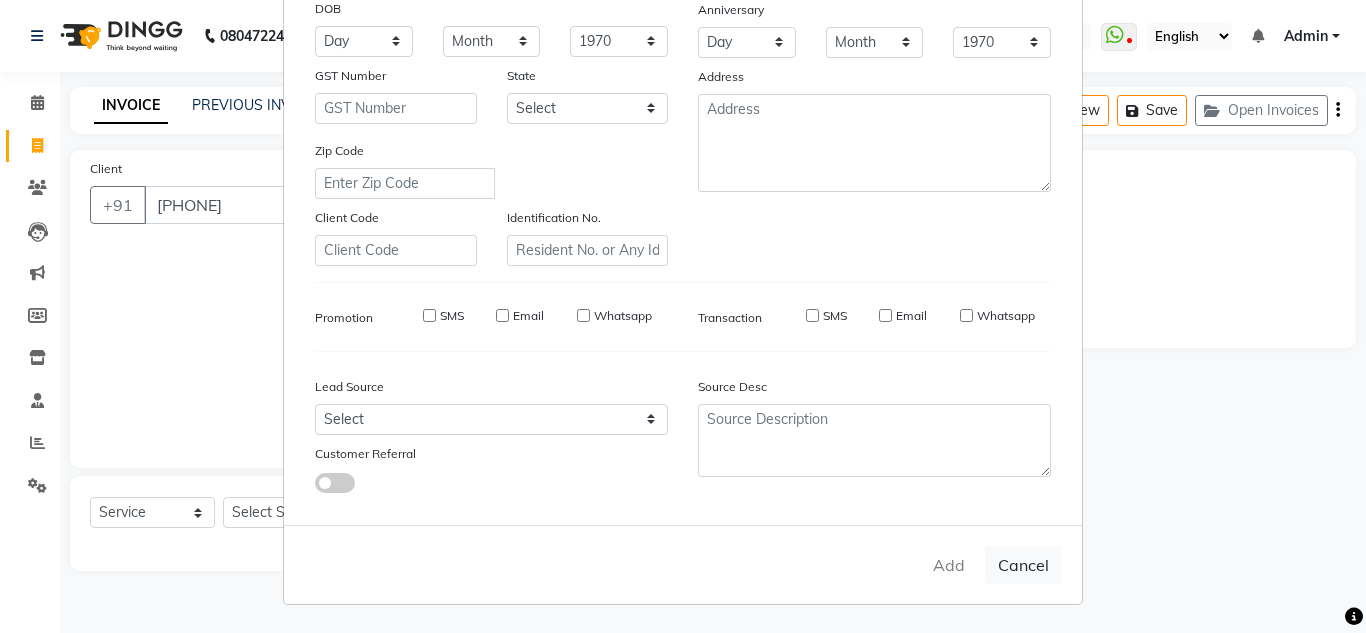 select 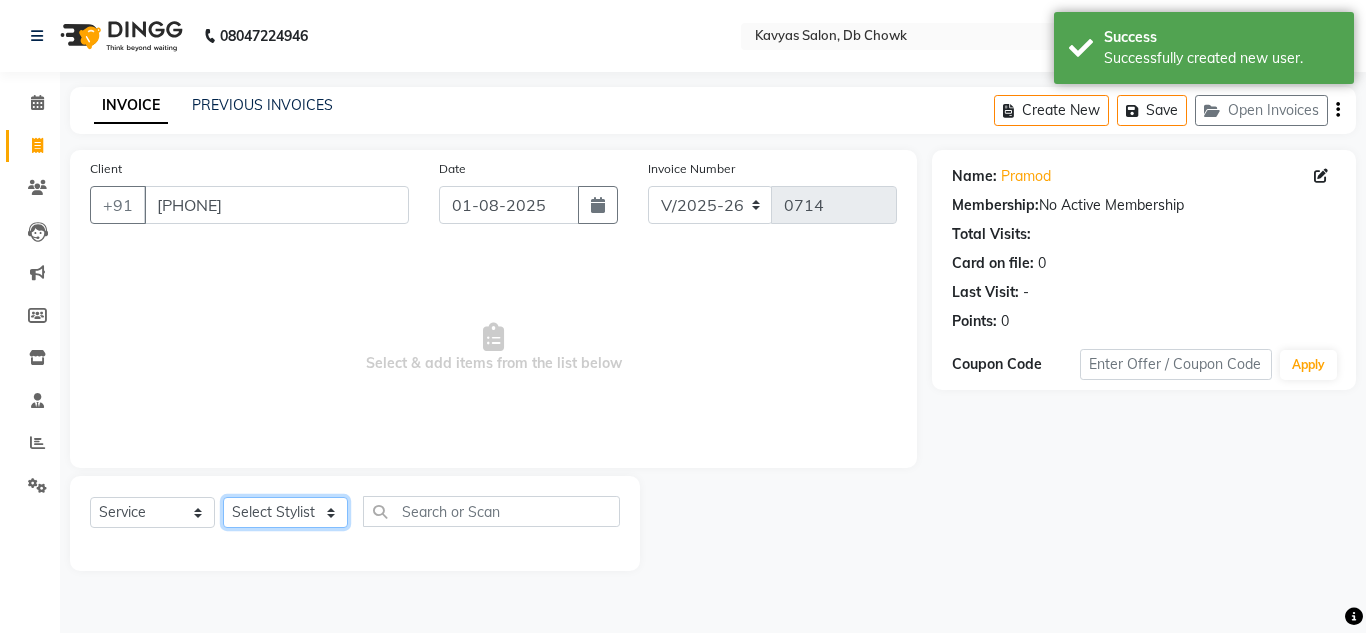 click on "Select Stylist Arif Fatah siddhiqui Kavya Upadhyay Minakshi Chavan Nahim Pinky Pranali Panchal pranjal more Pratibha Upadhyay Renuka Chavhan Salman Ansari Sam Khan Shanu Snehal Surve Vaishali Pachare Vali Hasan Vishal Ahmed Shaikh" 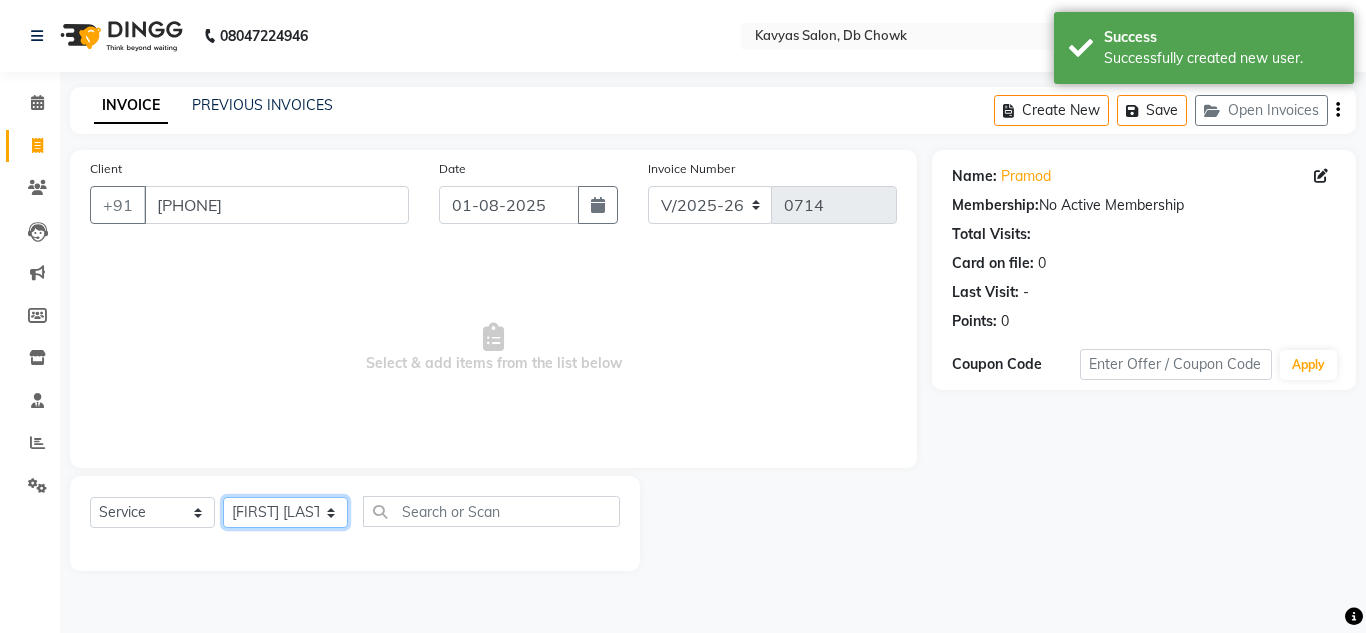 click on "Select Stylist Arif Fatah siddhiqui Kavya Upadhyay Minakshi Chavan Nahim Pinky Pranali Panchal pranjal more Pratibha Upadhyay Renuka Chavhan Salman Ansari Sam Khan Shanu Snehal Surve Vaishali Pachare Vali Hasan Vishal Ahmed Shaikh" 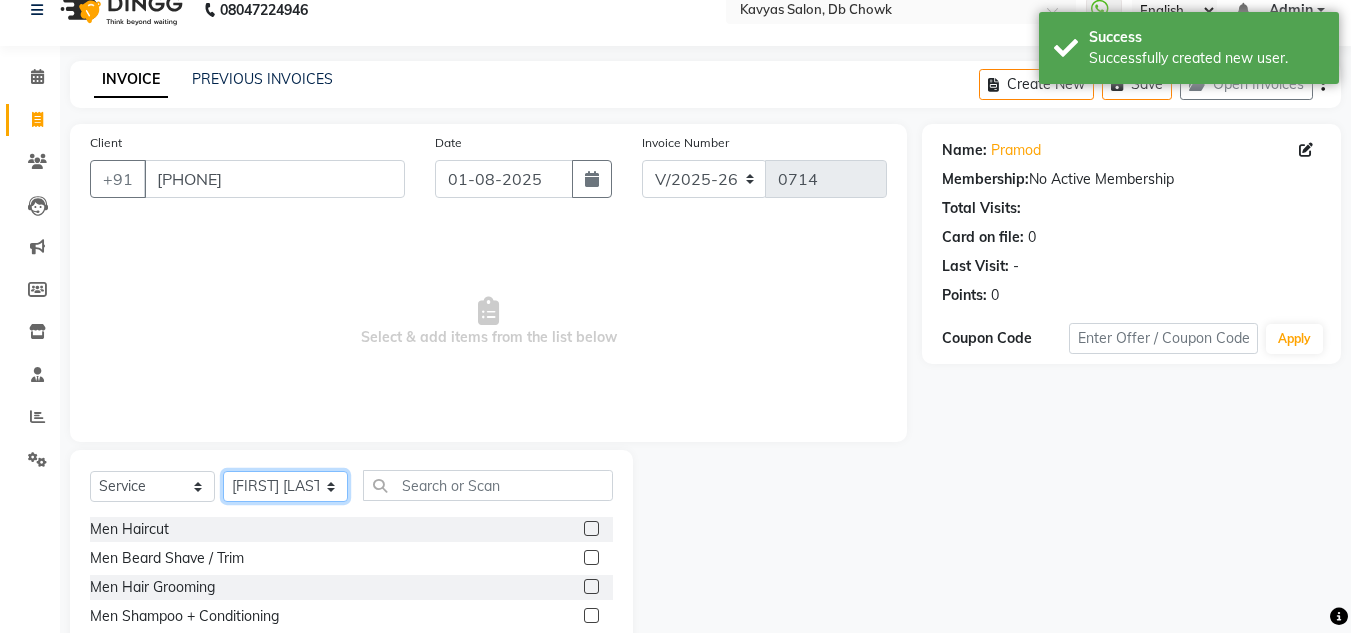 scroll, scrollTop: 168, scrollLeft: 0, axis: vertical 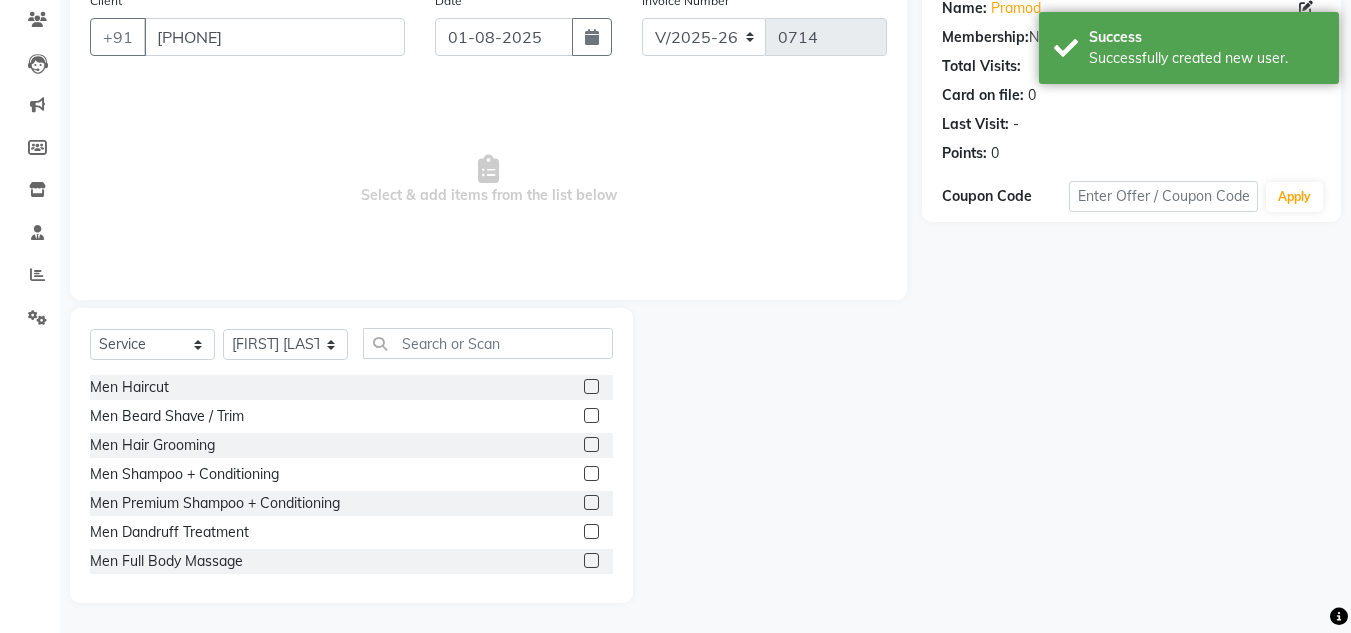 click 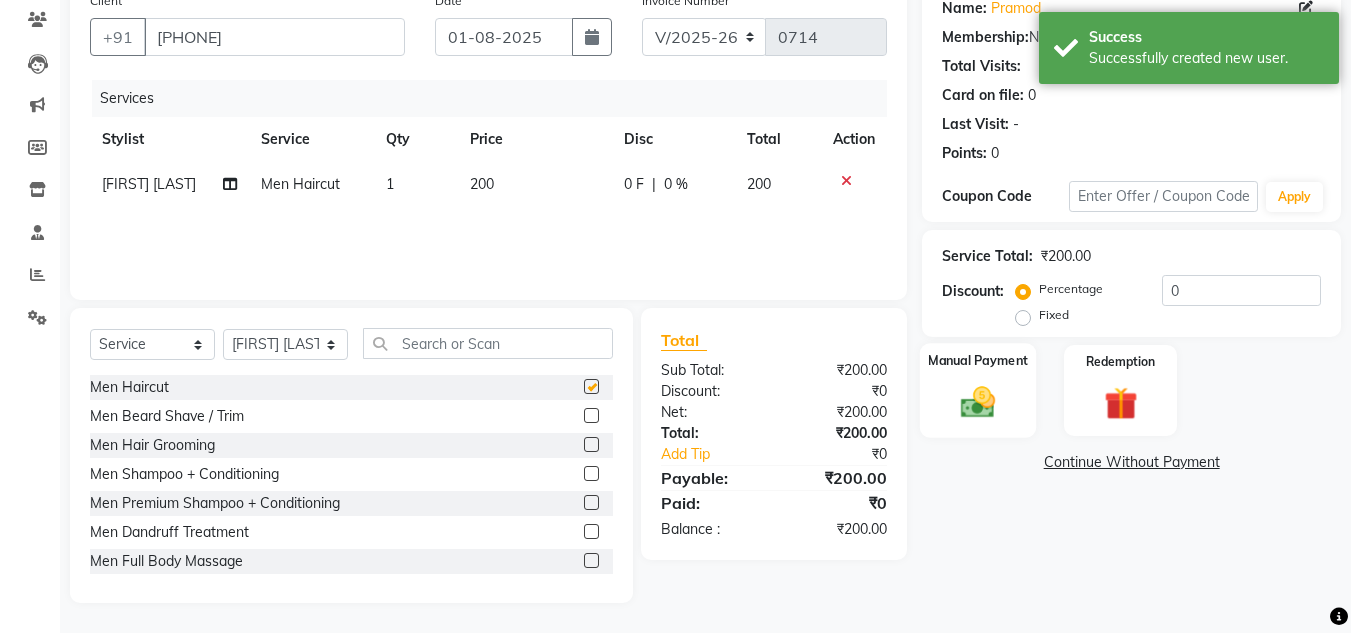 checkbox on "false" 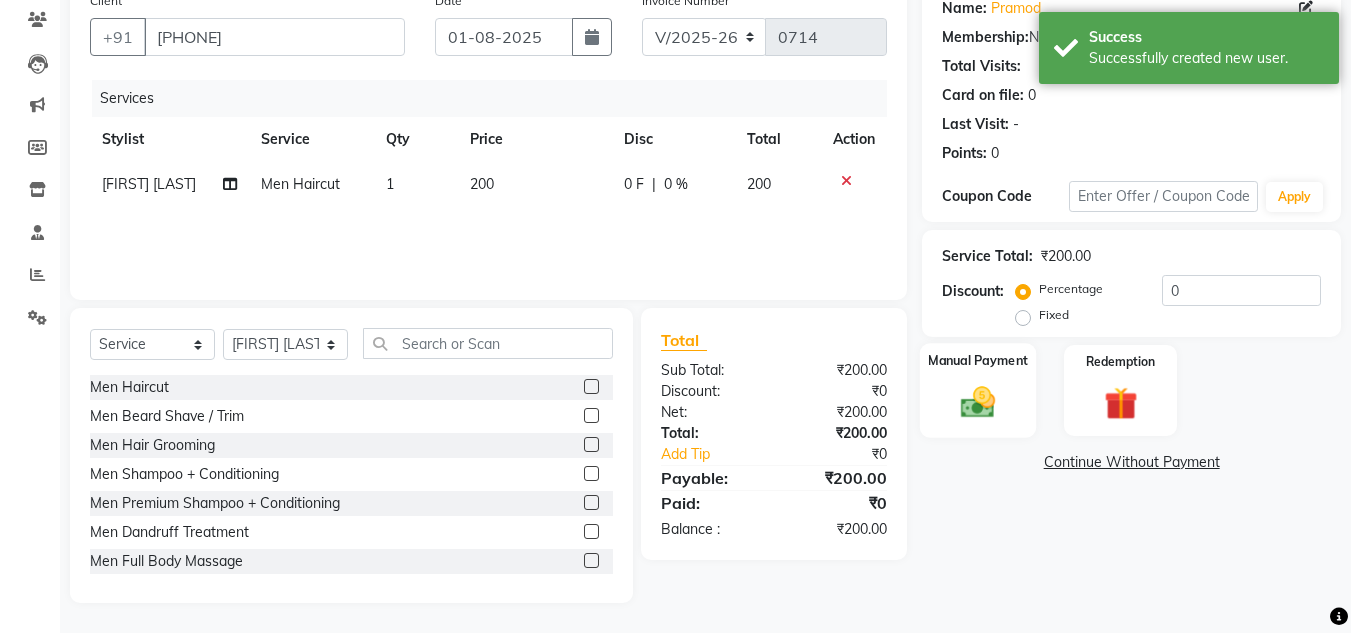 click 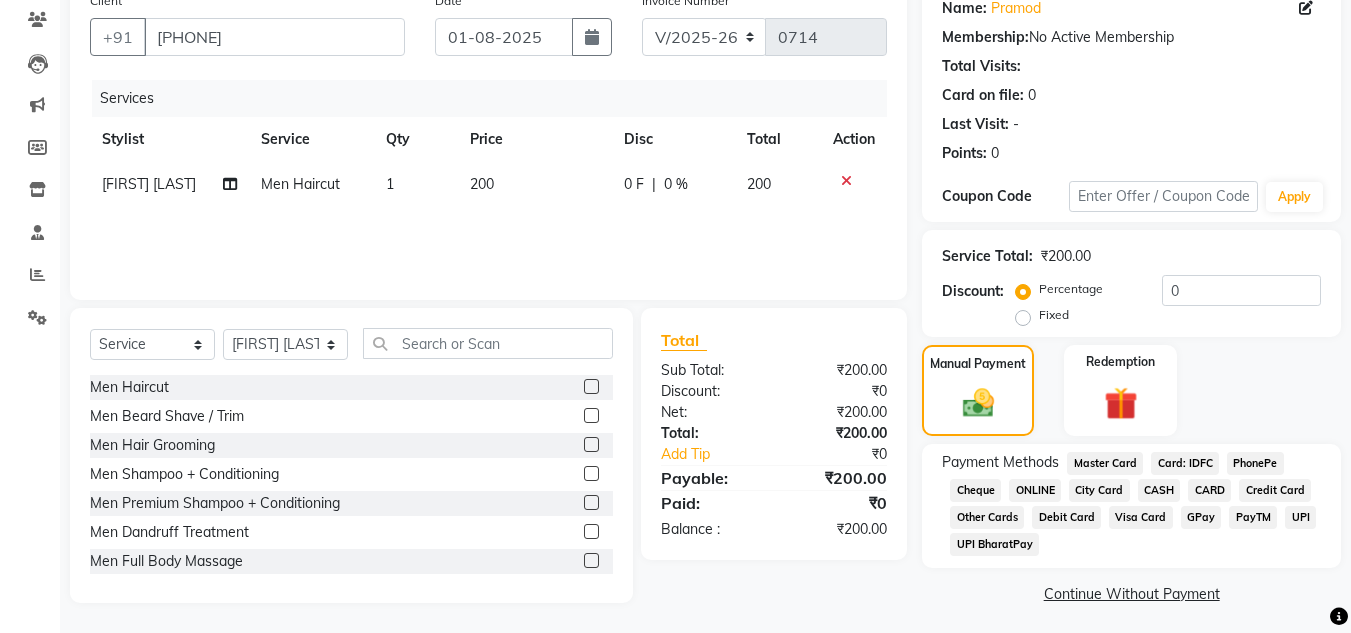 click on "ONLINE" 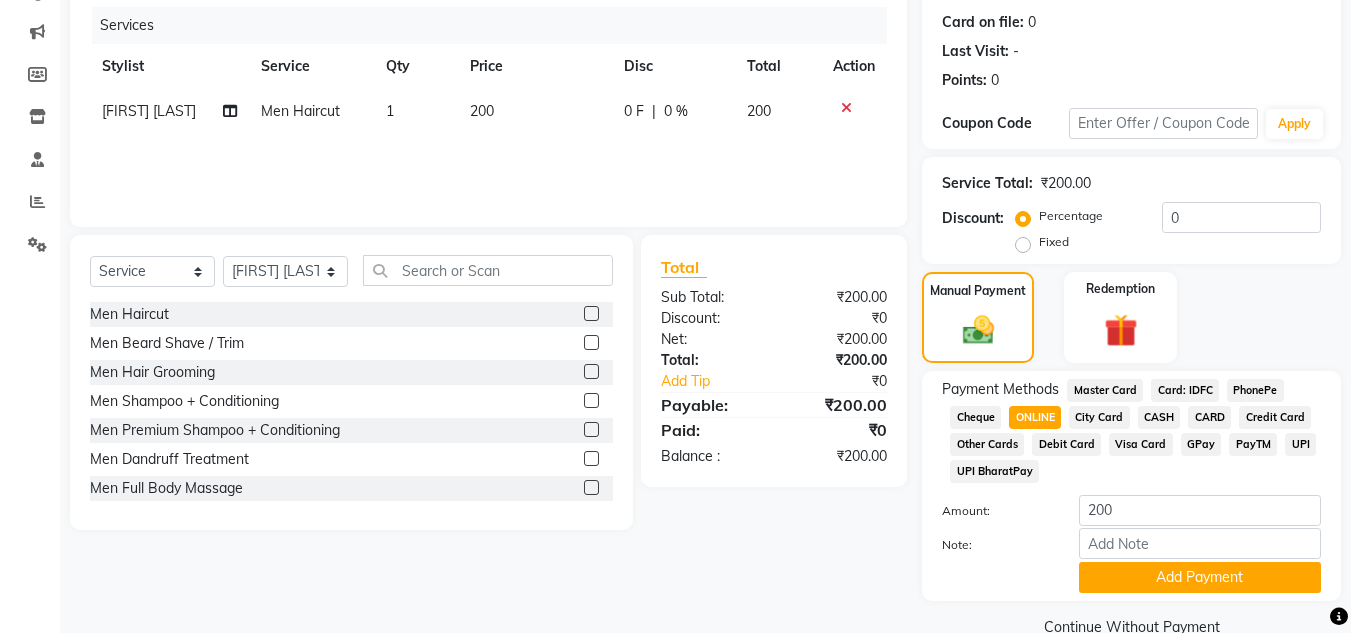 scroll, scrollTop: 280, scrollLeft: 0, axis: vertical 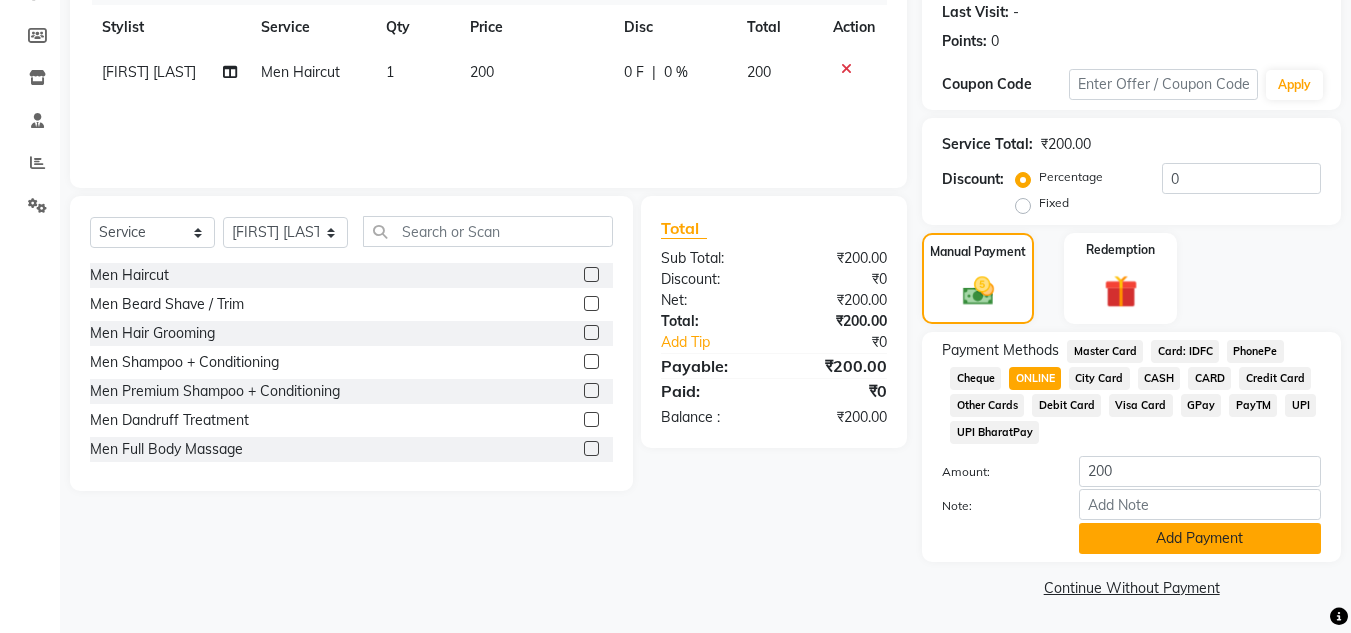 click on "Add Payment" 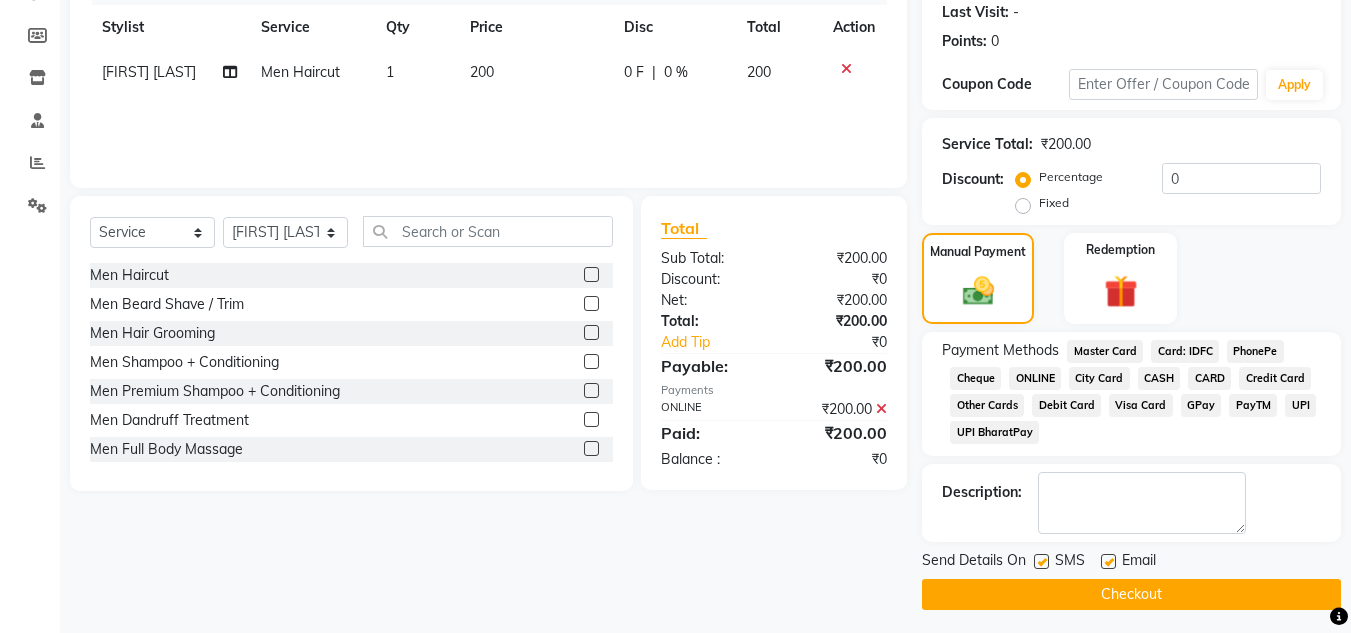 drag, startPoint x: 1043, startPoint y: 559, endPoint x: 1039, endPoint y: 601, distance: 42.190044 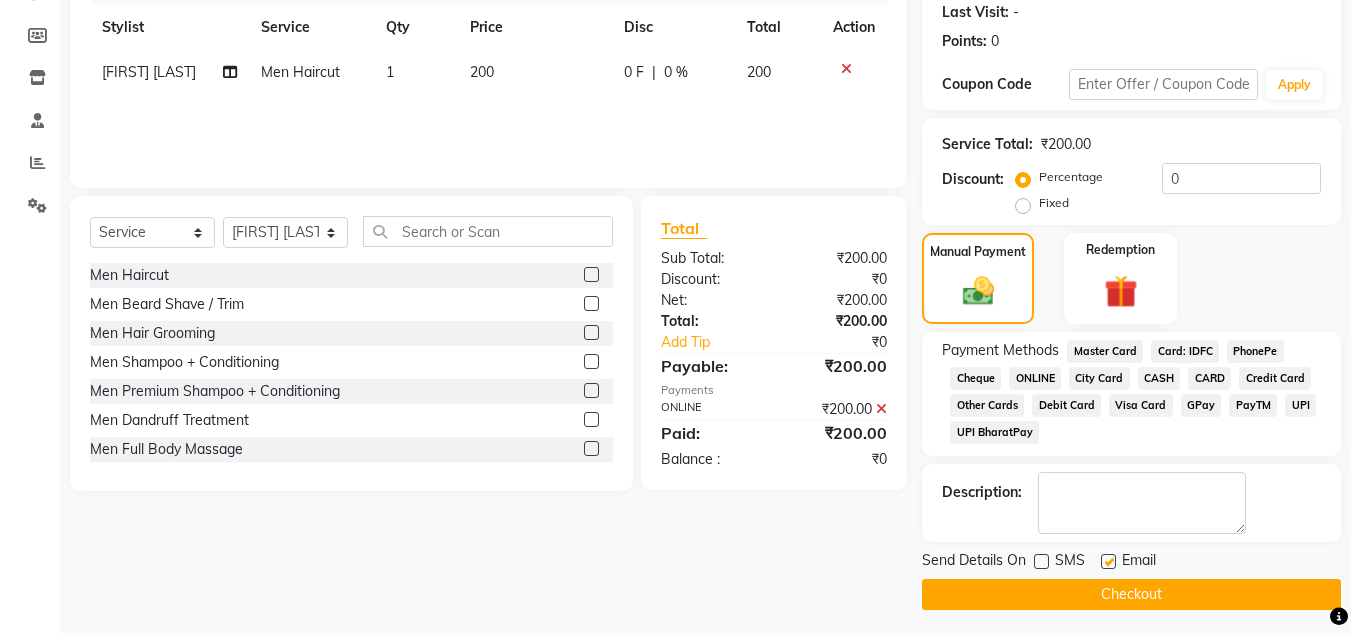 click on "INVOICE PREVIOUS INVOICES Create New   Save   Open Invoices  Client +[COUNTRY_CODE] [PHONE] Date [DATE] Invoice Number V/2025 V/2025-26 0714 Services Stylist Service Qty Price Disc Total Action [FIRST] [LAST] Men Haircut 1 200 0 F | 0 % 200 Select  Service  Product  Membership  Package Voucher Prepaid Gift Card  Select Stylist Arif Fatah siddhiqui Kavya Upadhyay Minakshi Chavan Nahim Pinky Pranali Panchal pranjal more Pratibha Upadhyay Renuka Chavhan Salman Ansari Sam Khan Shanu Snehal Surve Vaishali Pachare Vali Hasan Vishal Ahmed Shaikh Men Haircut  Men Beard Shave / Trim  Men Hair Grooming  Men Shampoo + Conditioning  Men Premium Shampoo + Conditioning  Men Dandruff Treatment  Men Full Body Massage  Men Nanoplastia  Men Hair Wash  Men Hair Wash + Hair Cut + Beard  Men Beard Color Full  Women Dandruff Treatment  Women Gel Extention Removal  Men Hand Wax Full  Women Face Threading  Men Hair cut + Hair colour  Women Hair Spa + Hair Colour + Facial + Hand Leg Wax + Underarm Wax  Nail Gel  Work  Women Hair Spa  Total" 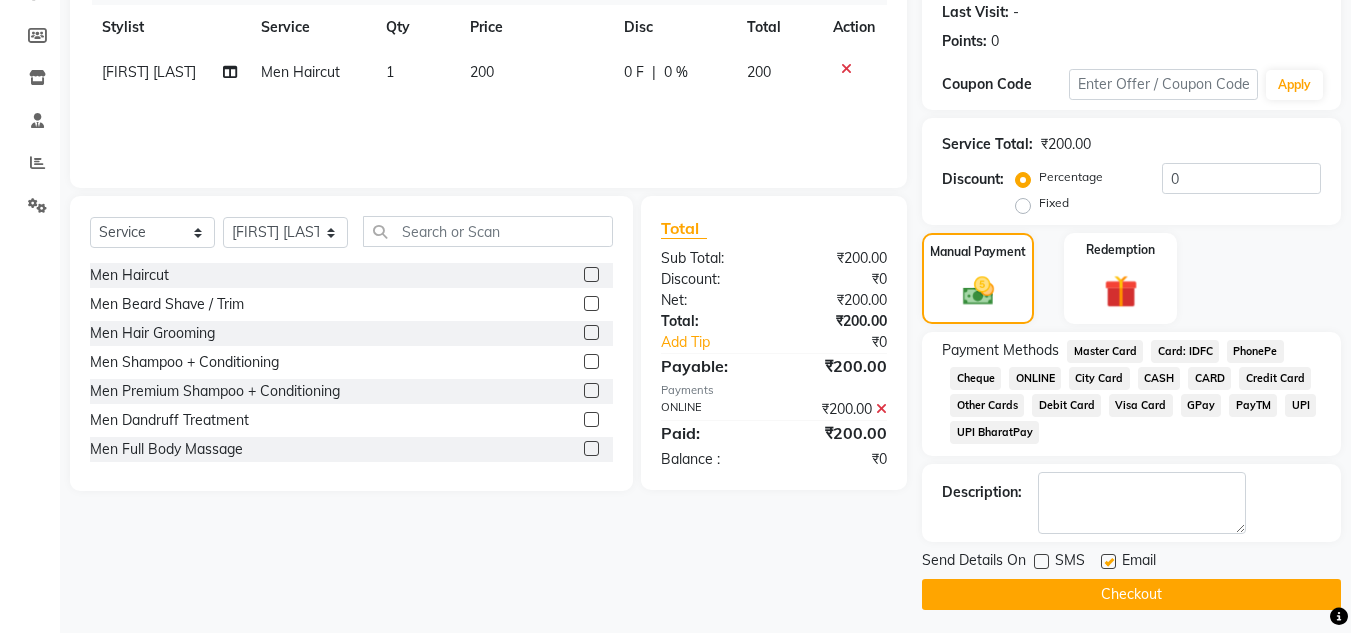 click on "Checkout" 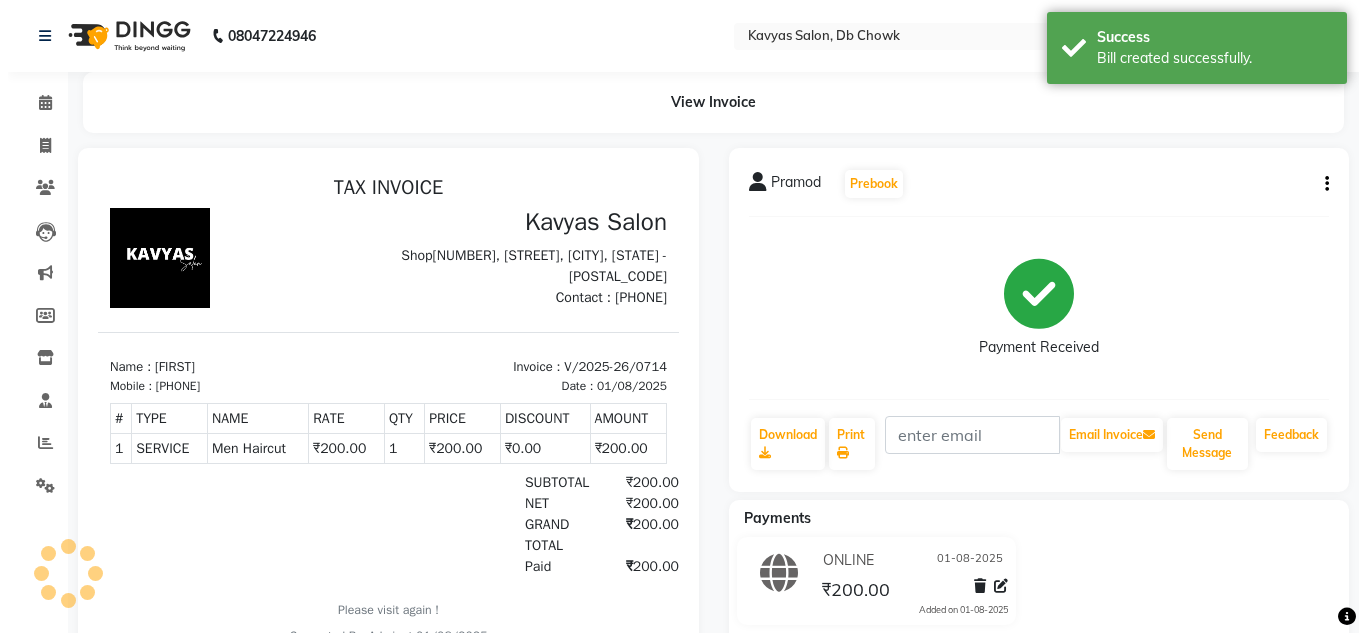 scroll, scrollTop: 0, scrollLeft: 0, axis: both 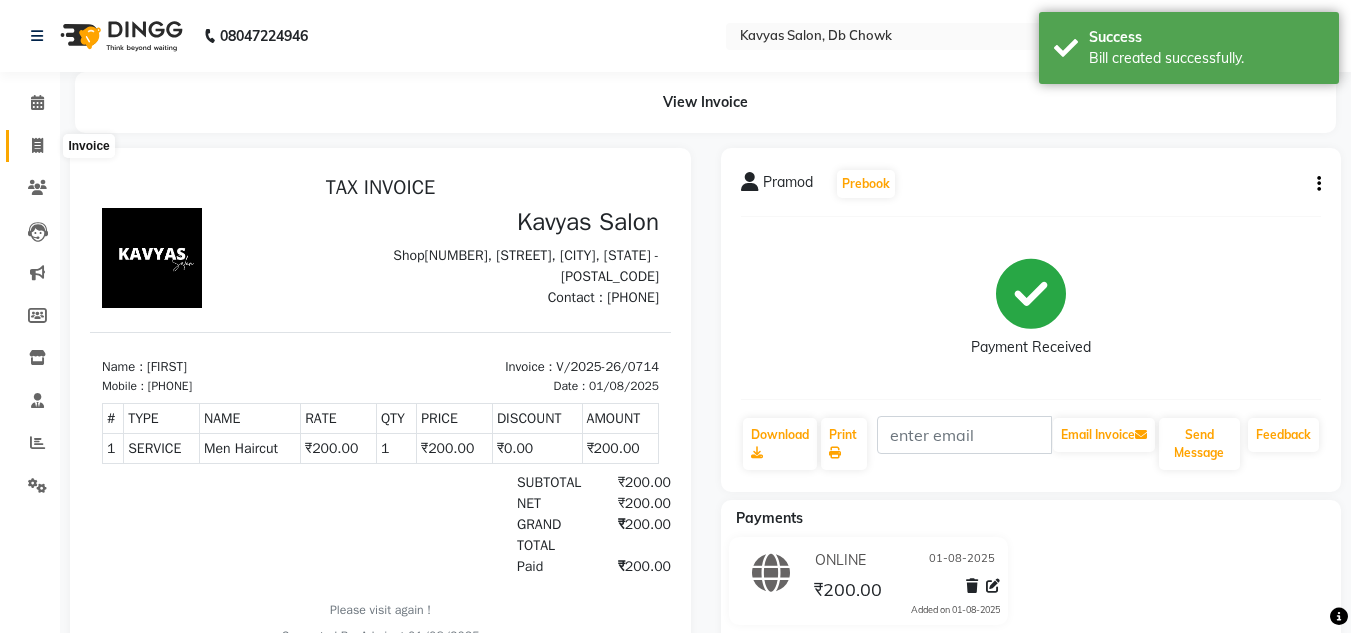 click 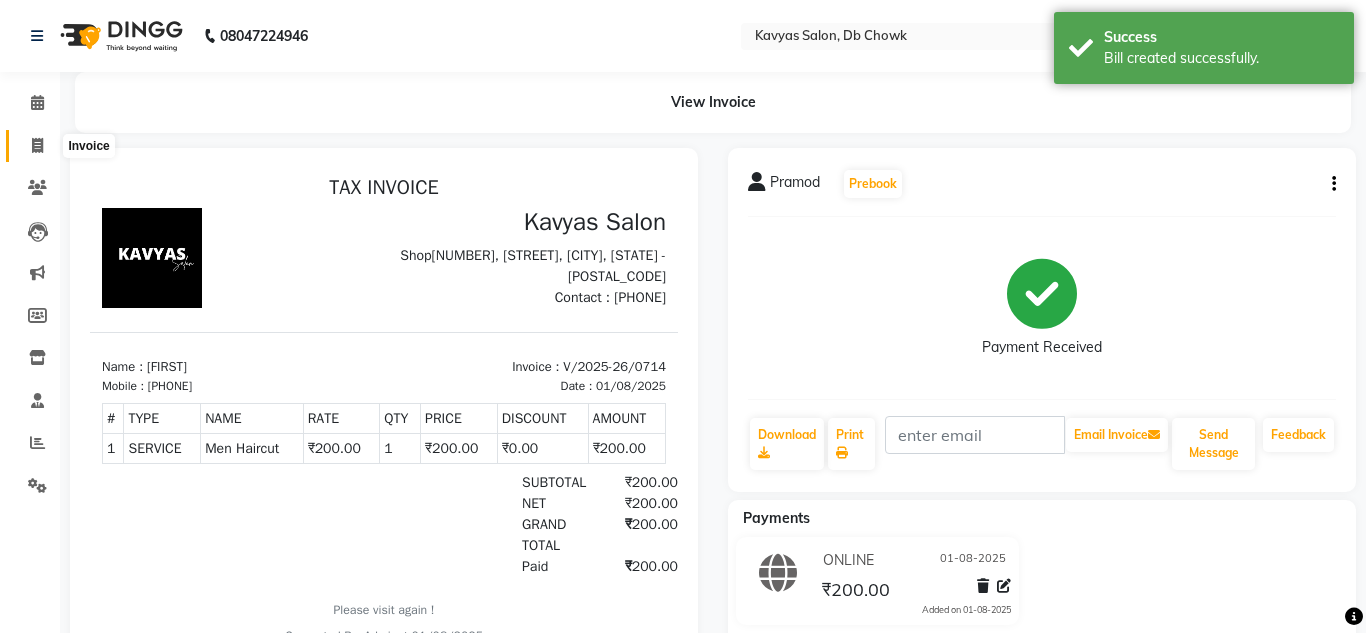 select on "6954" 